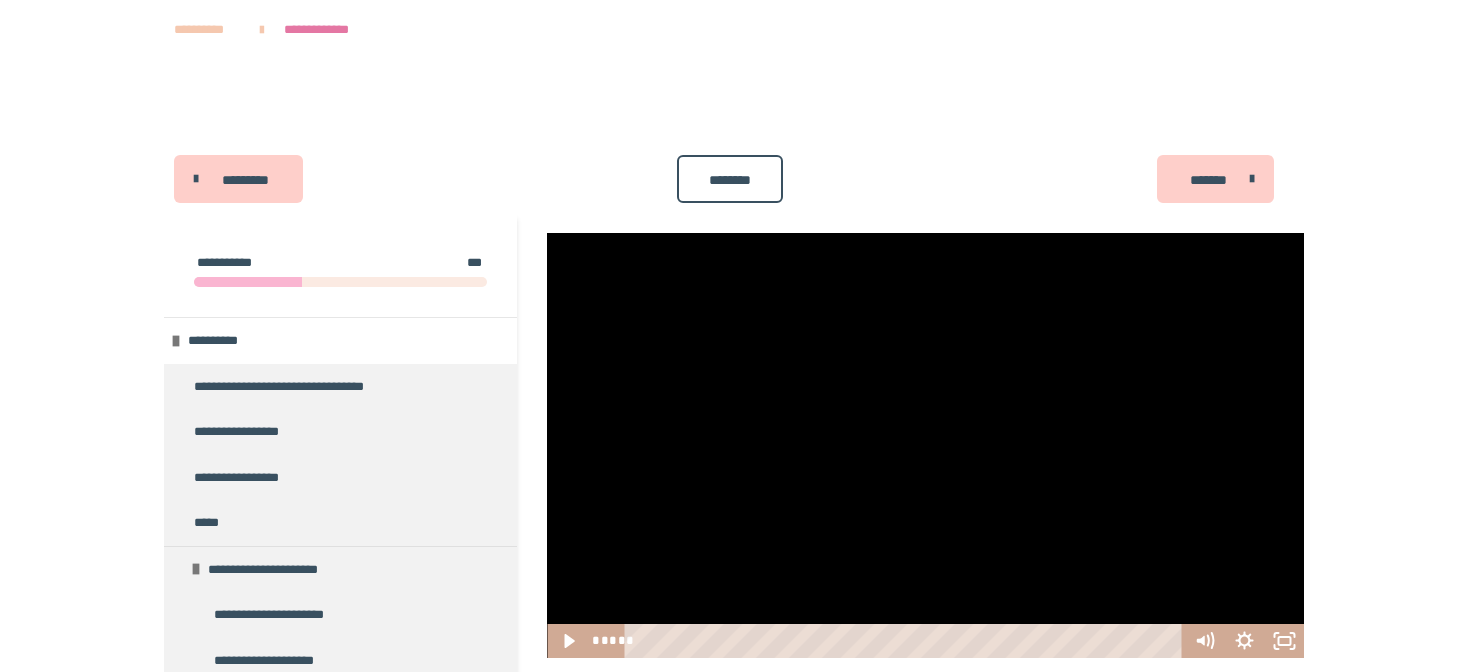 scroll, scrollTop: 210, scrollLeft: 0, axis: vertical 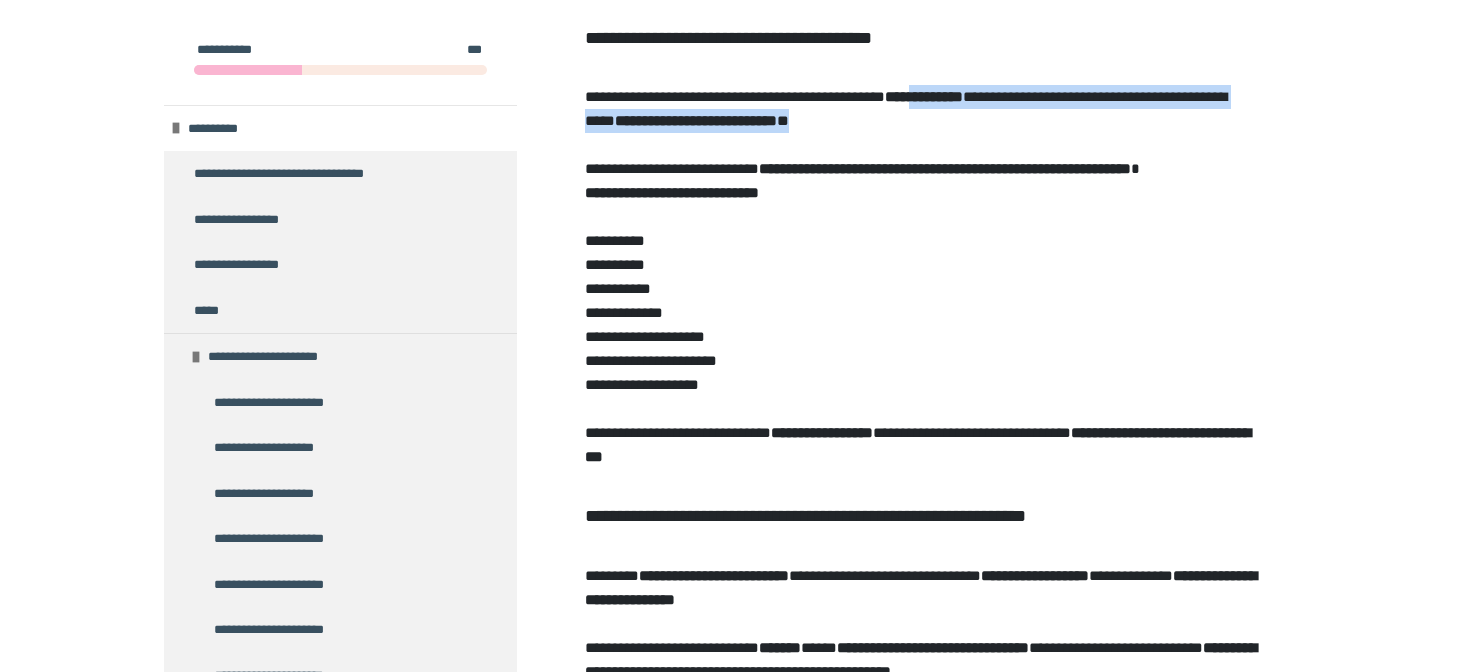 drag, startPoint x: 939, startPoint y: 98, endPoint x: 944, endPoint y: 117, distance: 19.646883 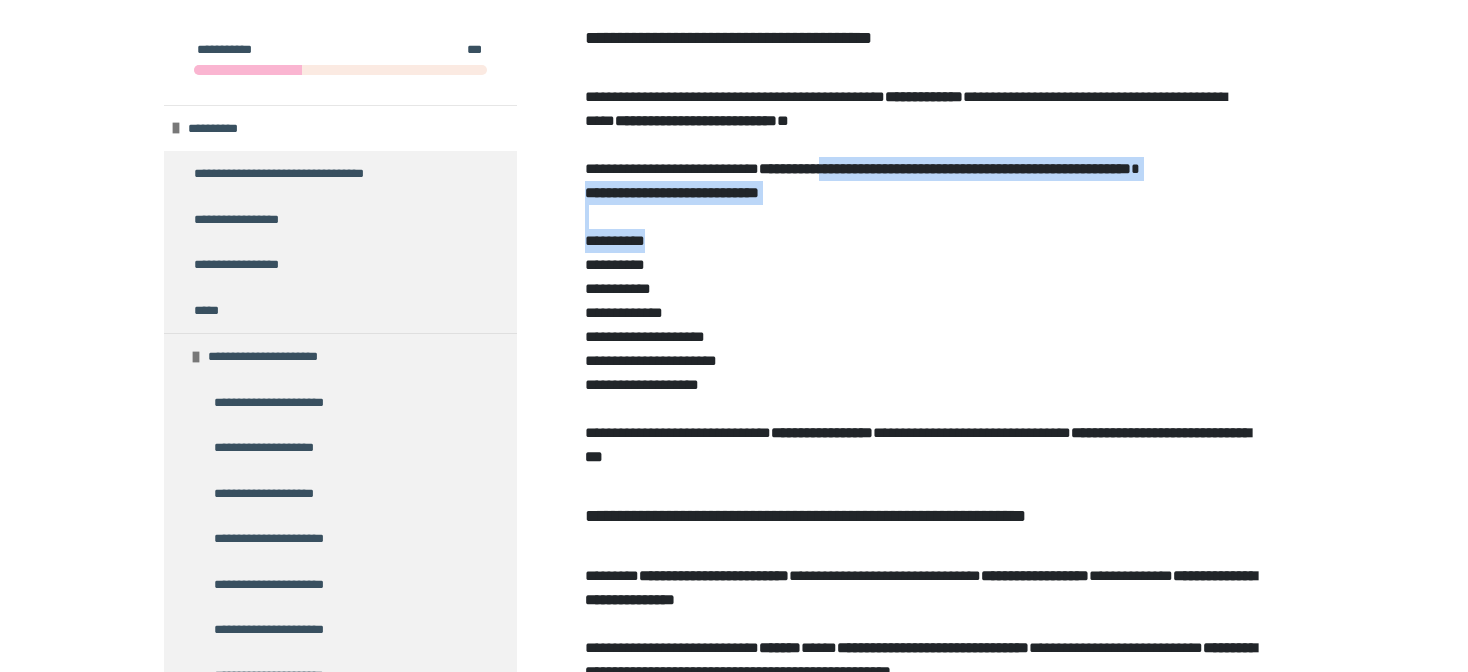 drag, startPoint x: 878, startPoint y: 239, endPoint x: 855, endPoint y: 167, distance: 75.58439 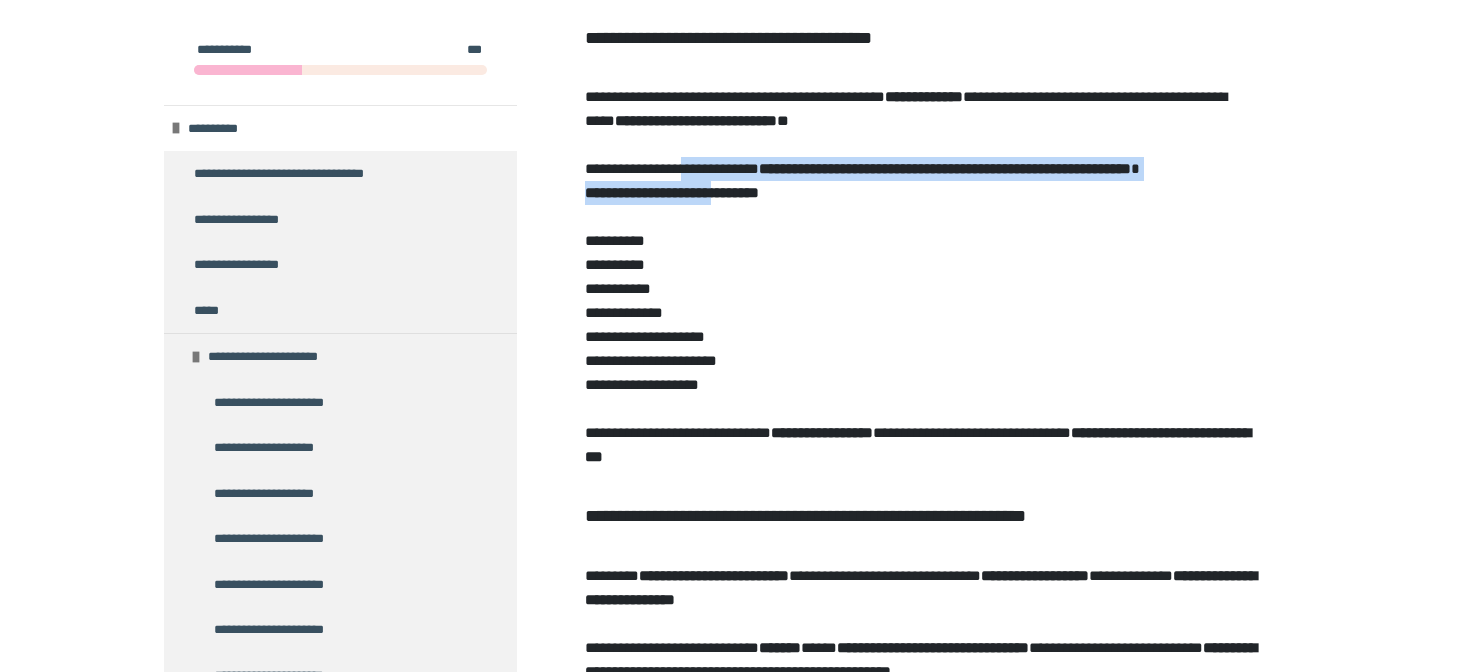 drag, startPoint x: 702, startPoint y: 164, endPoint x: 726, endPoint y: 190, distance: 35.383614 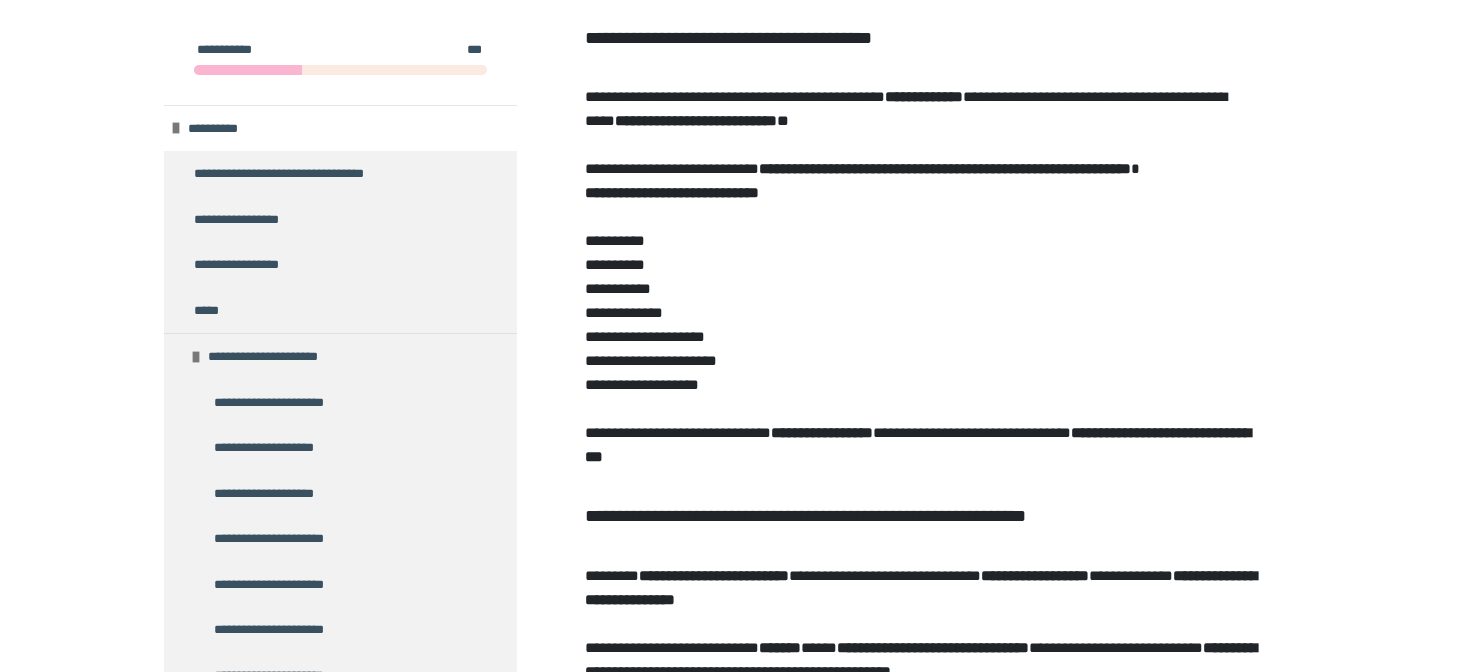 click on "**********" at bounding box center [925, 1073] 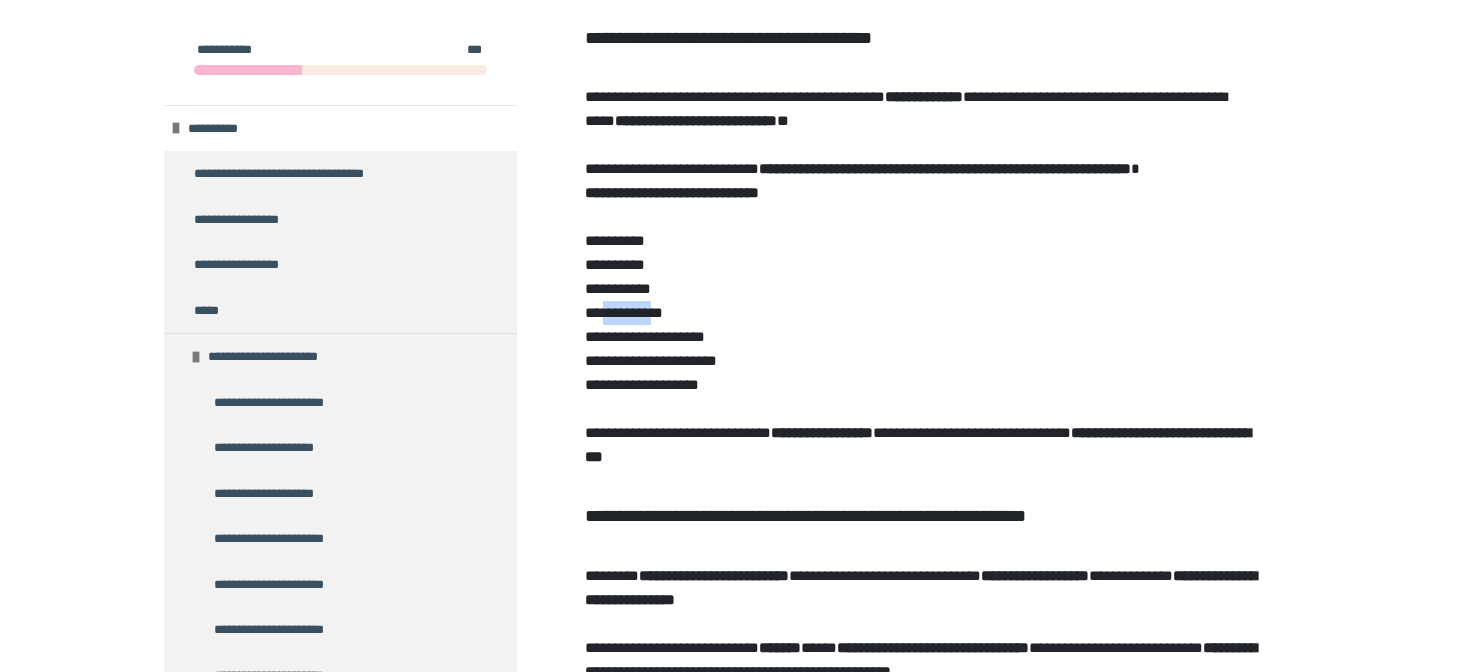 drag, startPoint x: 607, startPoint y: 307, endPoint x: 663, endPoint y: 322, distance: 57.974133 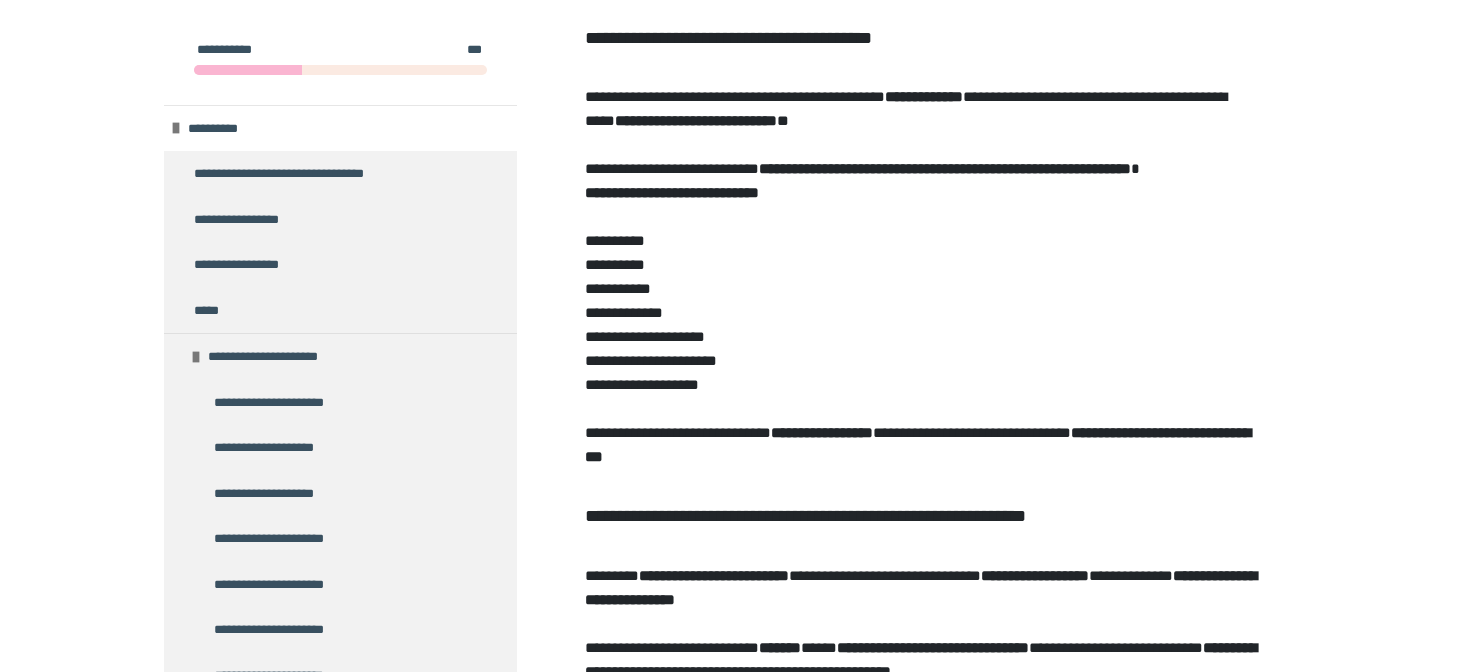 click on "**********" at bounding box center (651, 312) 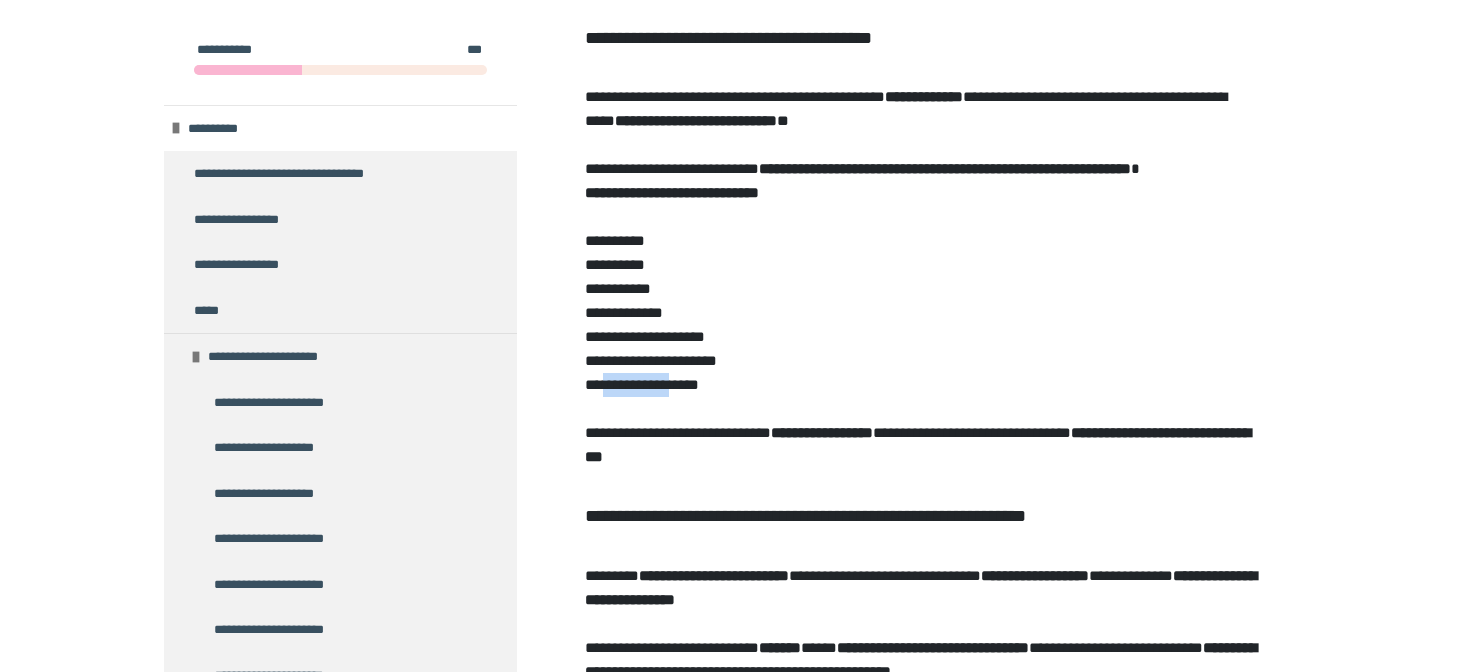 drag, startPoint x: 604, startPoint y: 389, endPoint x: 679, endPoint y: 389, distance: 75 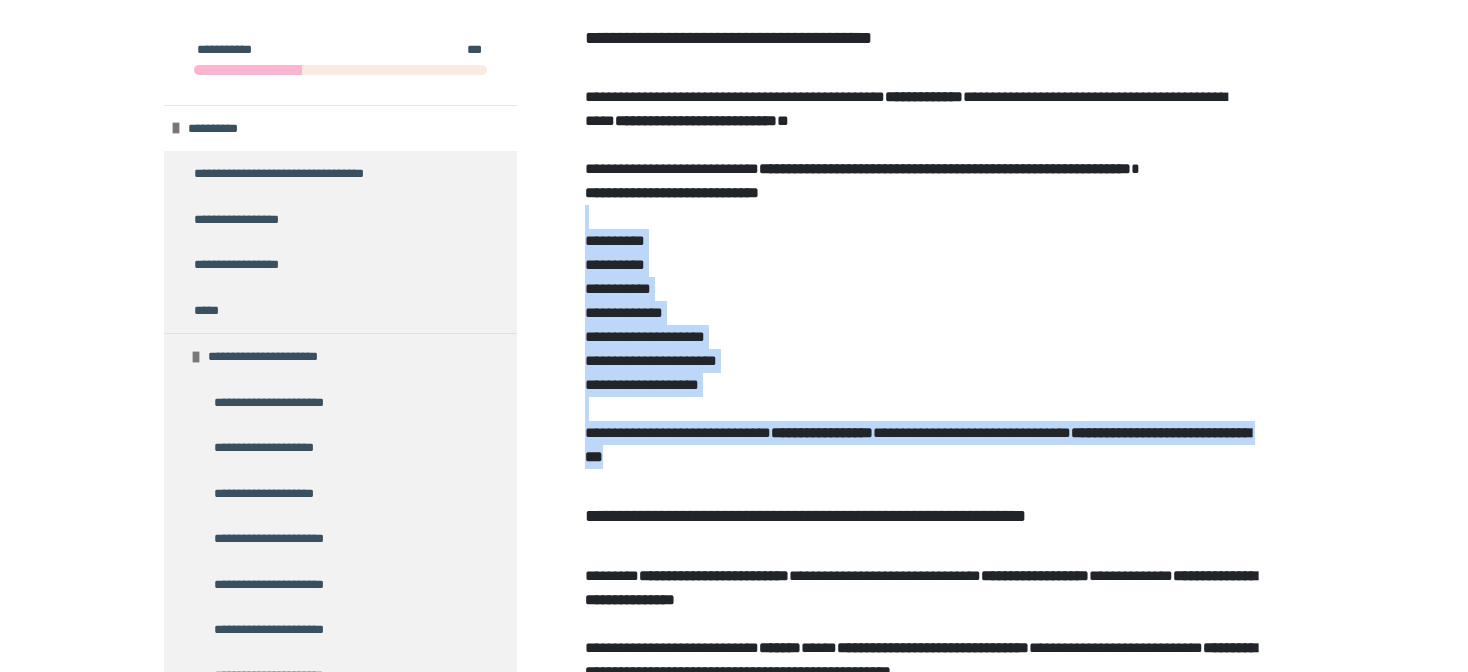 drag, startPoint x: 815, startPoint y: 468, endPoint x: 799, endPoint y: 390, distance: 79.624115 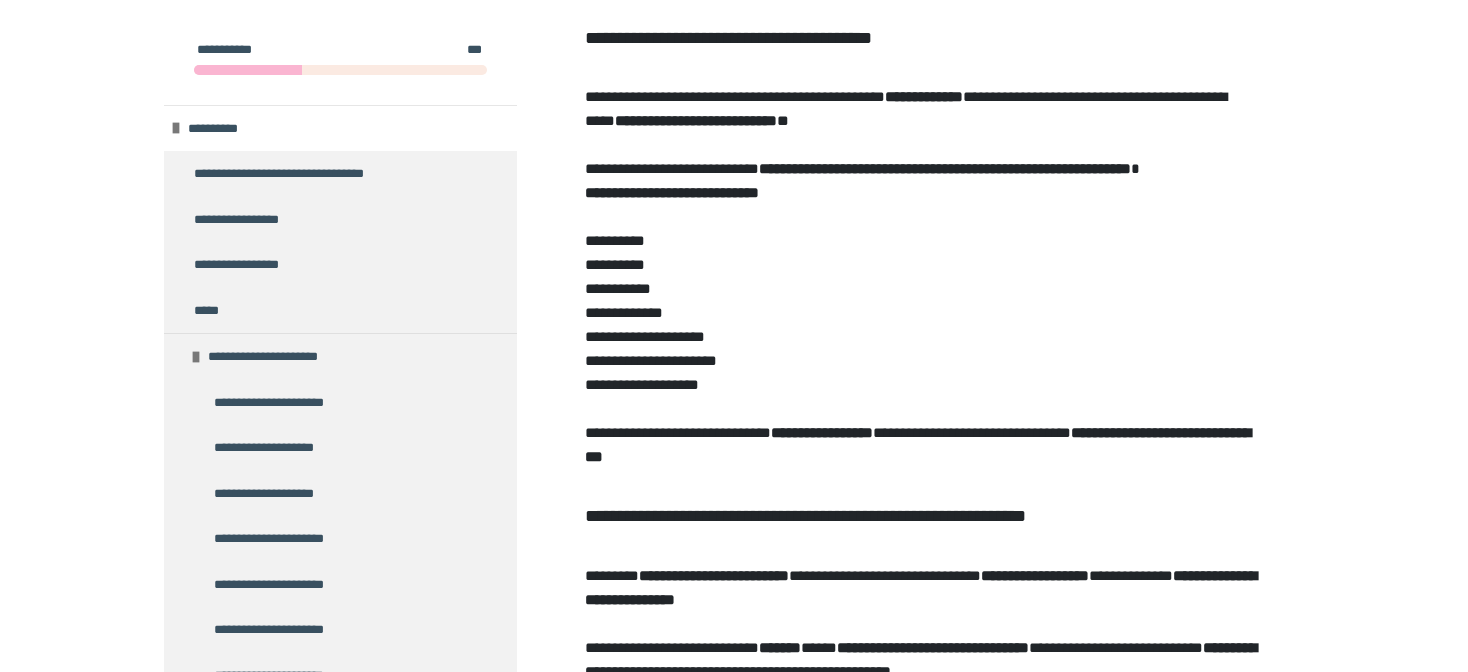 click on "**********" at bounding box center (925, 1073) 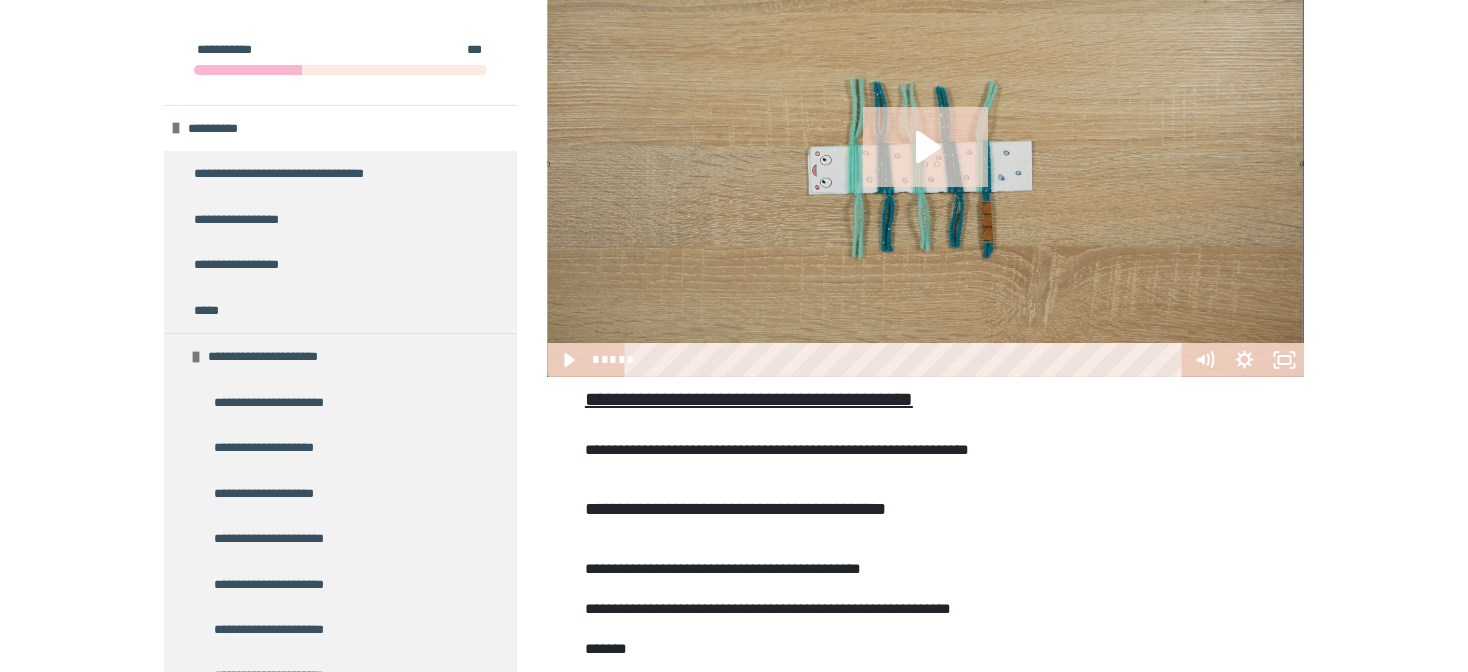 scroll, scrollTop: 3030, scrollLeft: 0, axis: vertical 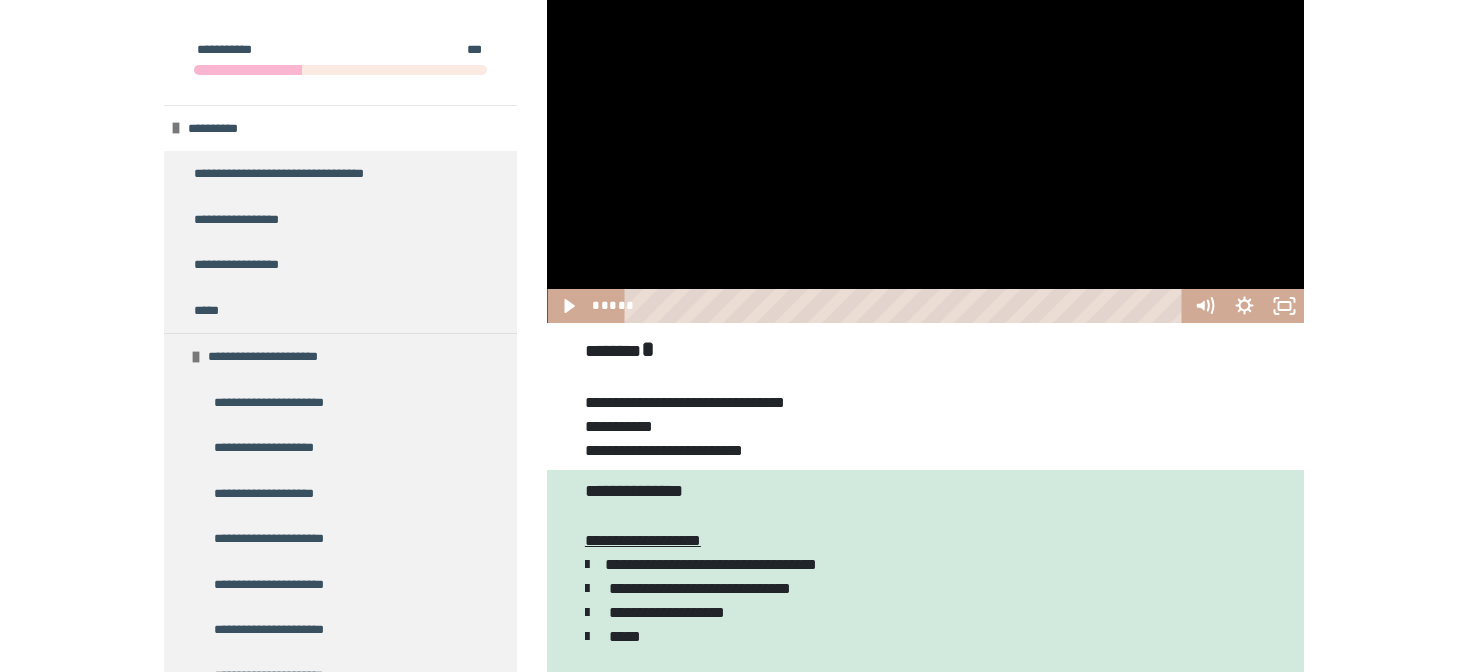 click at bounding box center [925, 111] 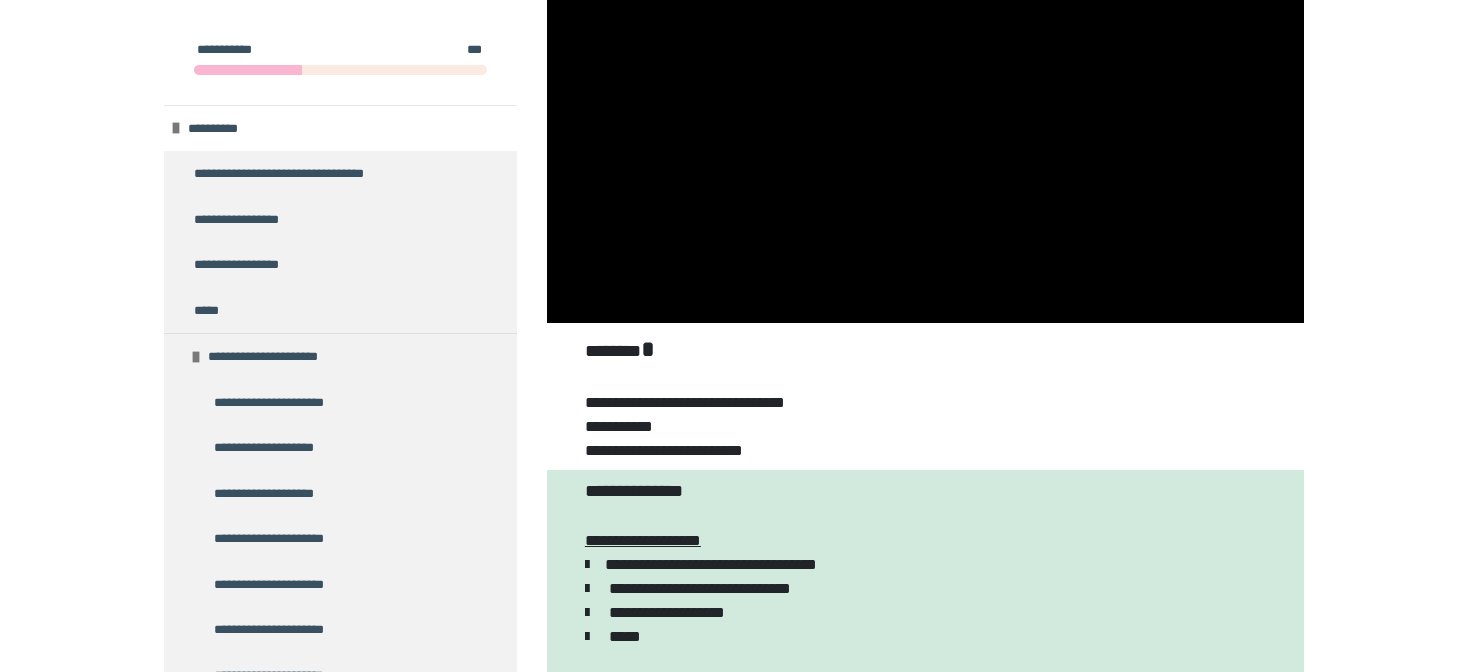 click on "**********" at bounding box center [925, 397] 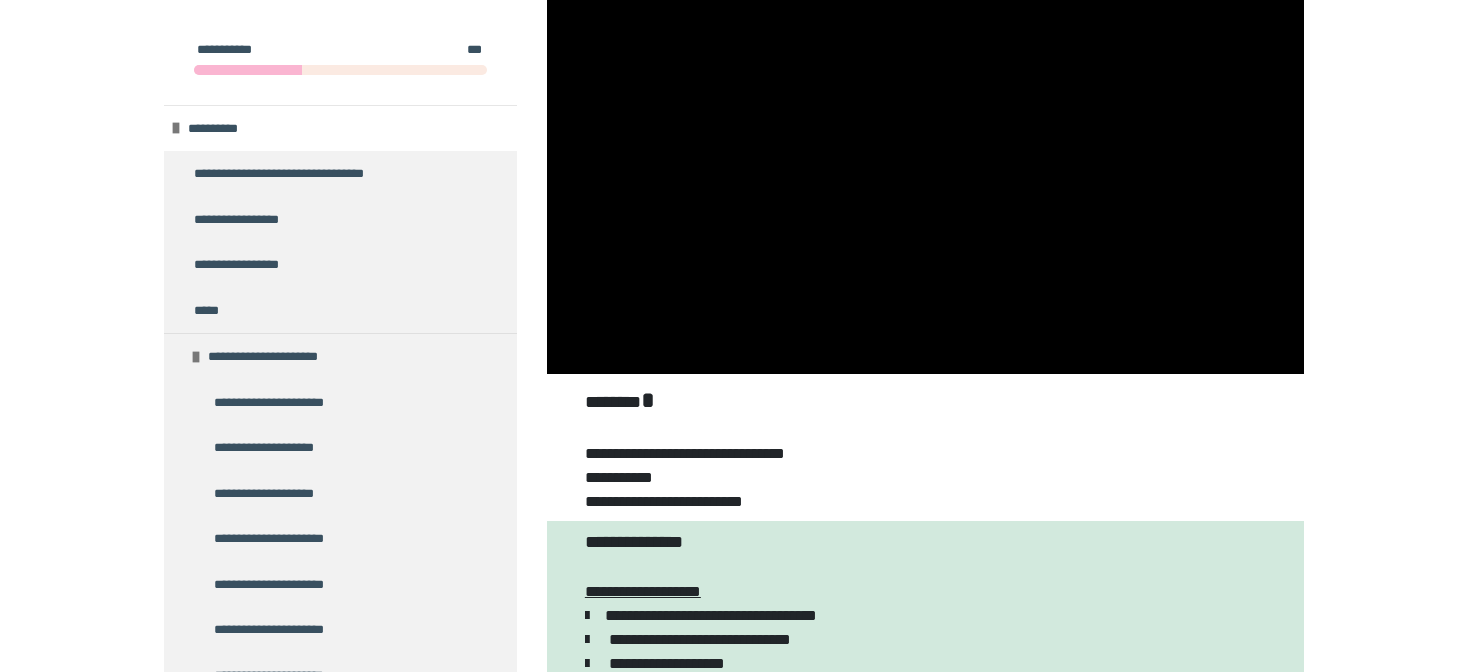 scroll, scrollTop: 216, scrollLeft: 0, axis: vertical 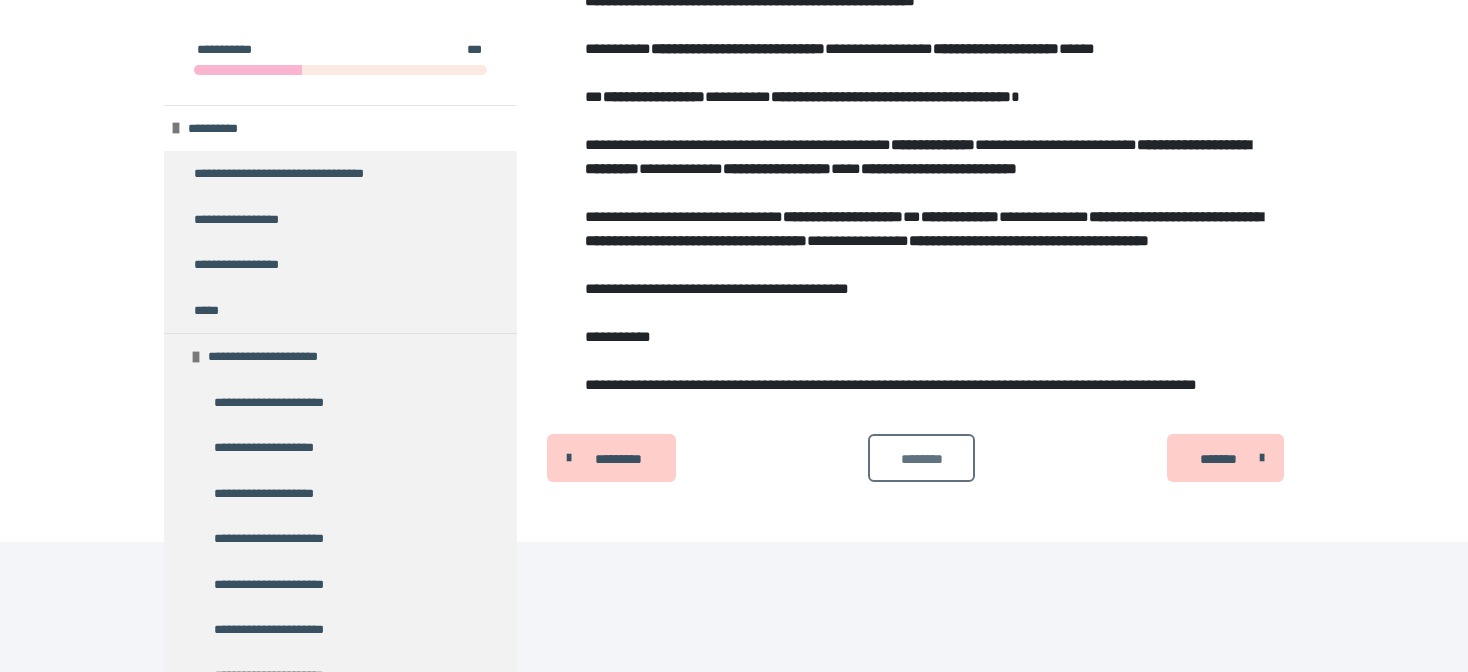 click on "********" at bounding box center [921, 459] 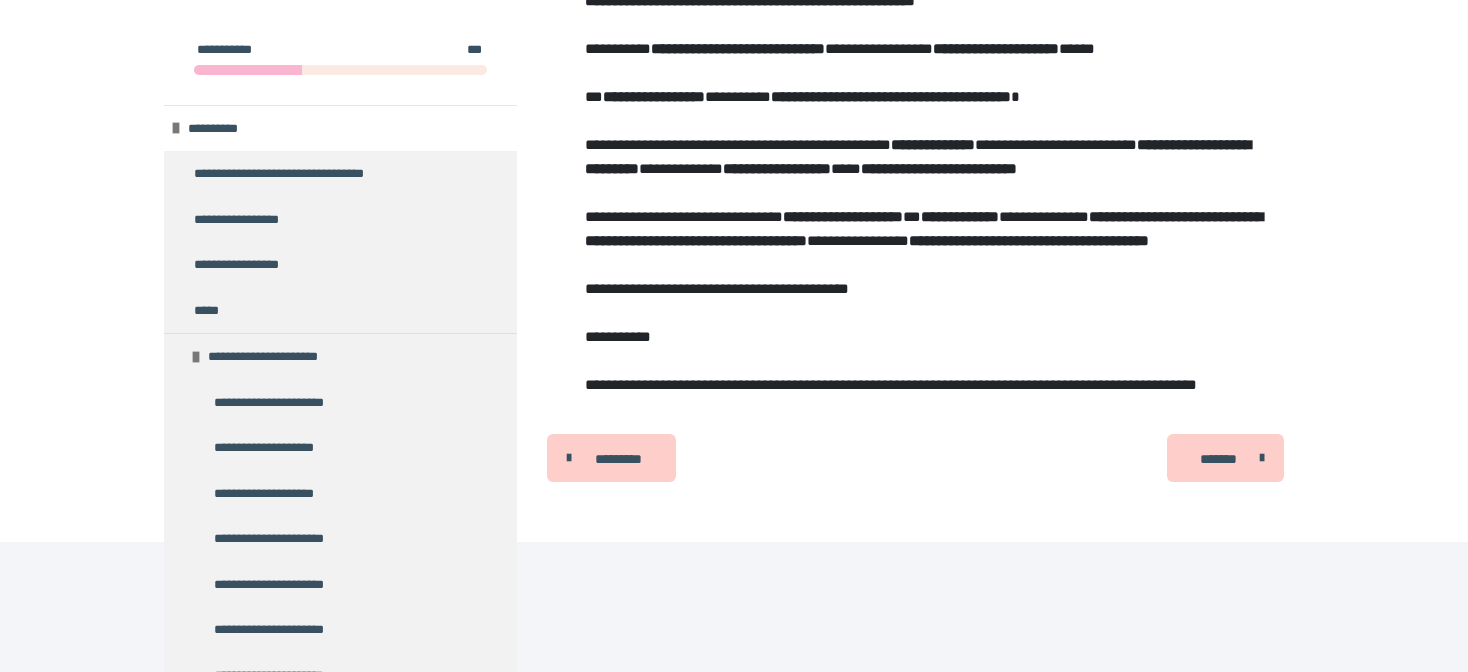 drag, startPoint x: 907, startPoint y: 588, endPoint x: 939, endPoint y: 593, distance: 32.38827 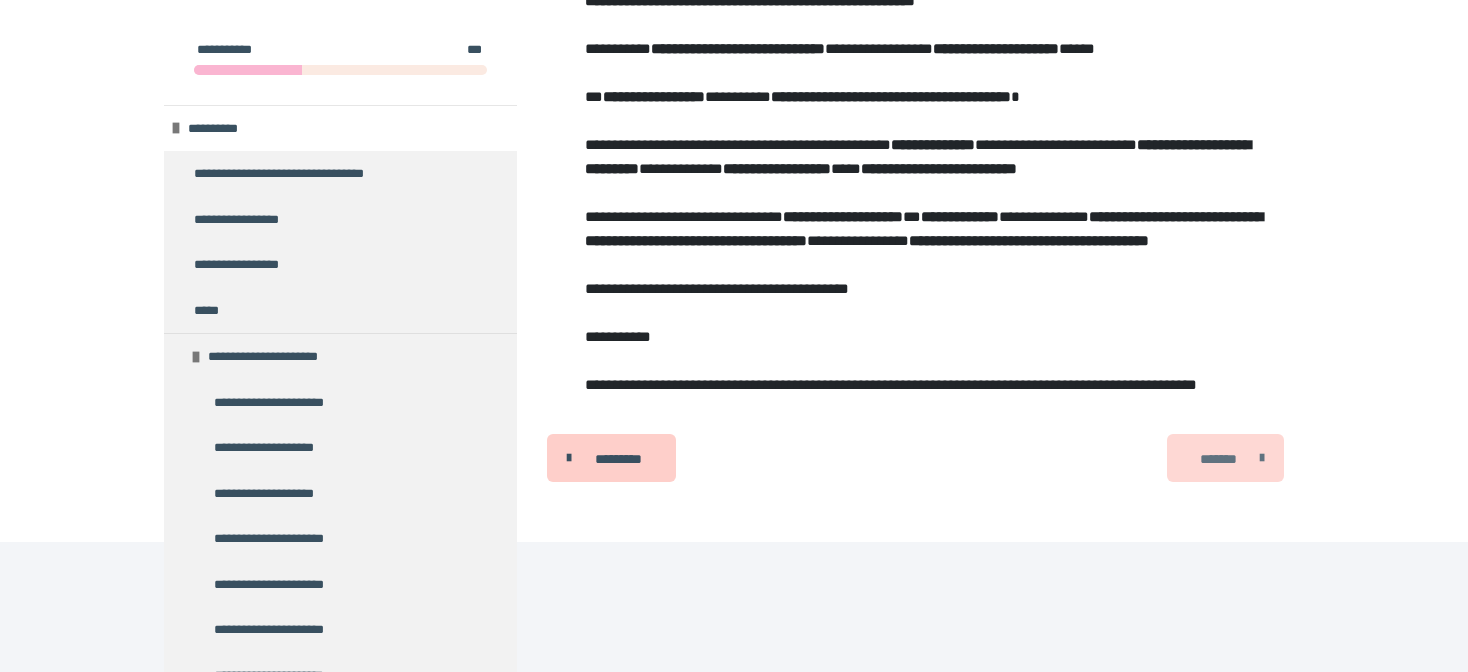 click on "*******" at bounding box center [1218, 459] 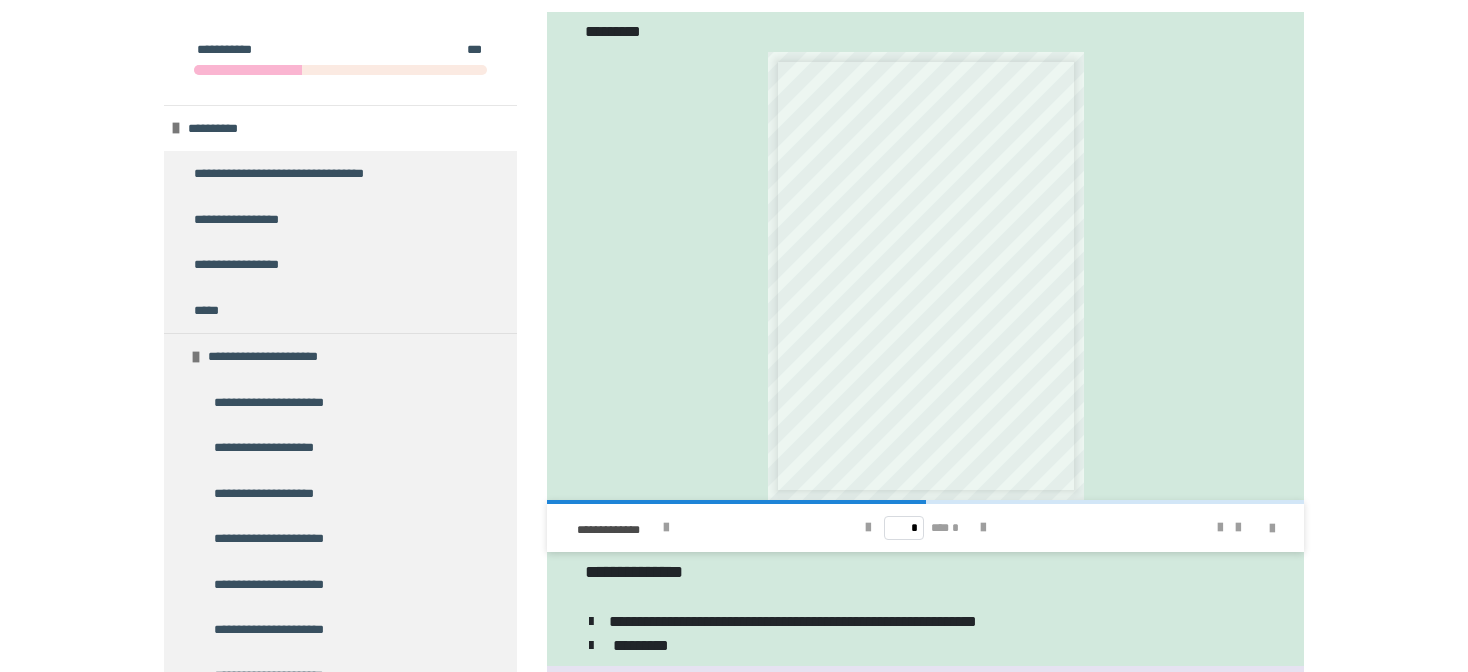 scroll, scrollTop: 612, scrollLeft: 0, axis: vertical 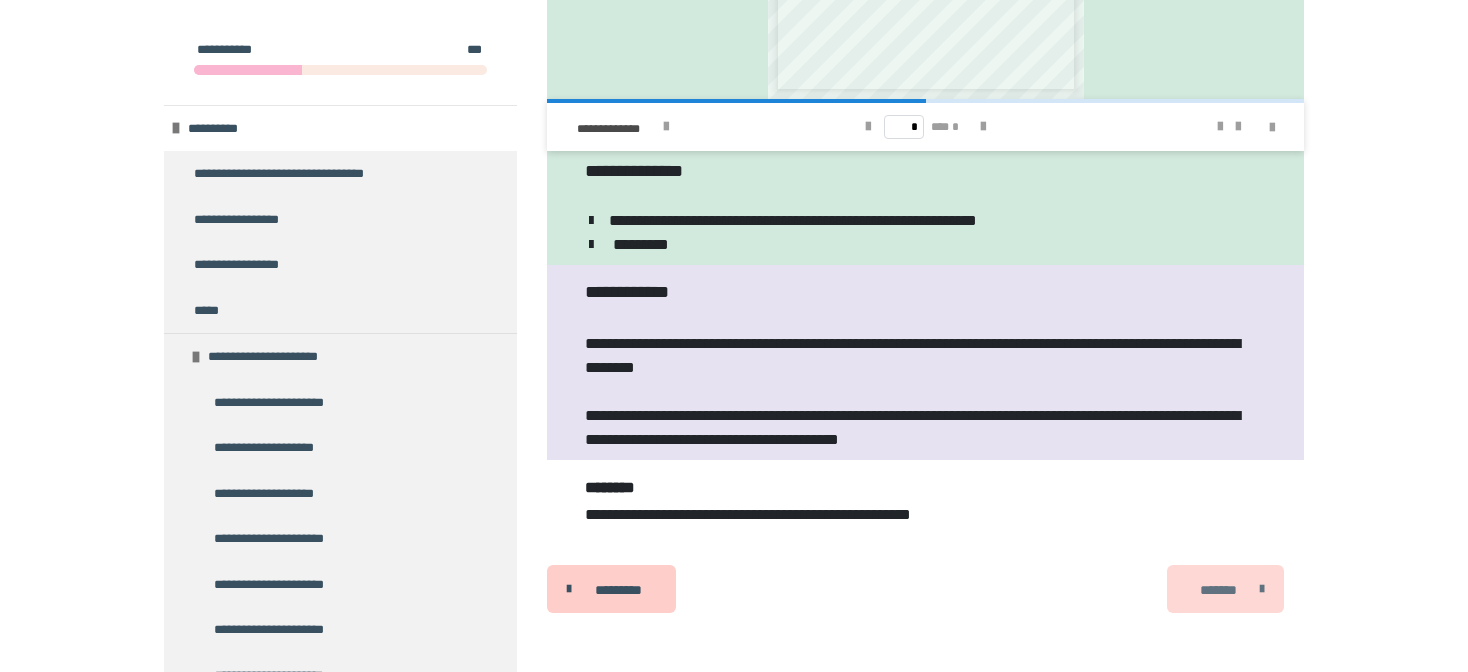 click on "*******" at bounding box center [1225, 589] 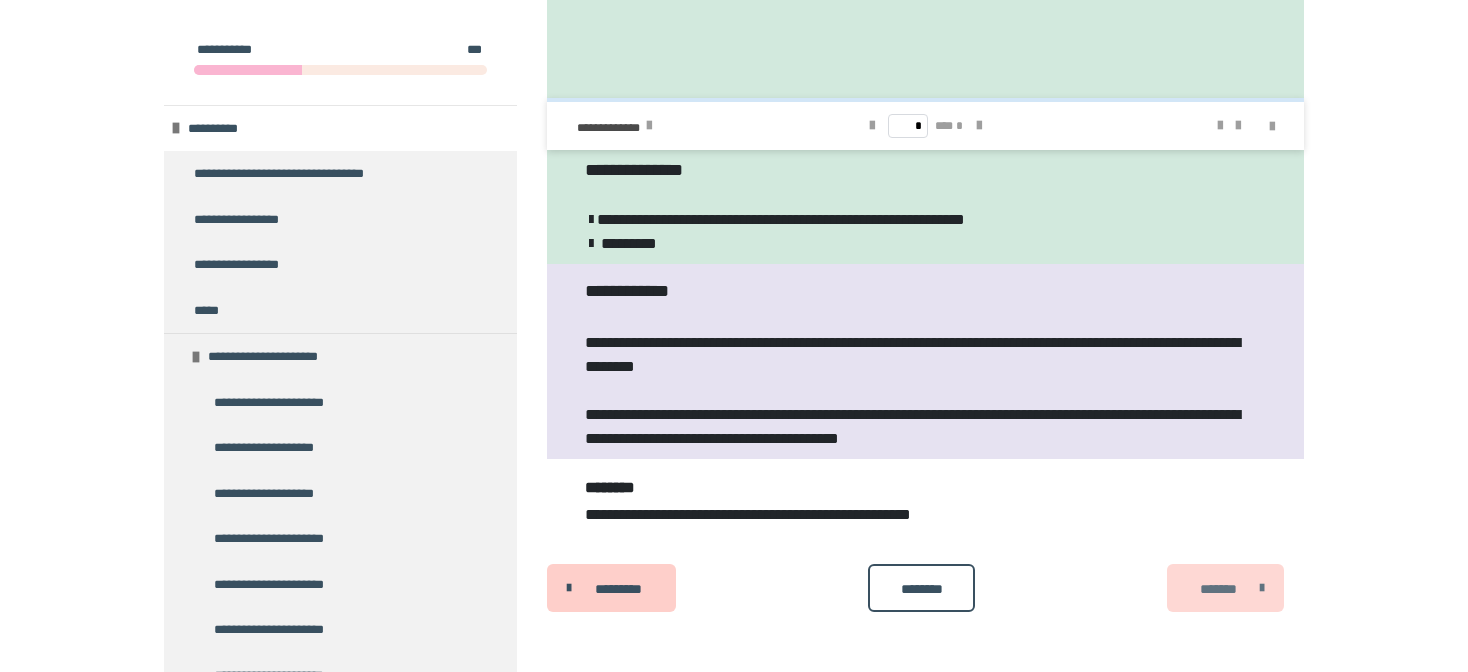 scroll, scrollTop: 760, scrollLeft: 0, axis: vertical 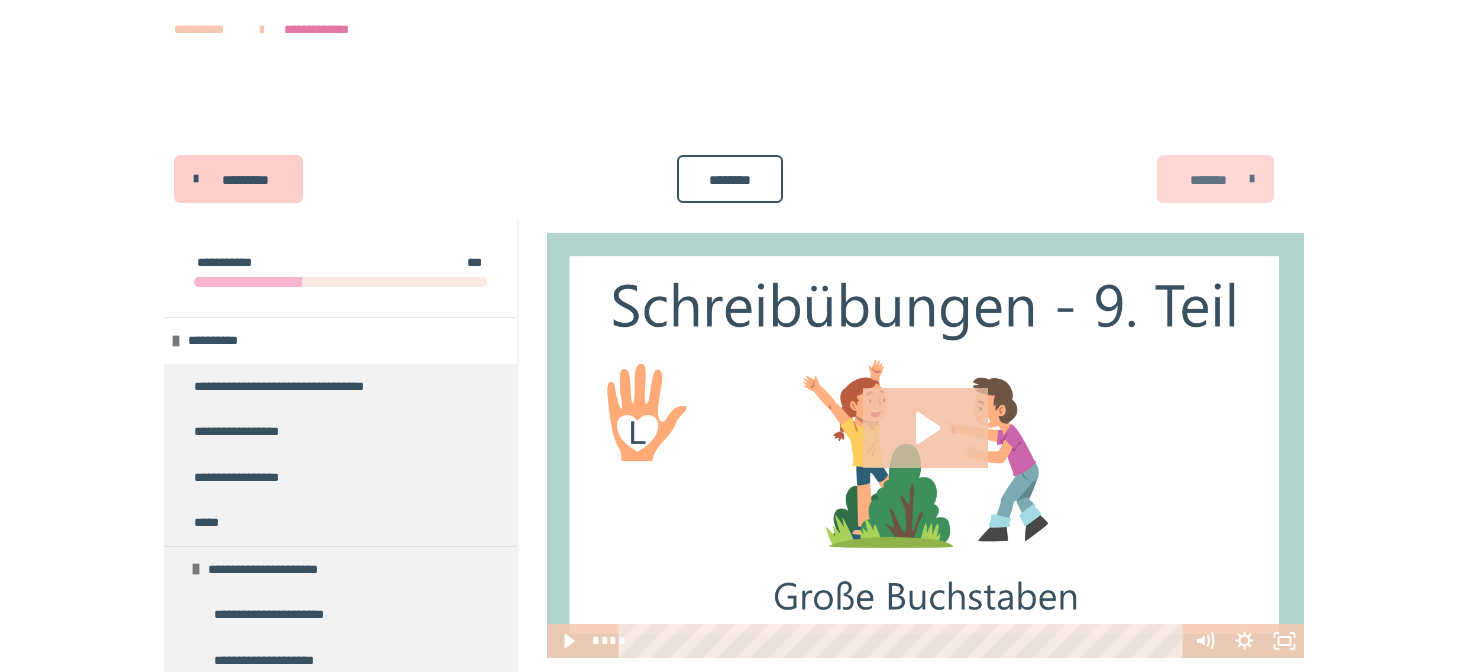 click on "*******" at bounding box center (1215, 179) 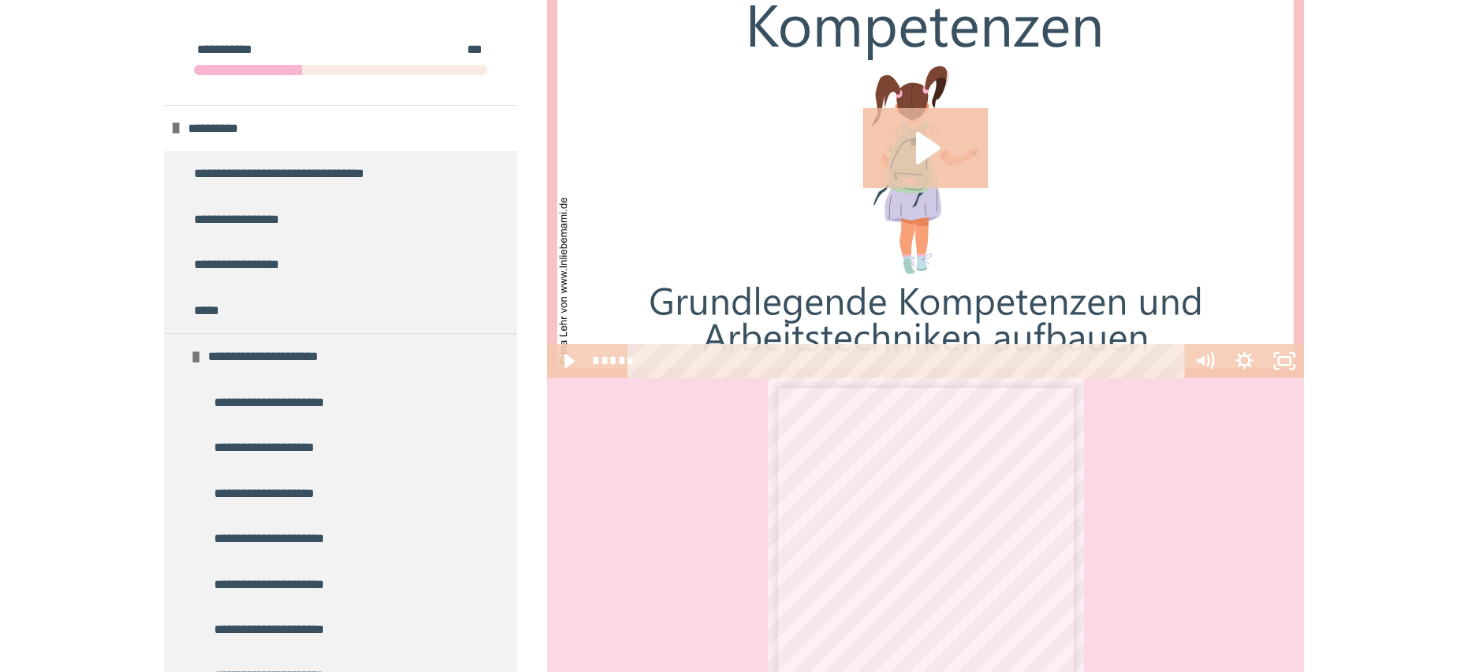 scroll, scrollTop: 216, scrollLeft: 0, axis: vertical 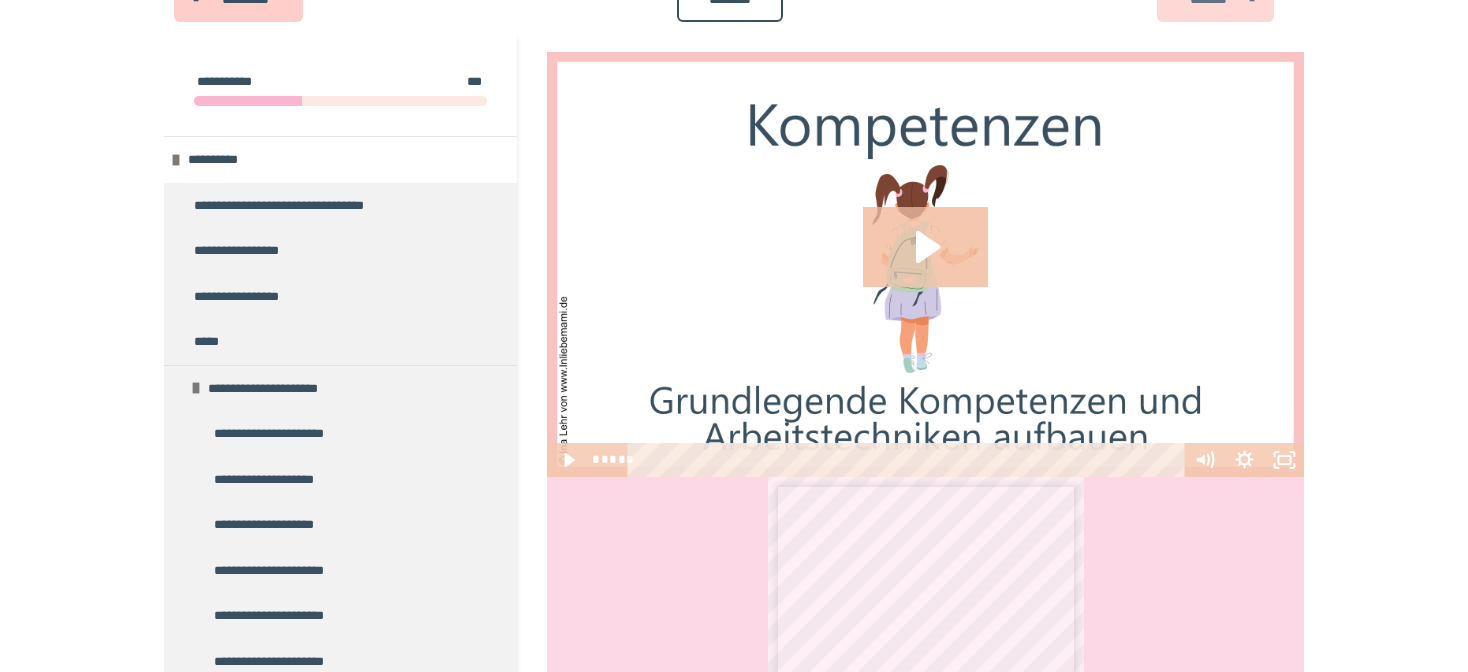 click on "*******" at bounding box center (1215, -2) 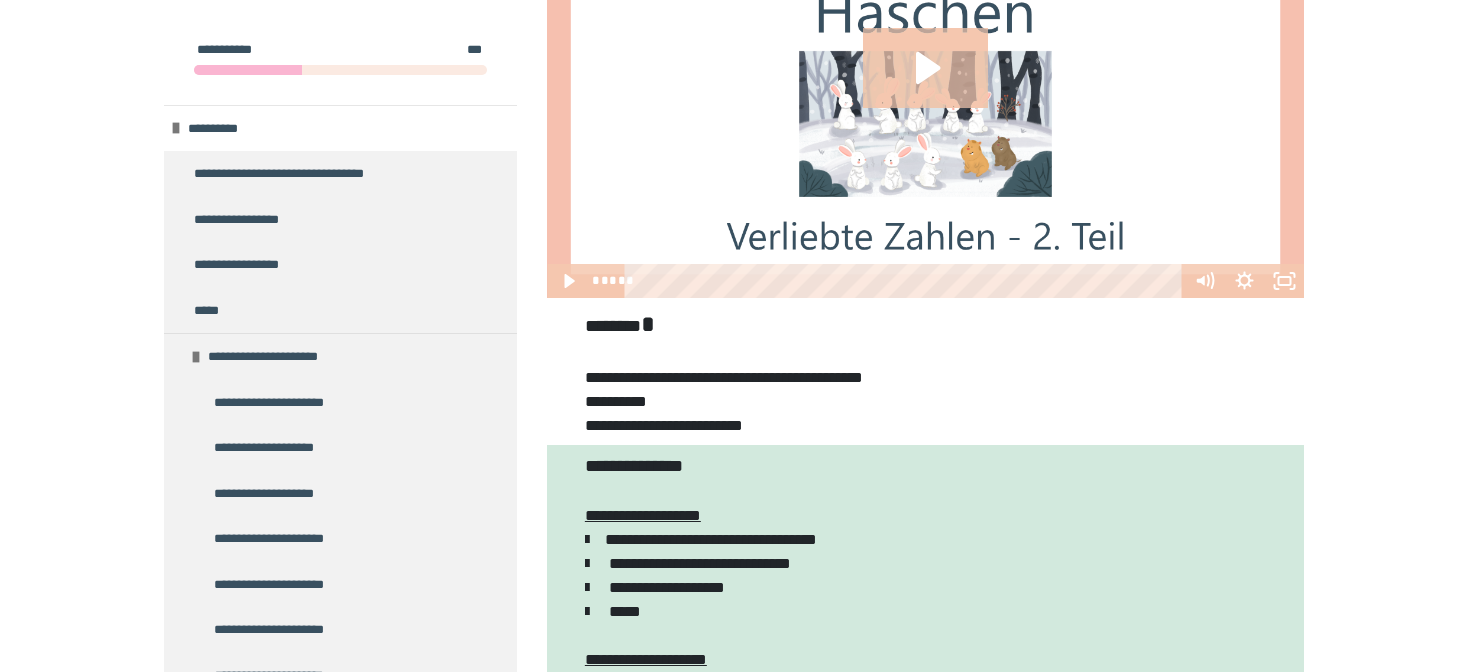 scroll, scrollTop: 284, scrollLeft: 0, axis: vertical 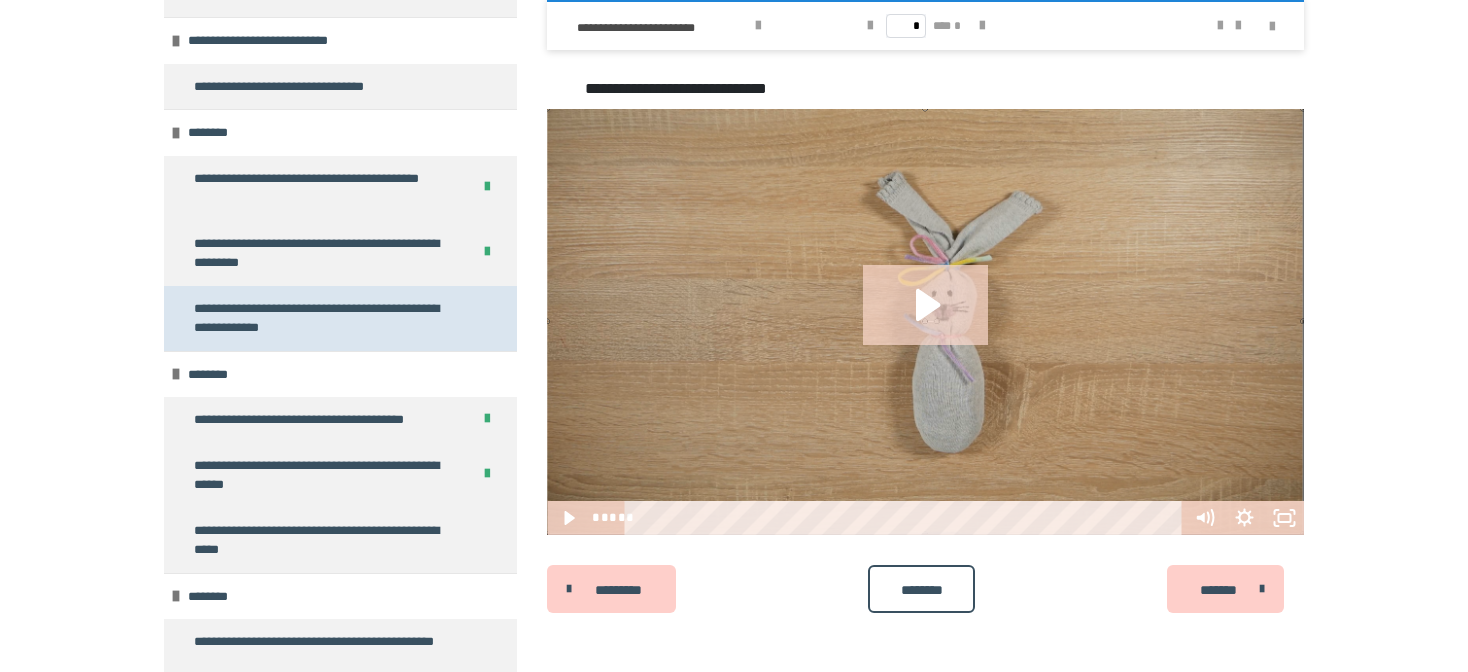 click on "**********" at bounding box center (325, 318) 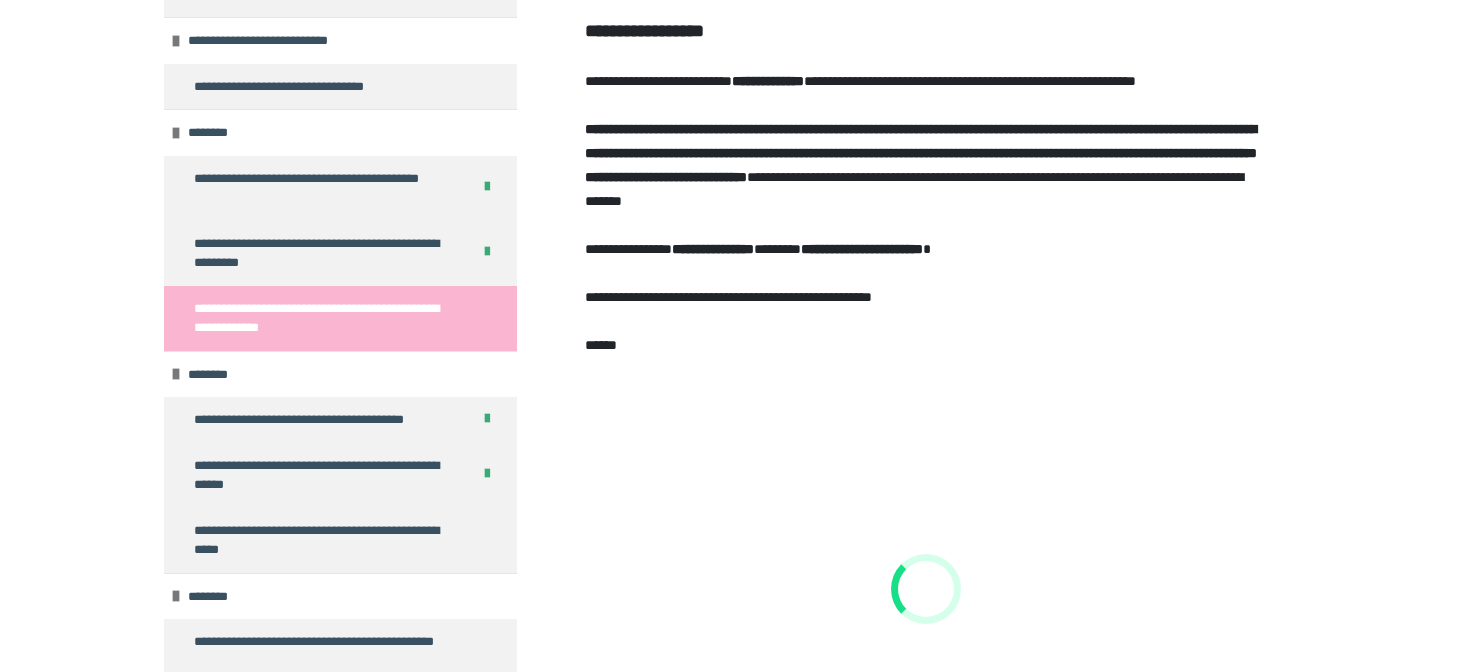 click on "**********" at bounding box center (325, 318) 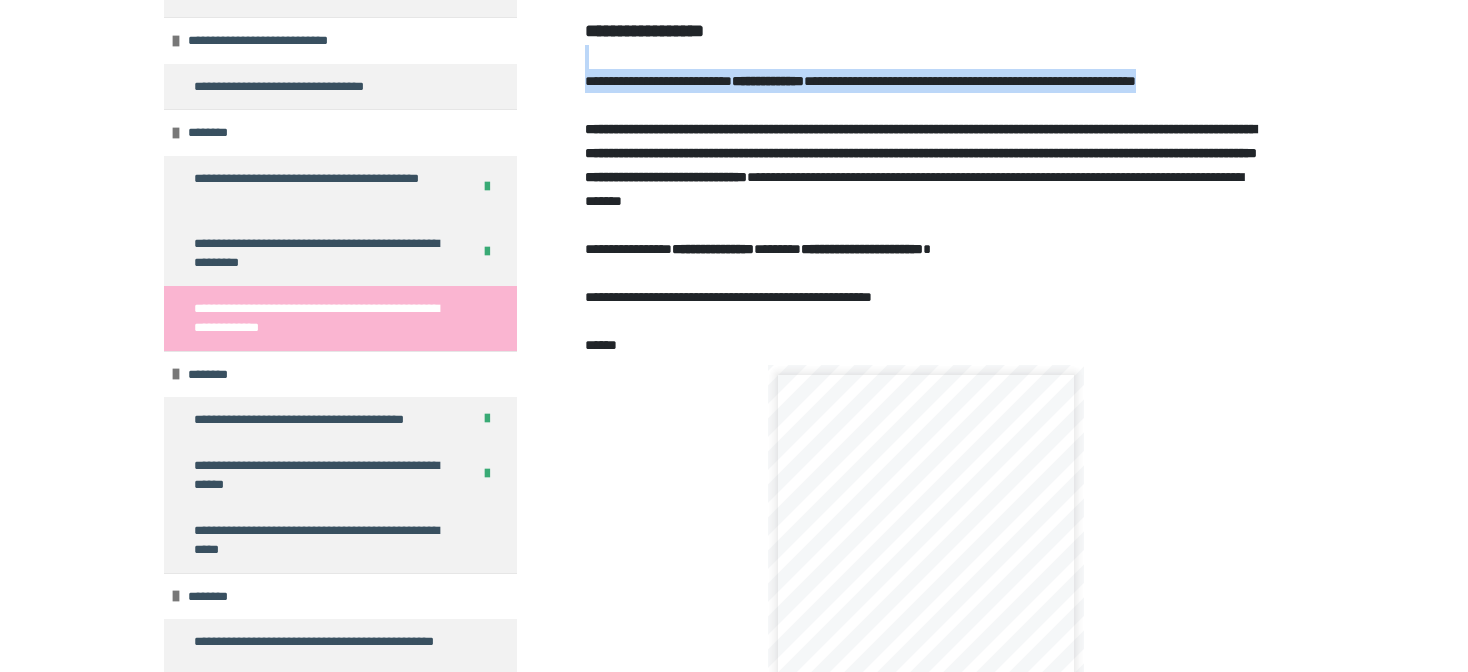 drag, startPoint x: 1426, startPoint y: 109, endPoint x: 1479, endPoint y: 67, distance: 67.62396 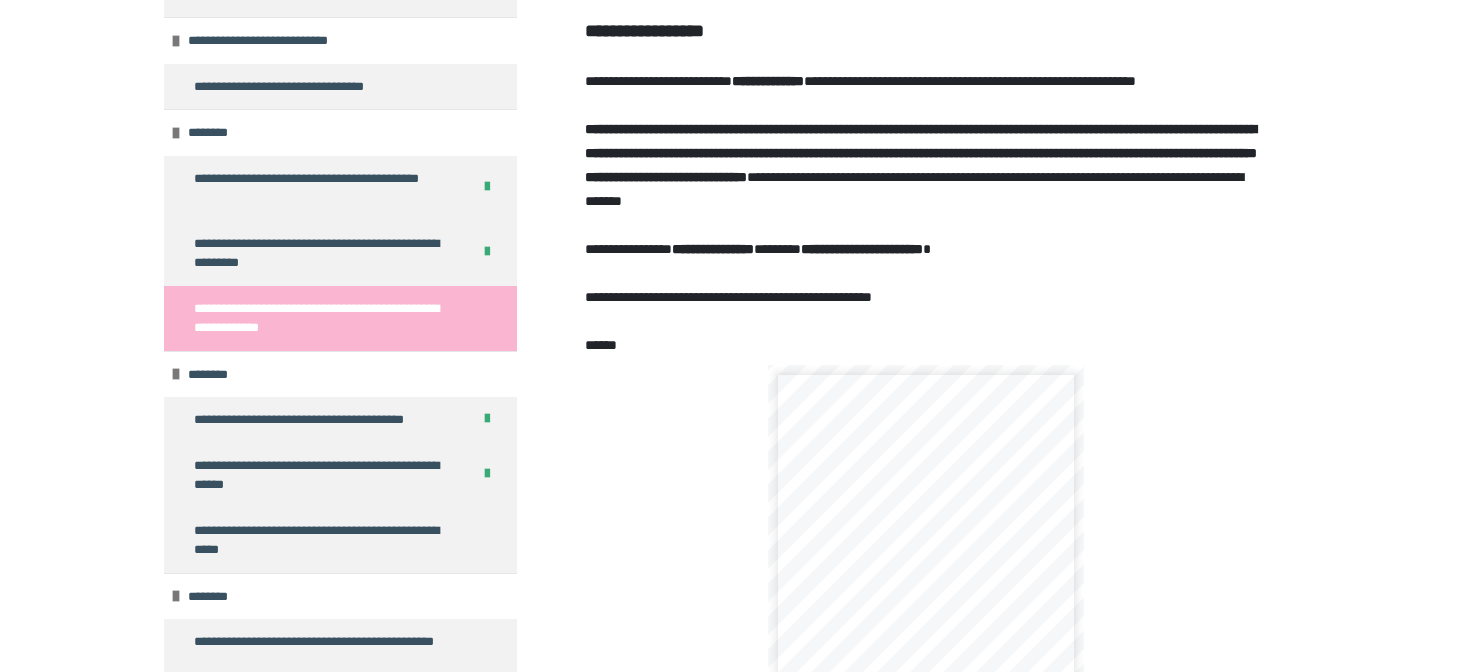 click on "**********" at bounding box center [925, 187] 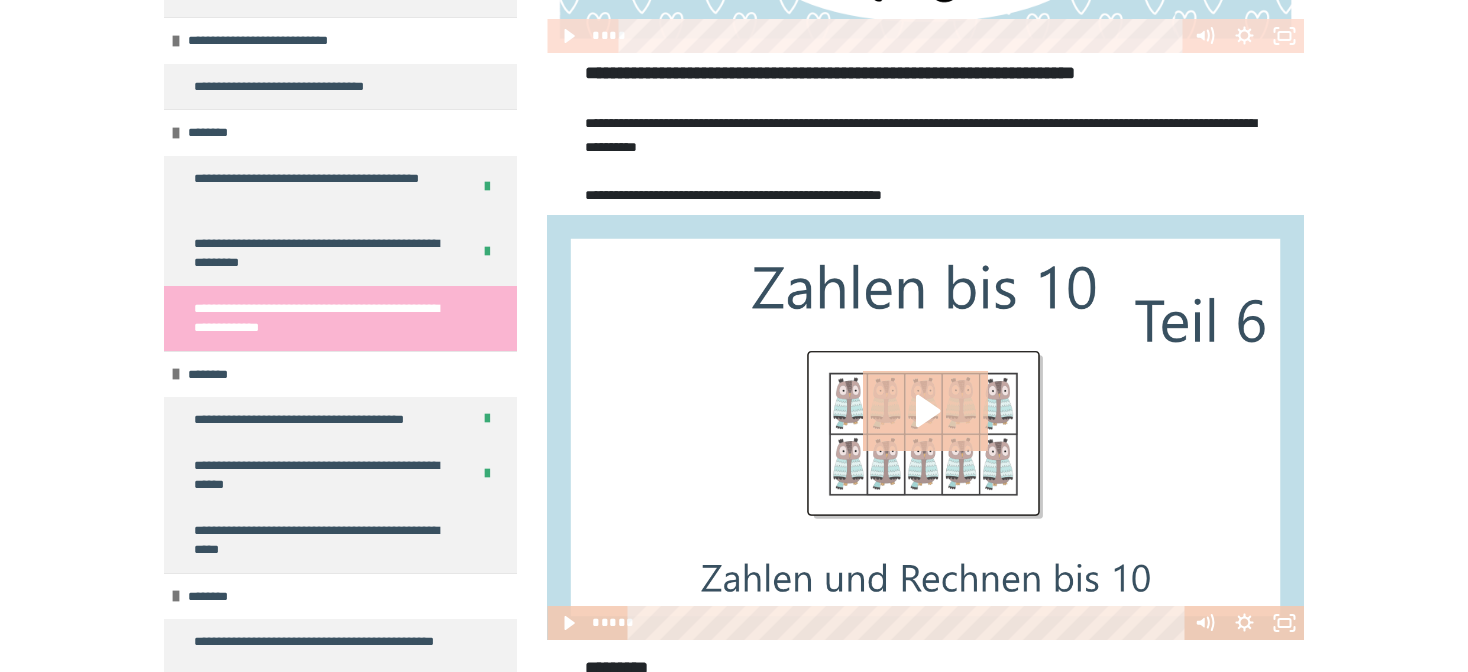 scroll, scrollTop: 1960, scrollLeft: 0, axis: vertical 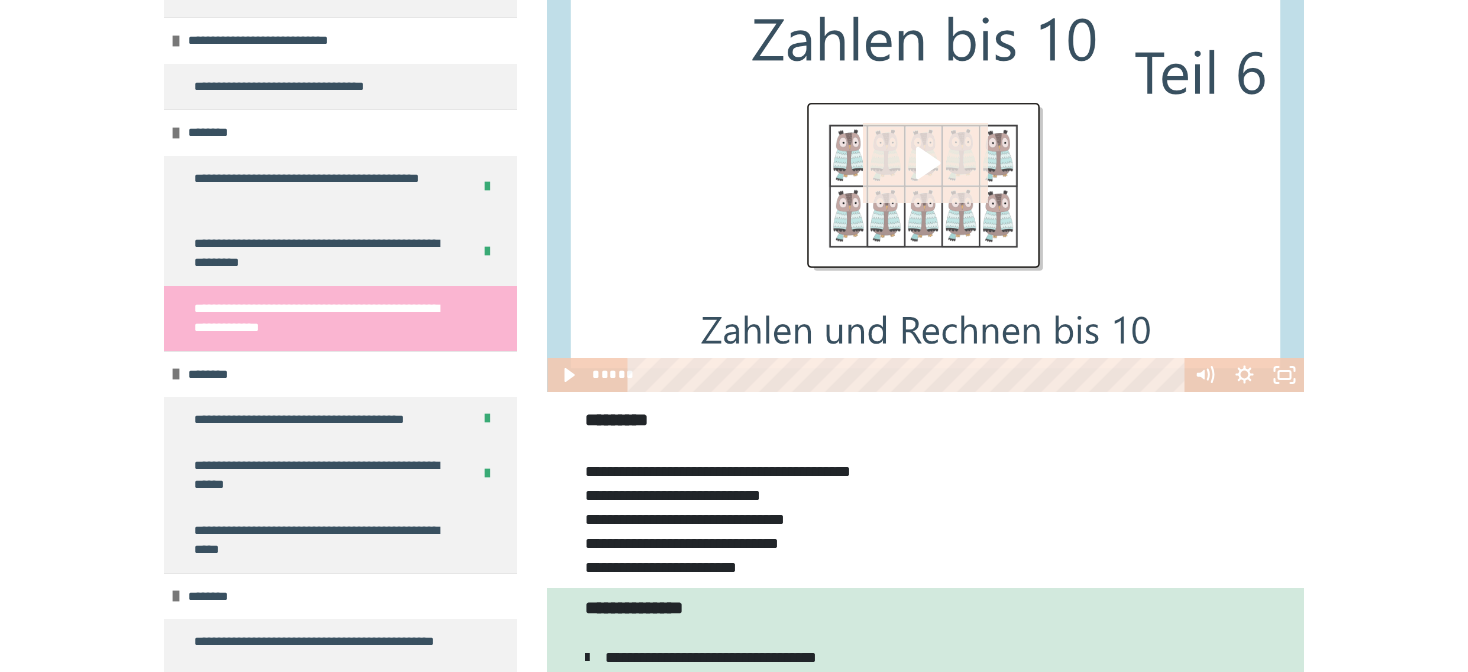 click 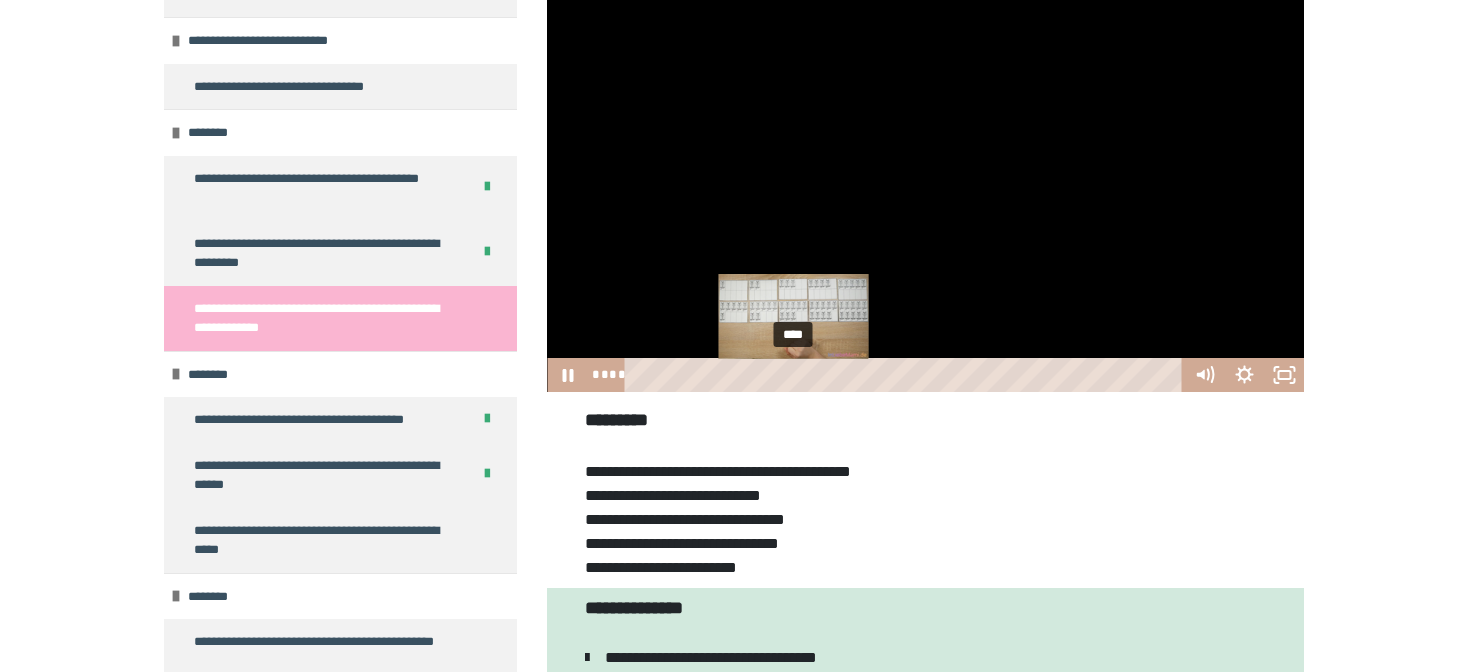 click on "****" at bounding box center (907, 375) 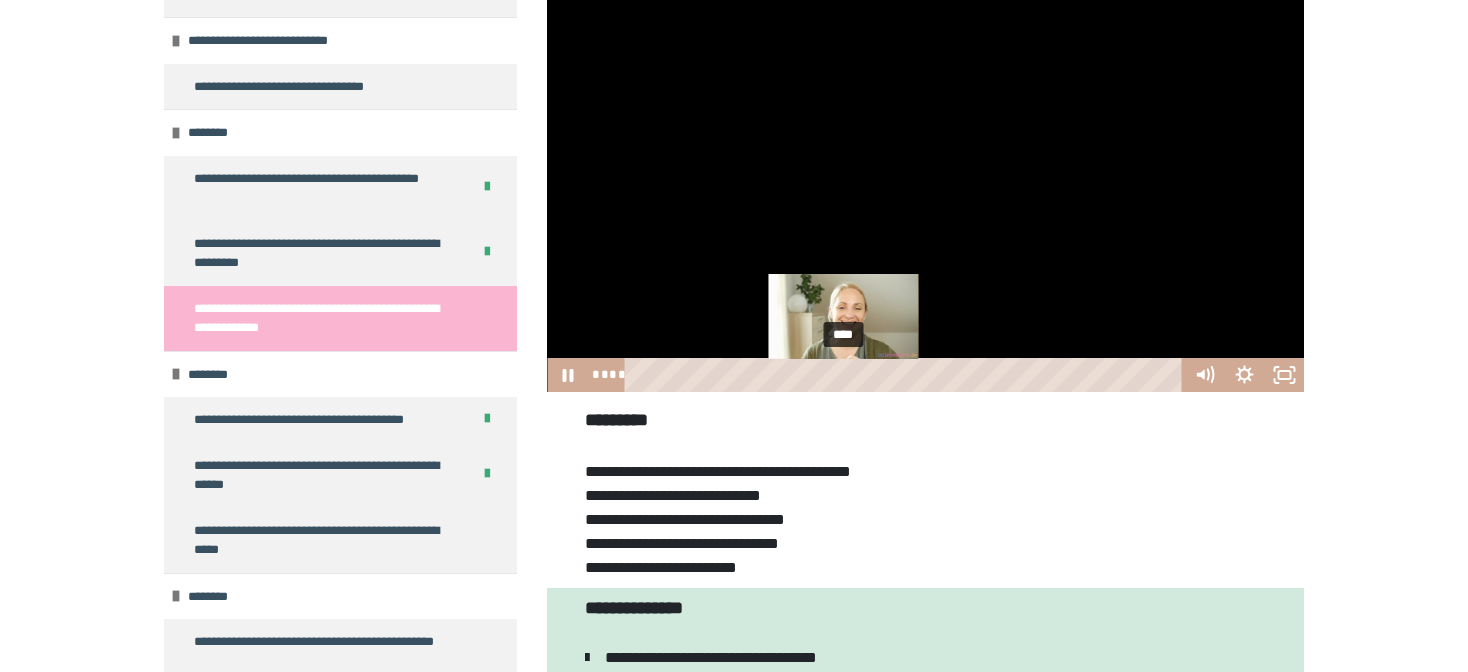 click on "****" at bounding box center (907, 375) 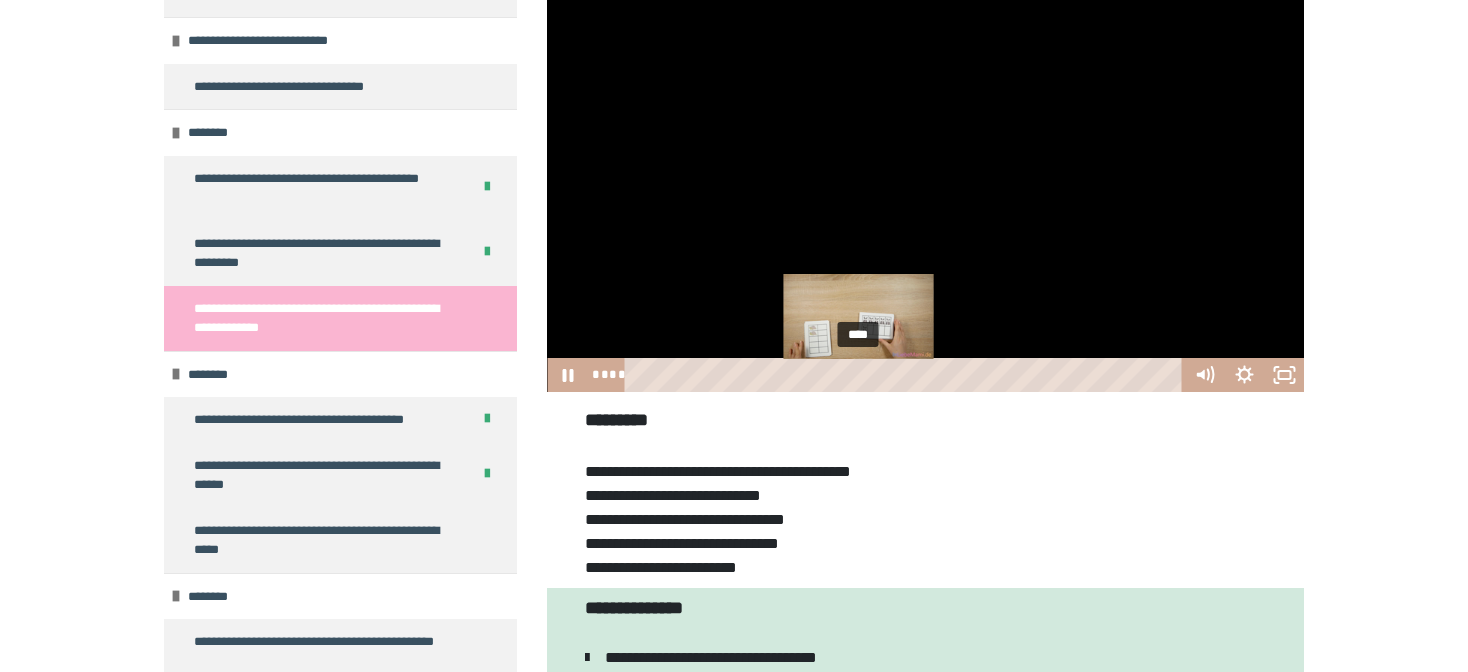 click on "****" at bounding box center (907, 375) 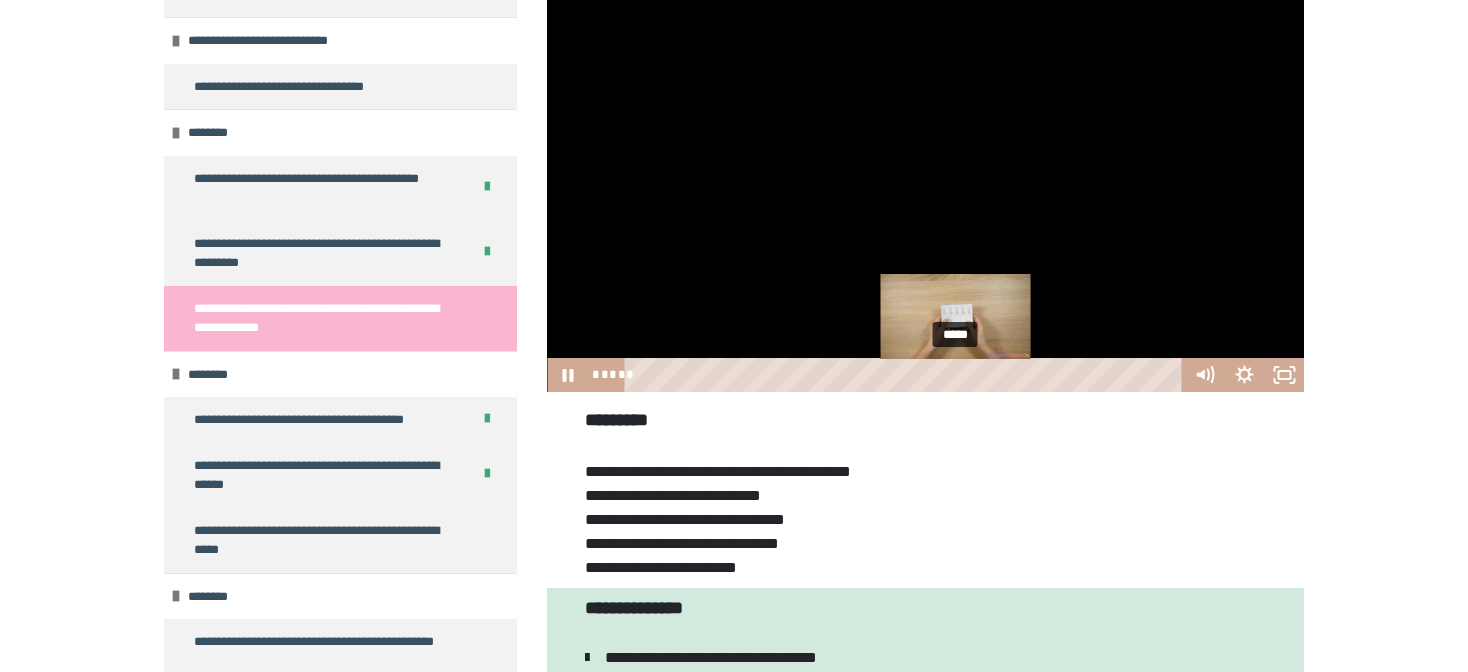 click on "*****" at bounding box center [907, 375] 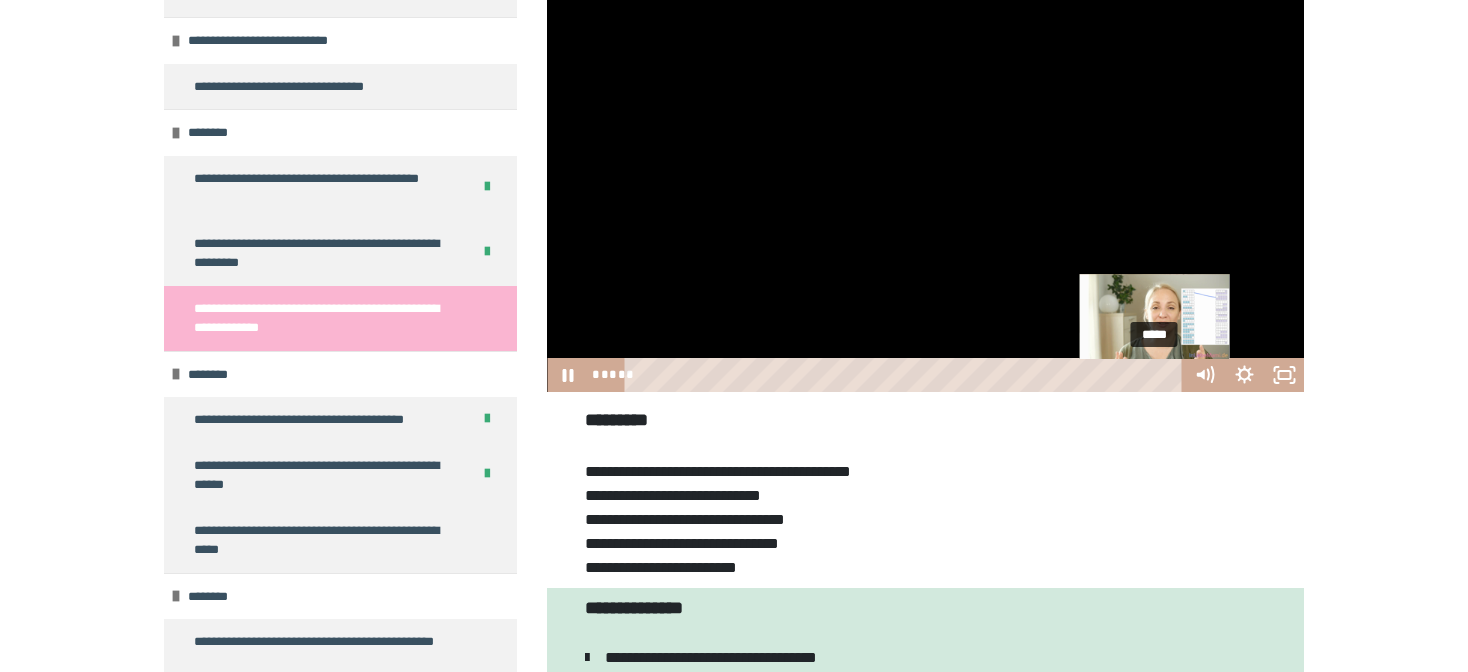 click on "*****" at bounding box center (907, 375) 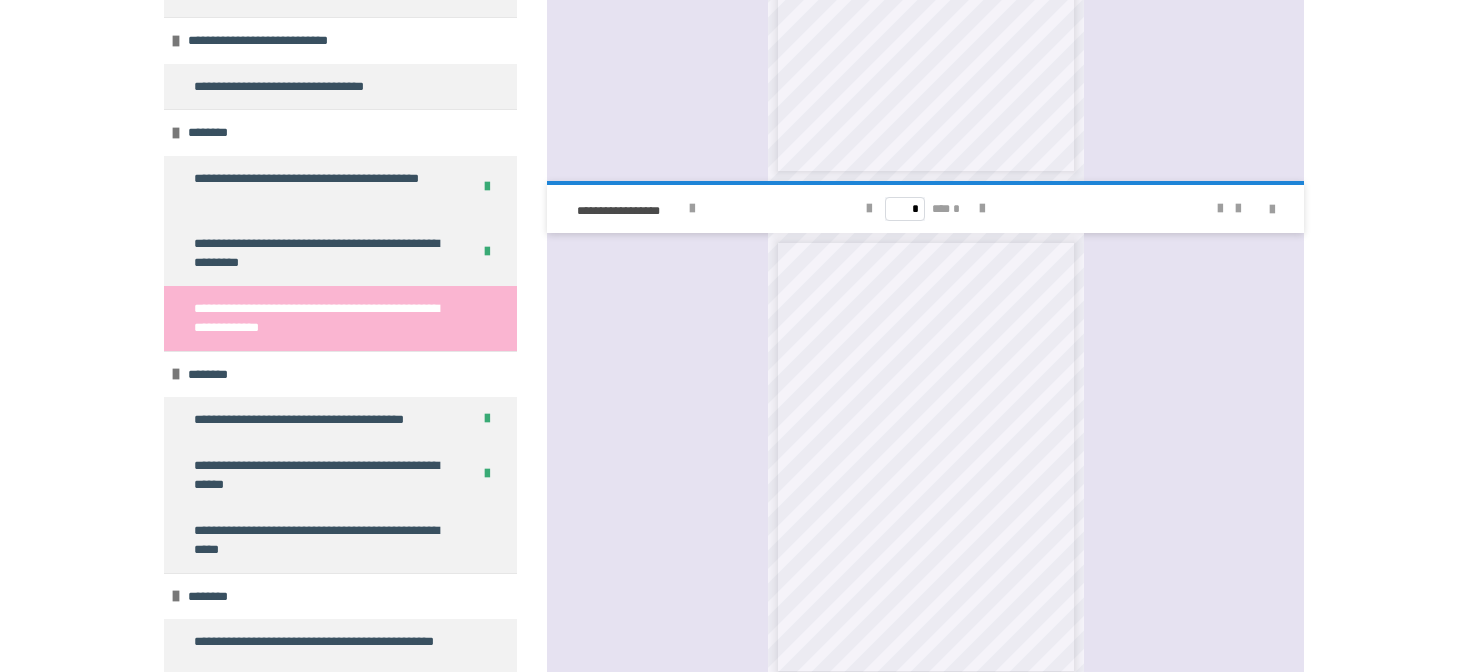 scroll, scrollTop: 4218, scrollLeft: 0, axis: vertical 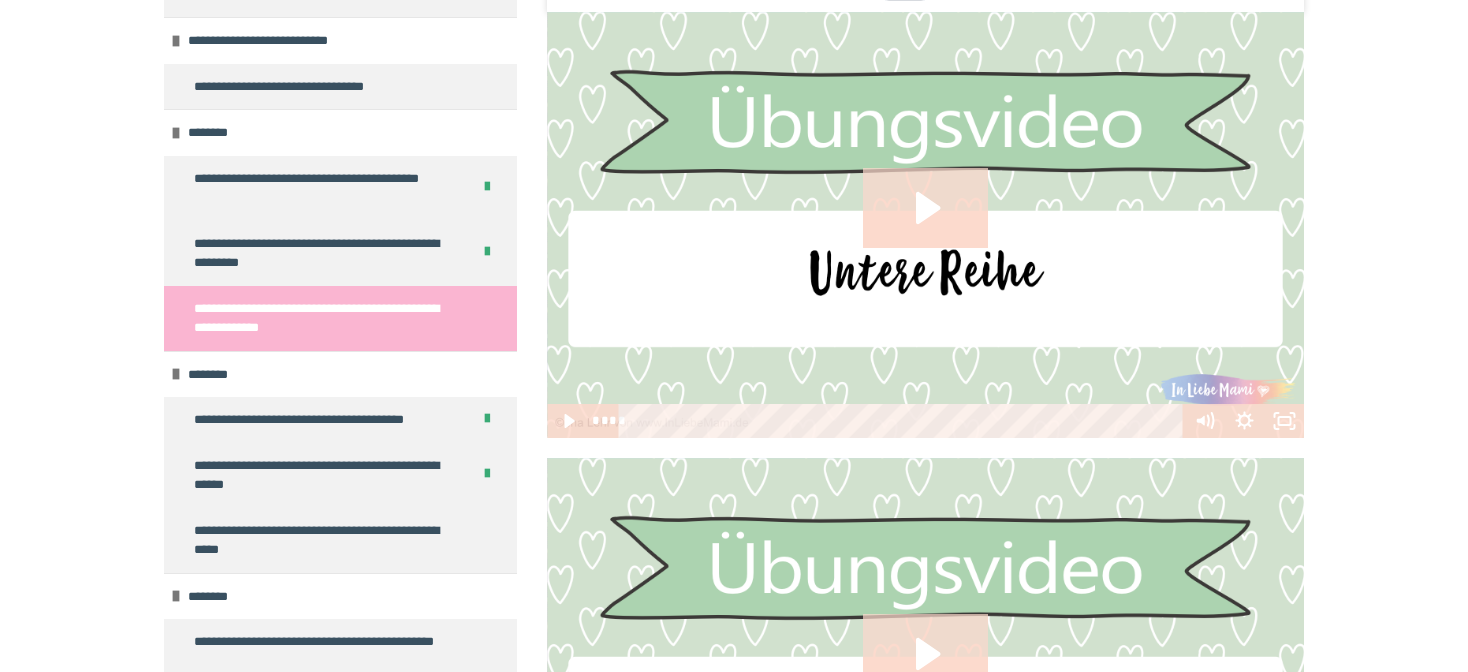 click on "**********" at bounding box center (734, -2181) 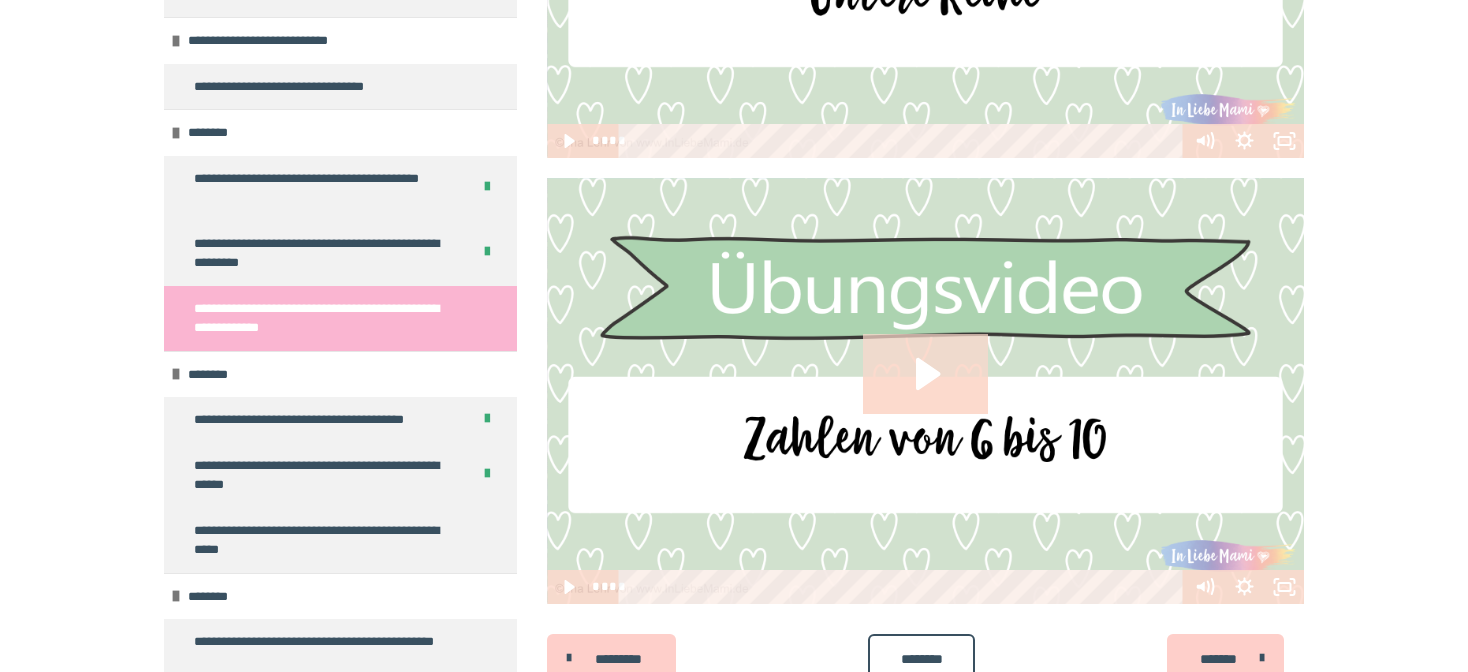 scroll, scrollTop: 5805, scrollLeft: 0, axis: vertical 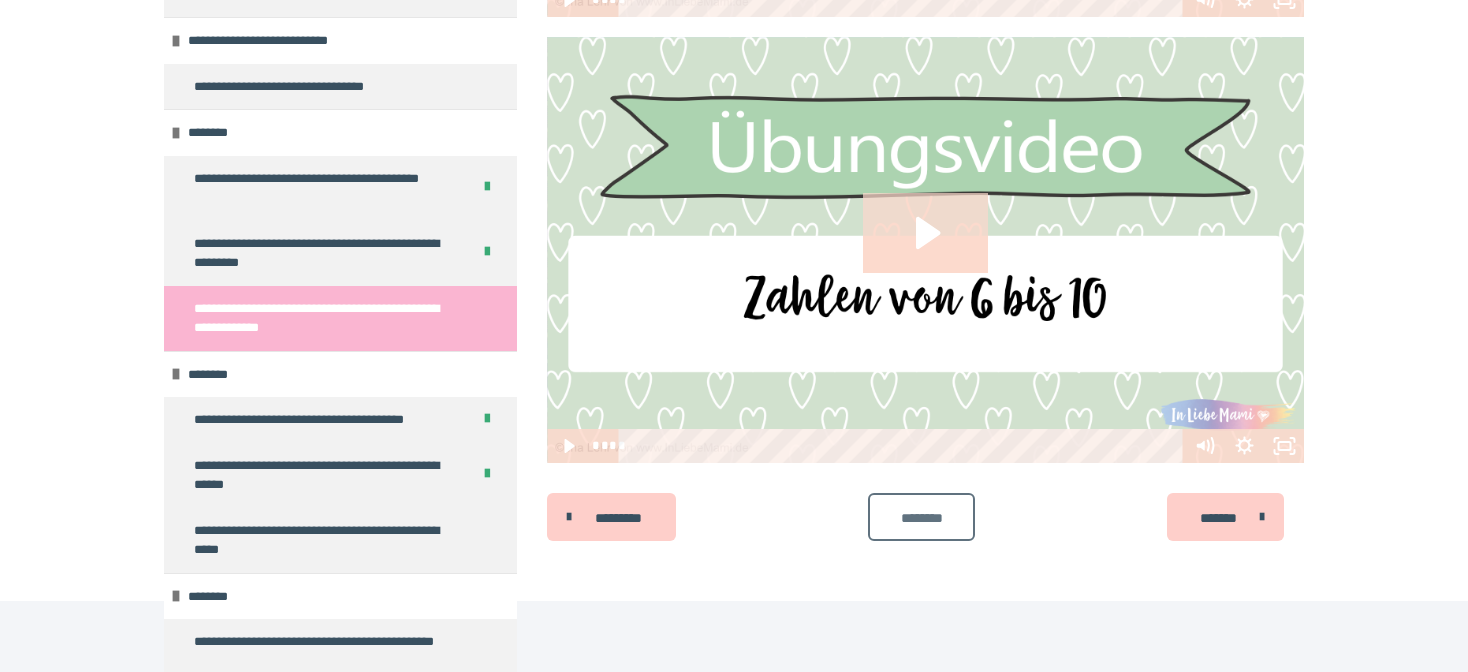 click on "********" at bounding box center (921, 518) 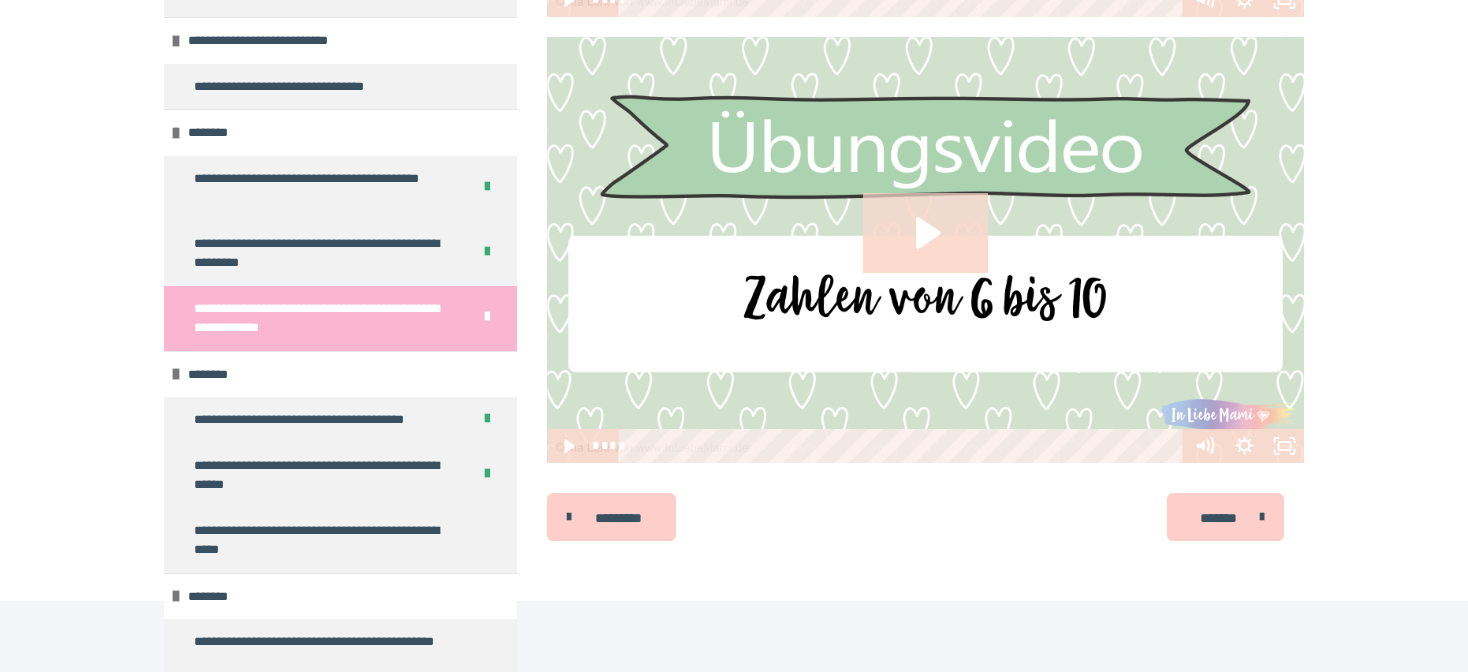 click on "*******" at bounding box center (1225, 517) 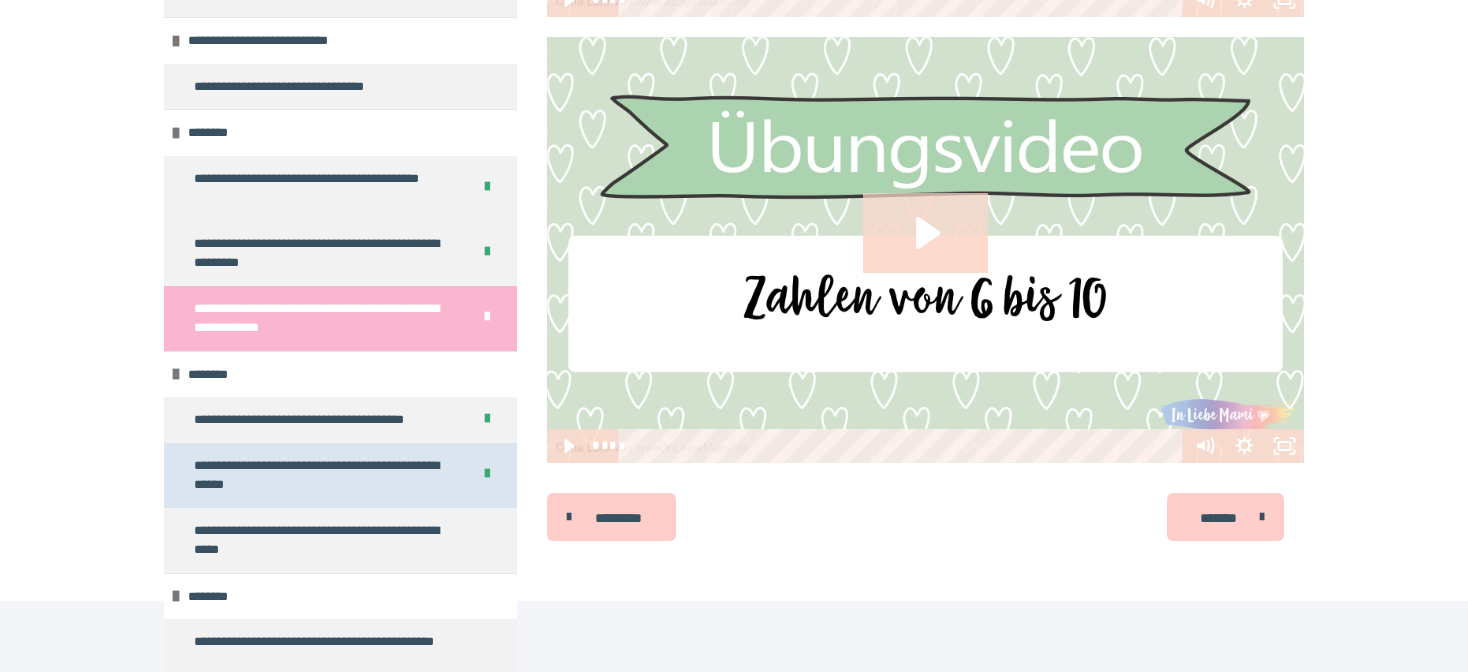 click on "**********" at bounding box center [325, 540] 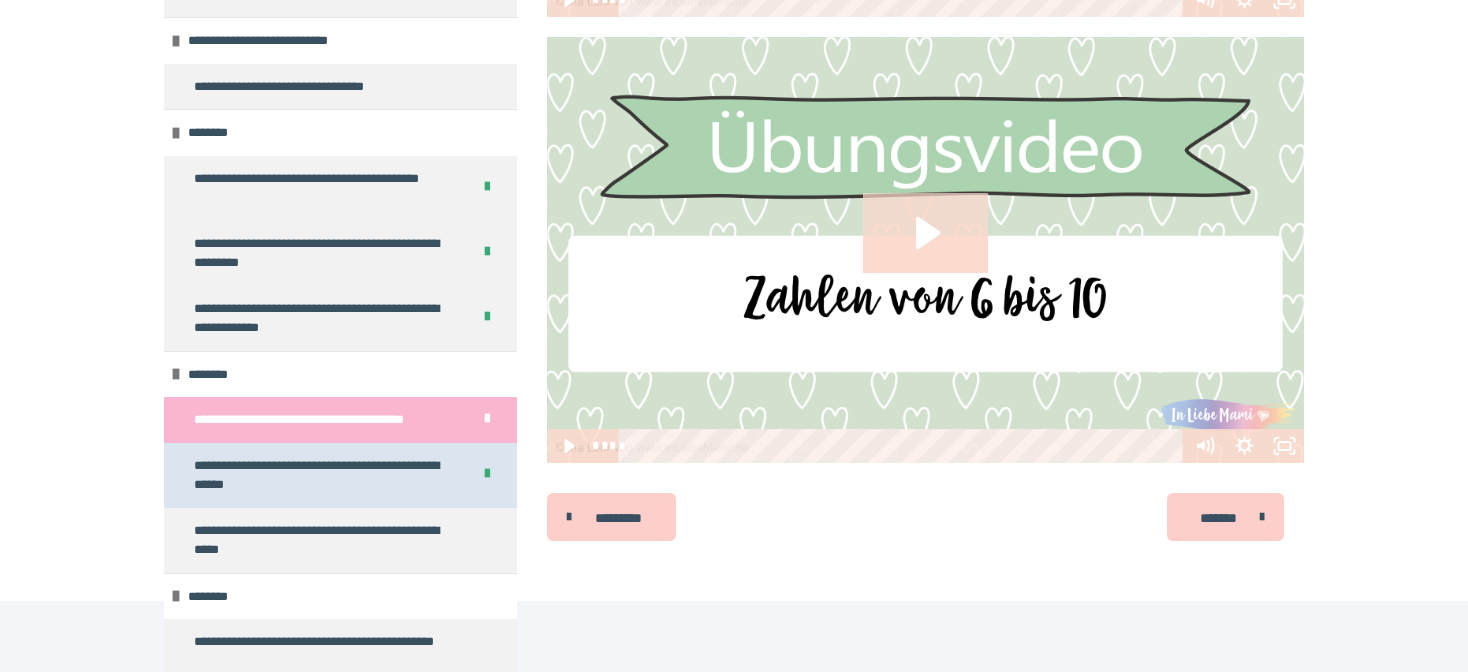 click on "**********" at bounding box center [325, 540] 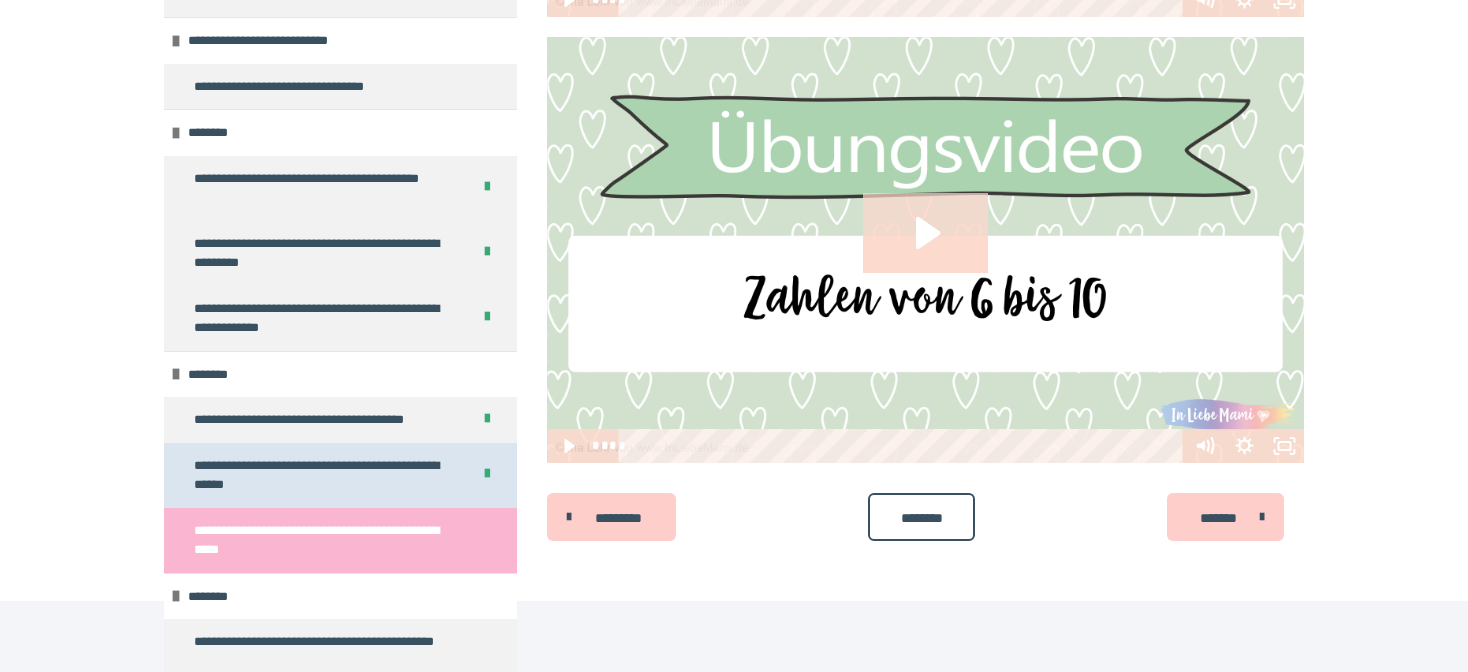 scroll, scrollTop: 222, scrollLeft: 0, axis: vertical 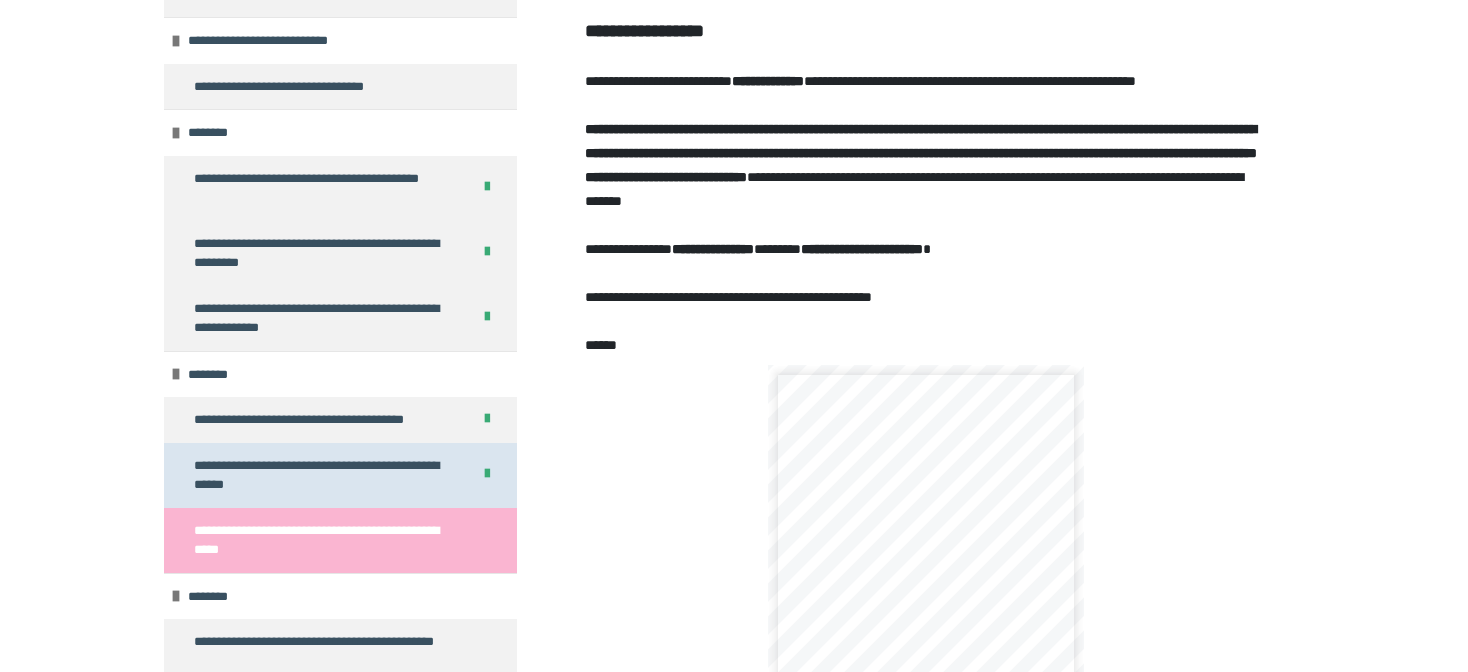 click on "**********" at bounding box center [325, 540] 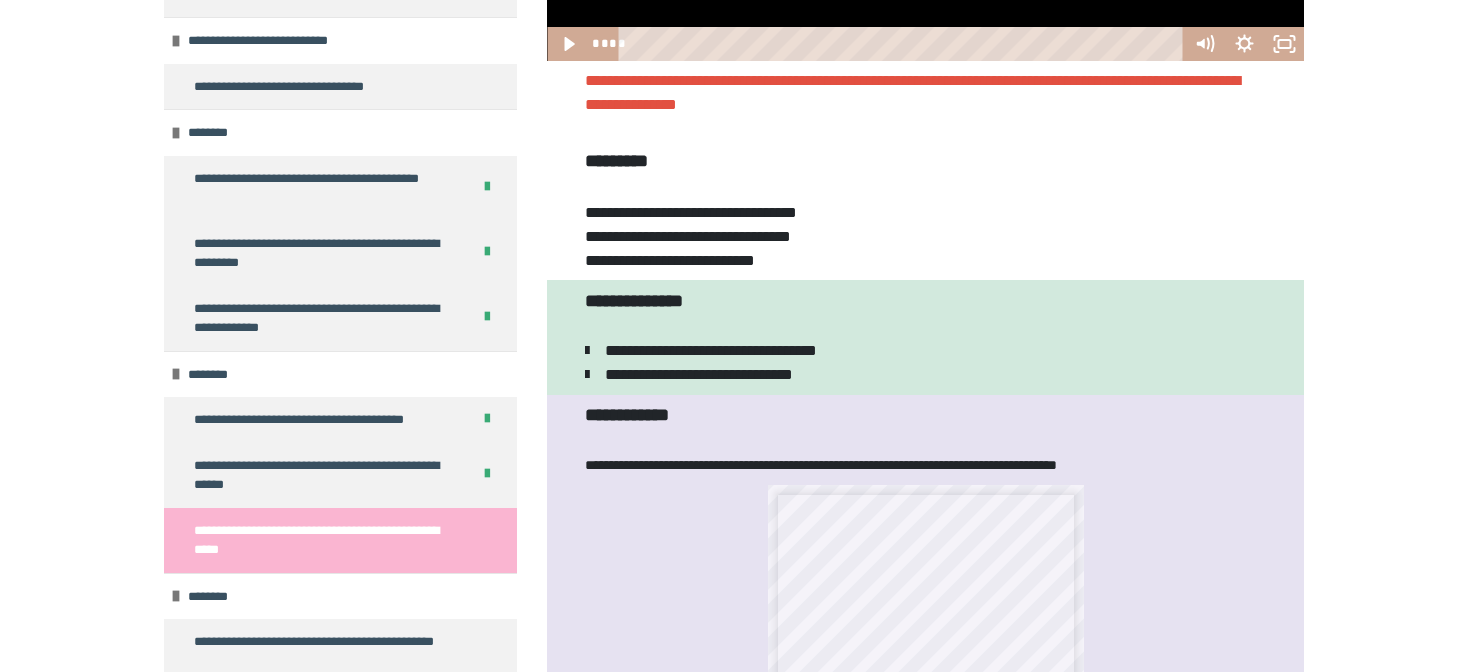 scroll, scrollTop: 505, scrollLeft: 0, axis: vertical 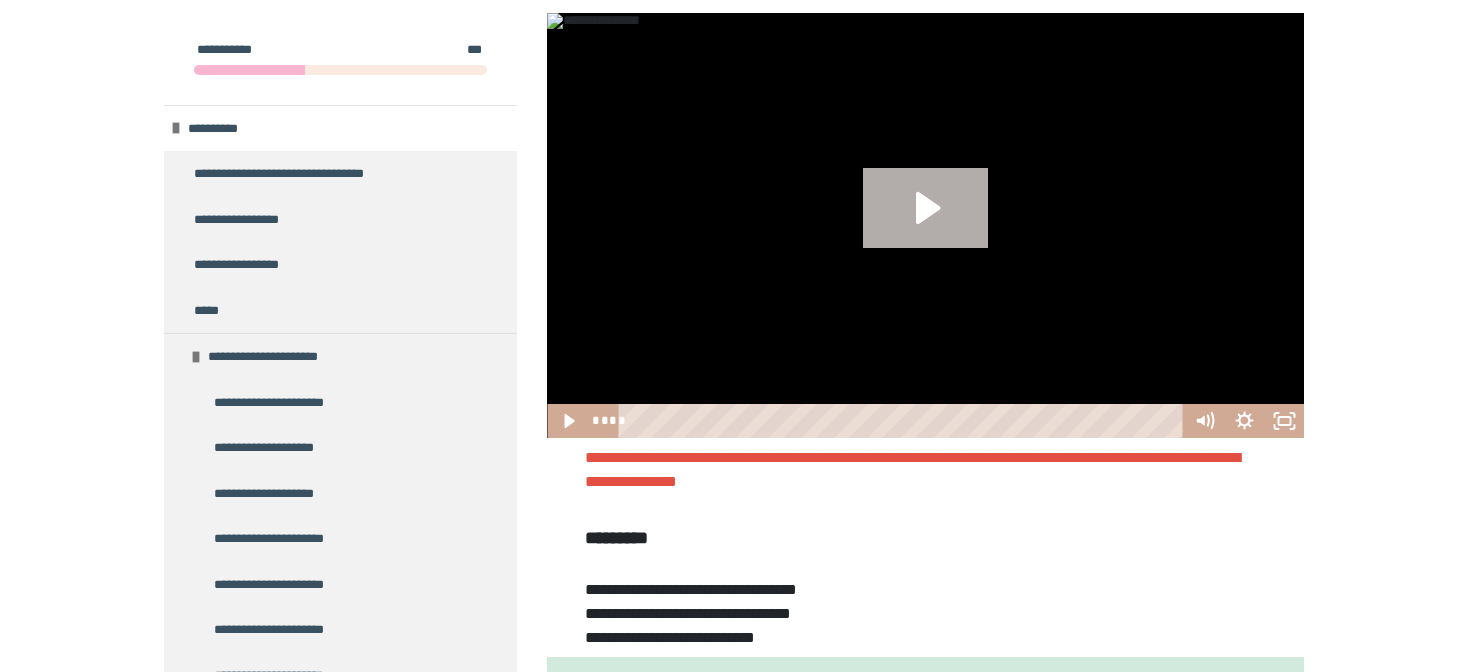 click 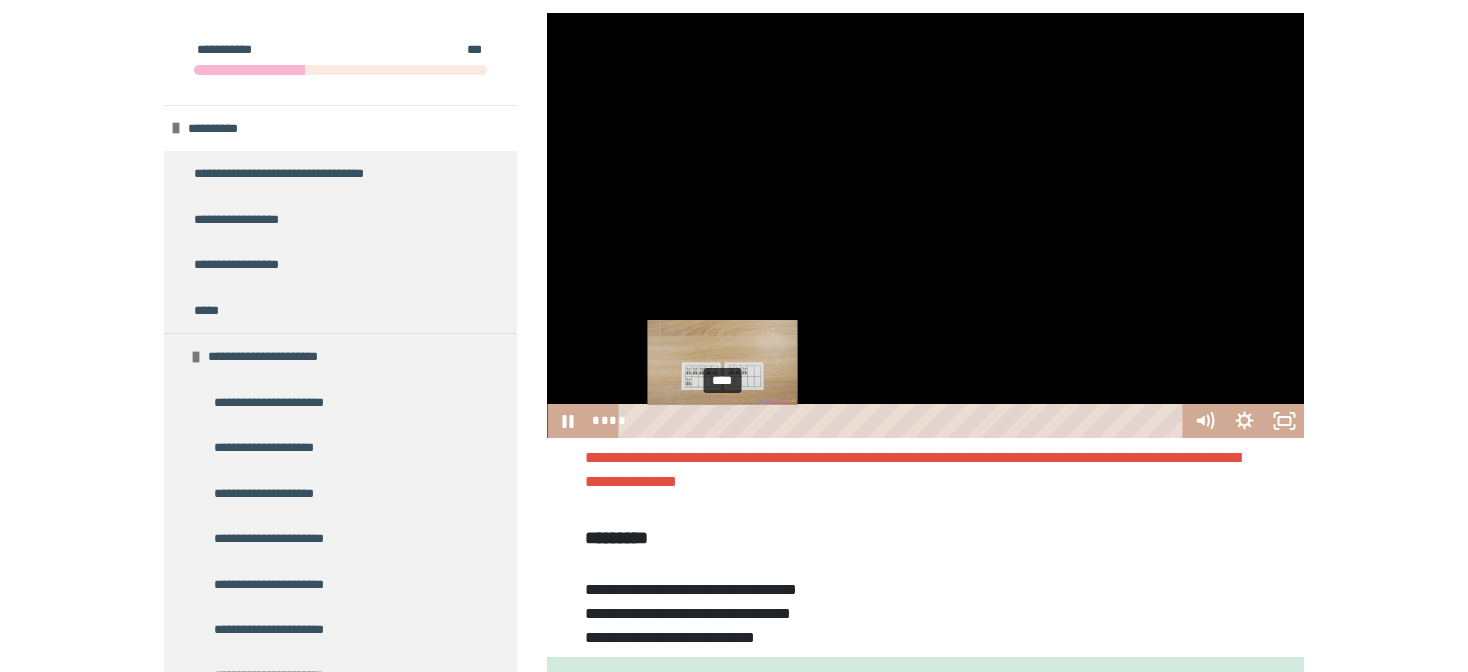 click on "****" at bounding box center [904, 421] 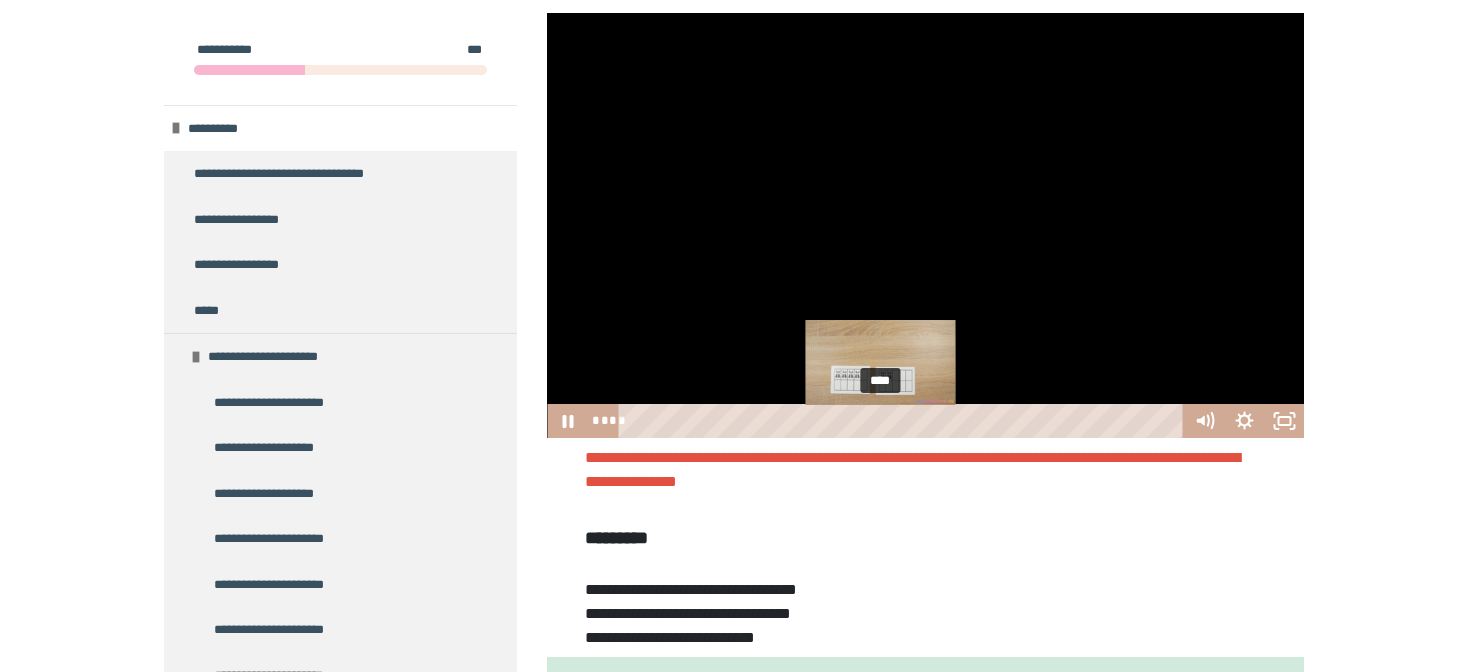 click on "****" at bounding box center (904, 421) 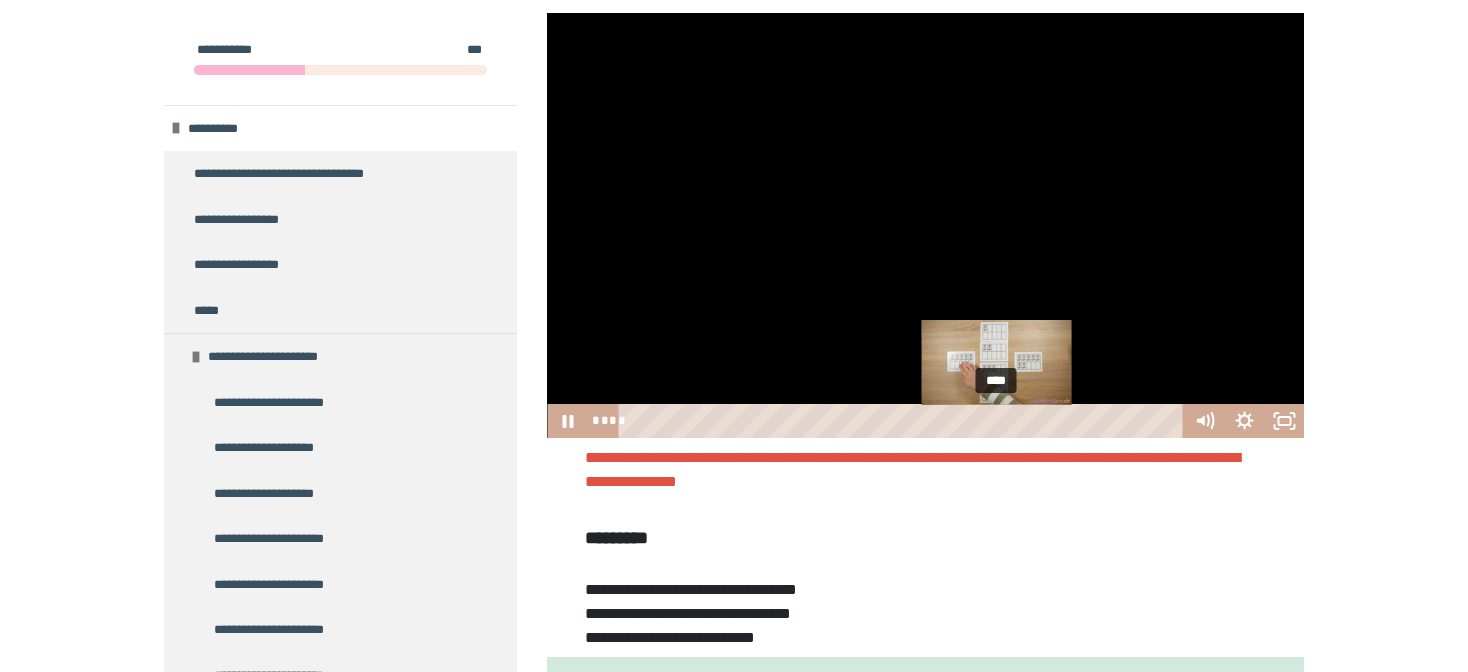click on "****" at bounding box center [904, 421] 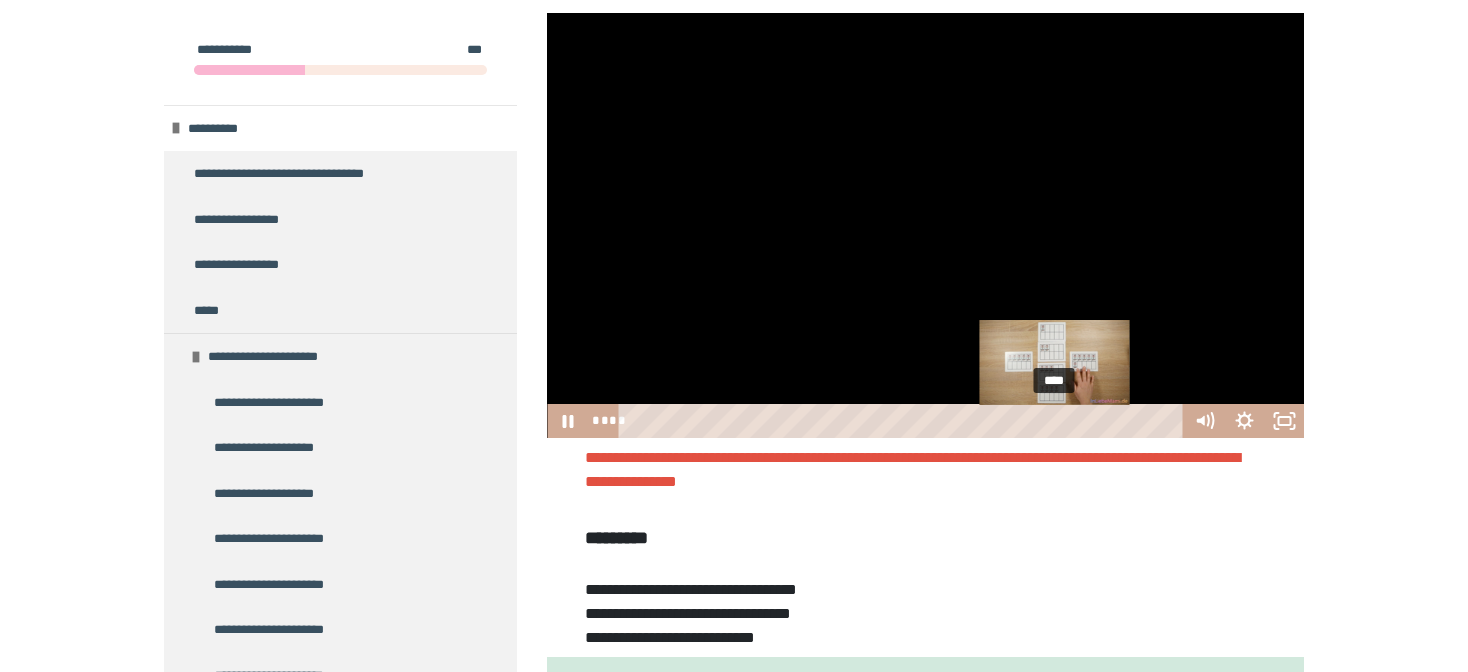 click on "****" at bounding box center (904, 421) 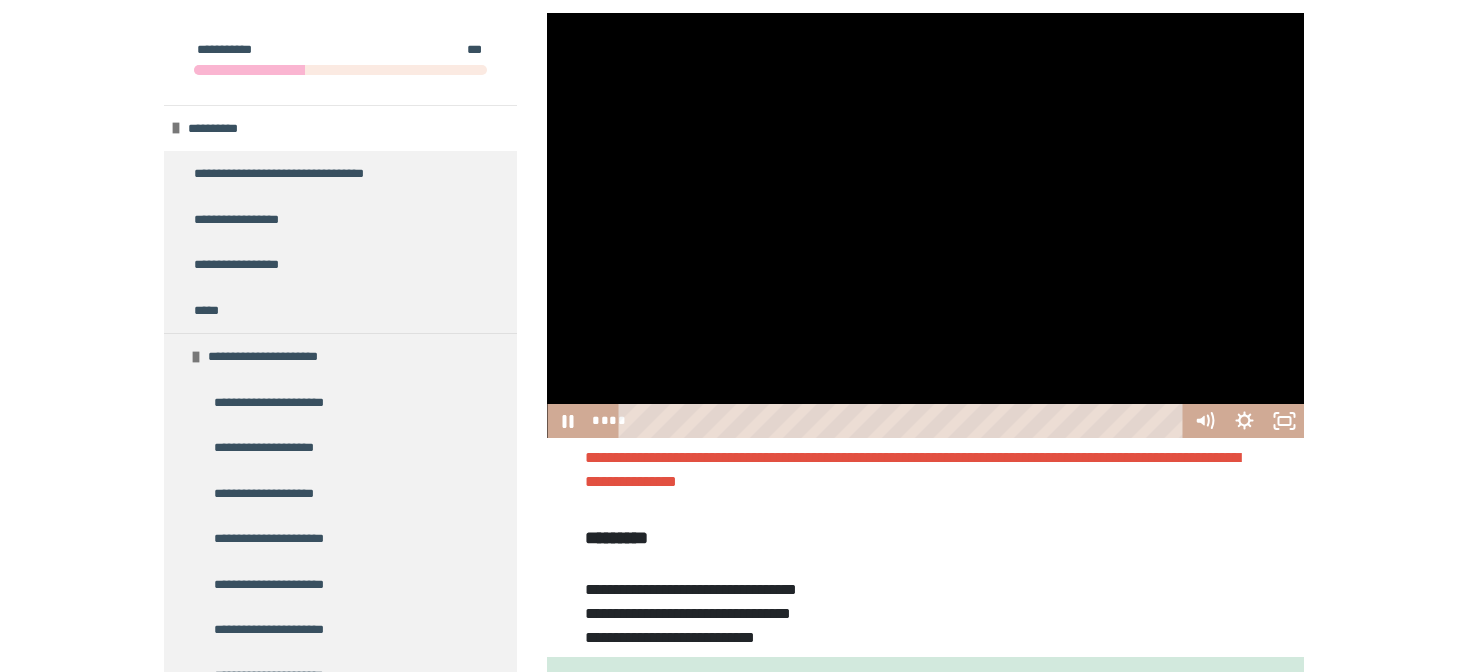 drag, startPoint x: 1011, startPoint y: 223, endPoint x: 751, endPoint y: 60, distance: 306.8697 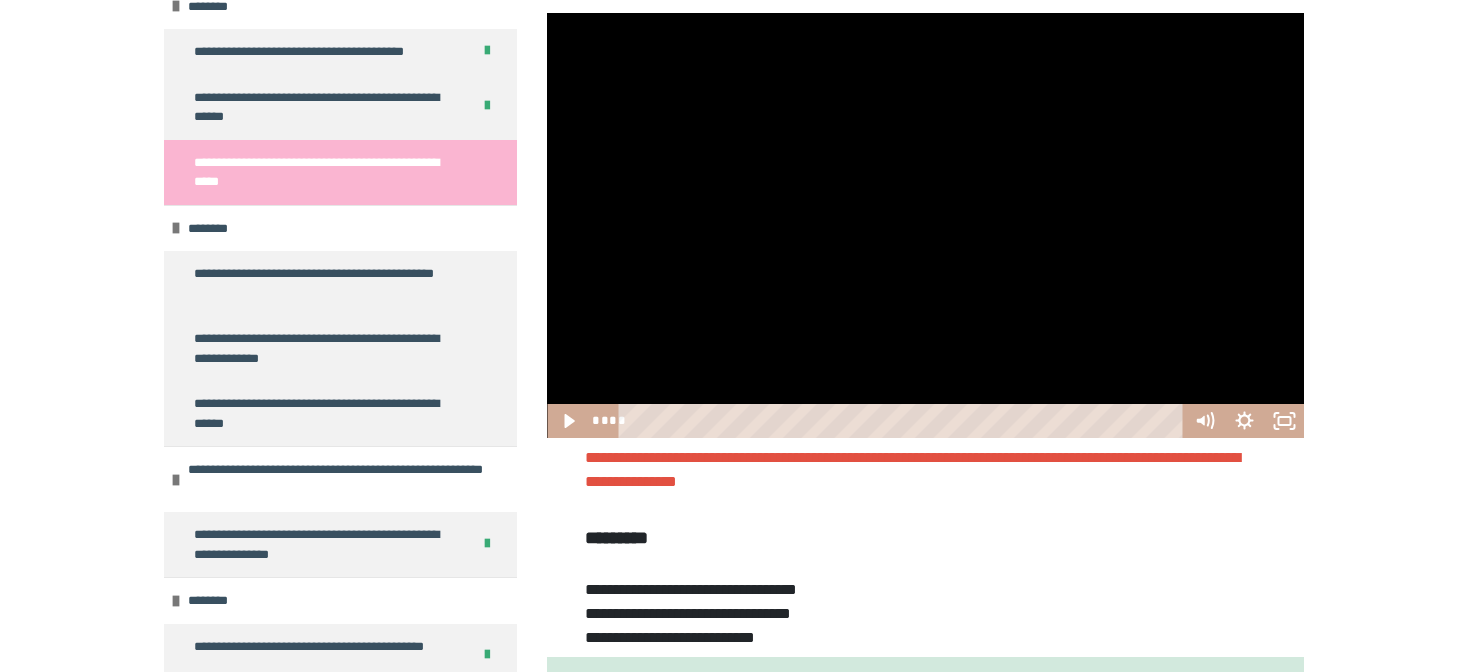 scroll, scrollTop: 2736, scrollLeft: 0, axis: vertical 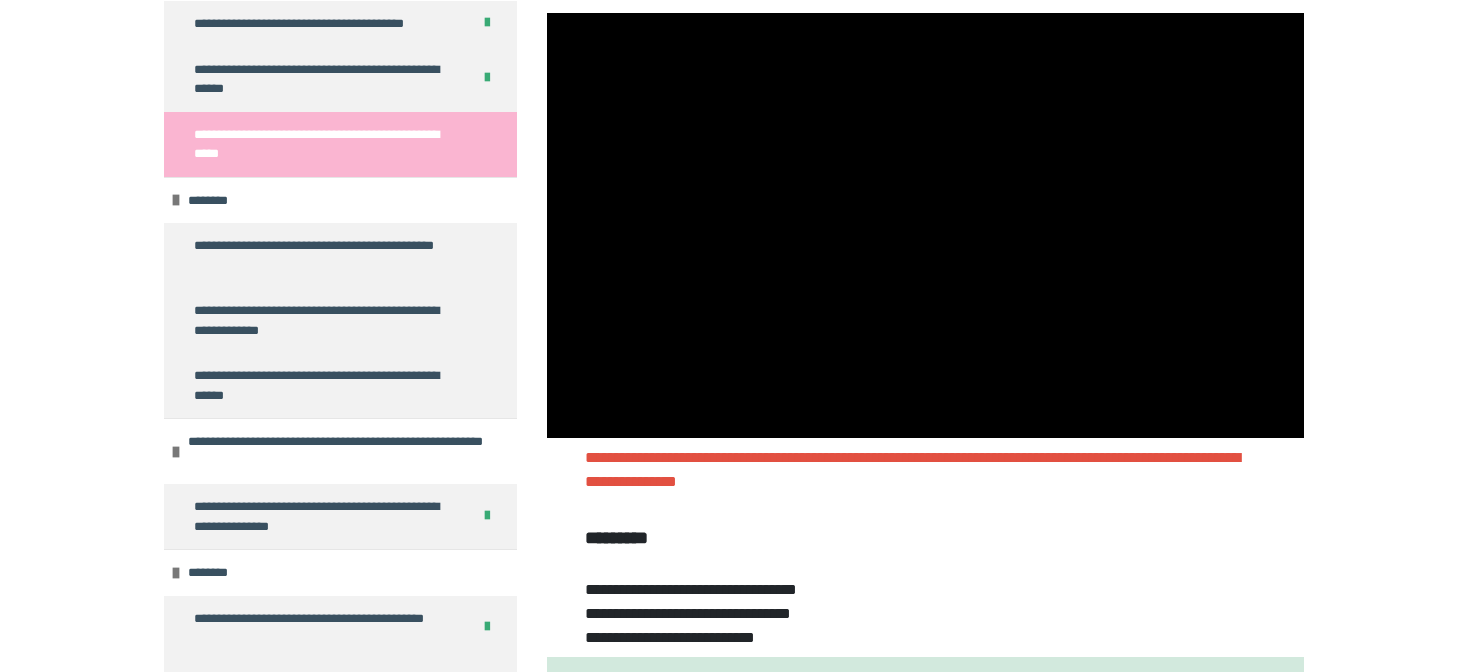 drag, startPoint x: 1463, startPoint y: 141, endPoint x: 1463, endPoint y: 154, distance: 13 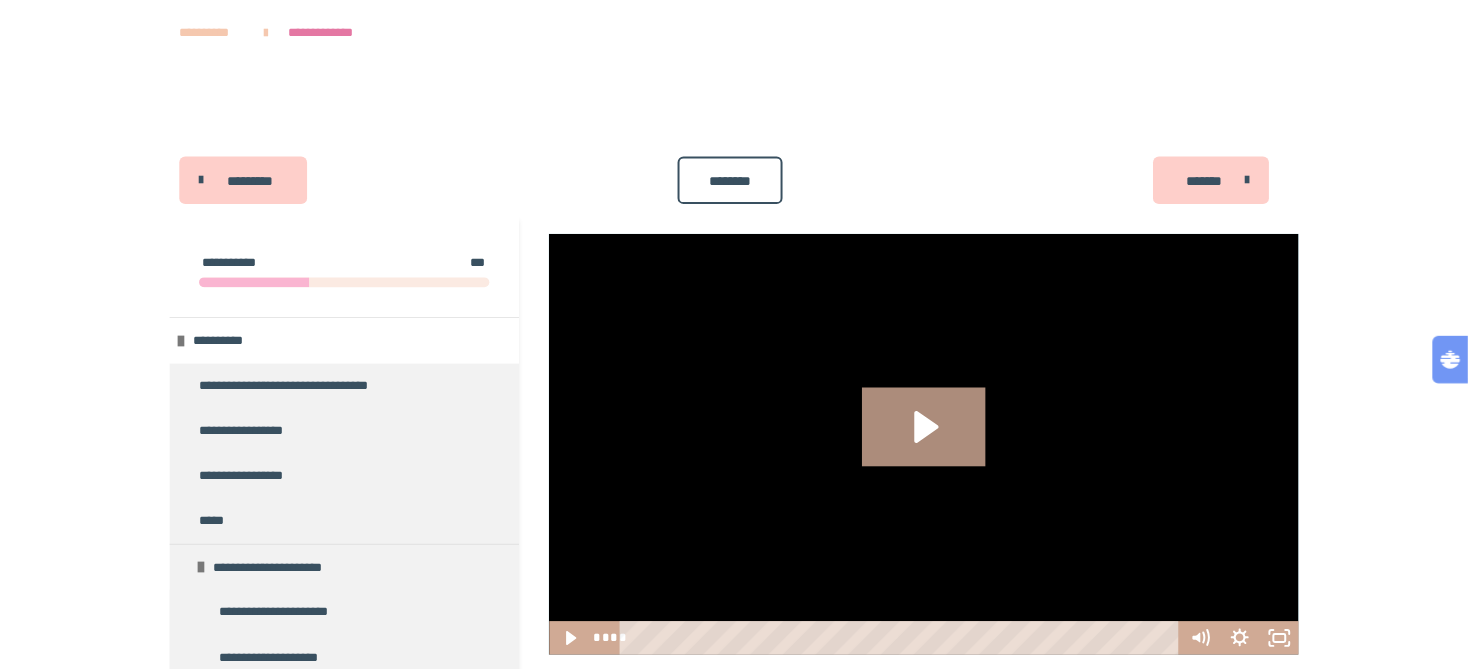 scroll, scrollTop: 0, scrollLeft: 0, axis: both 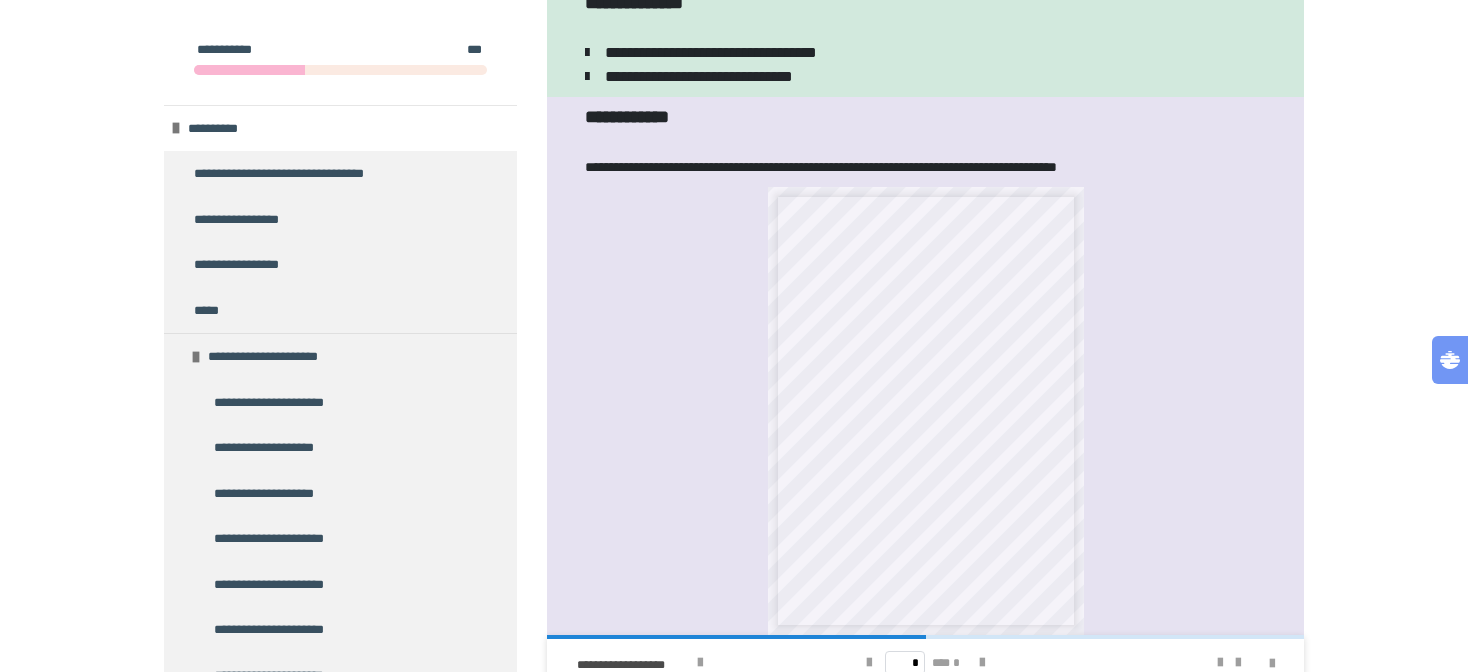 drag, startPoint x: 1481, startPoint y: 70, endPoint x: 1481, endPoint y: 133, distance: 63 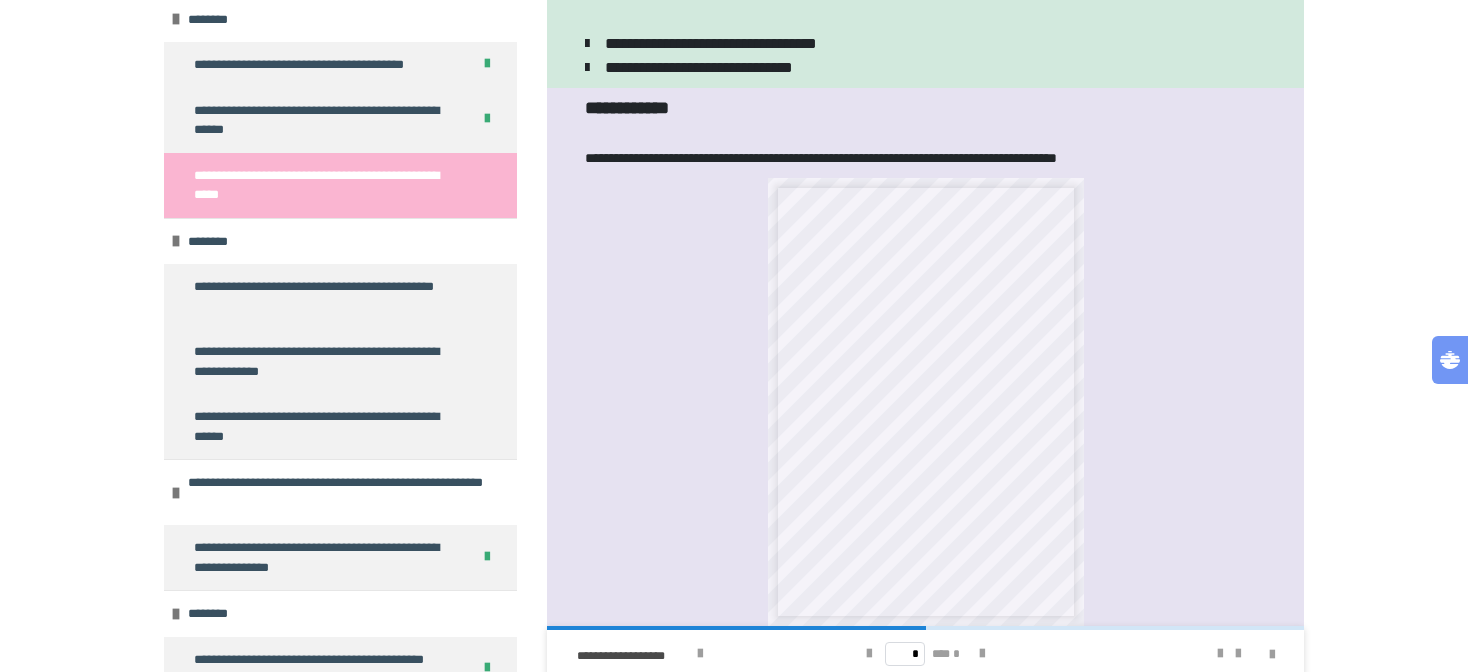 scroll, scrollTop: 2722, scrollLeft: 0, axis: vertical 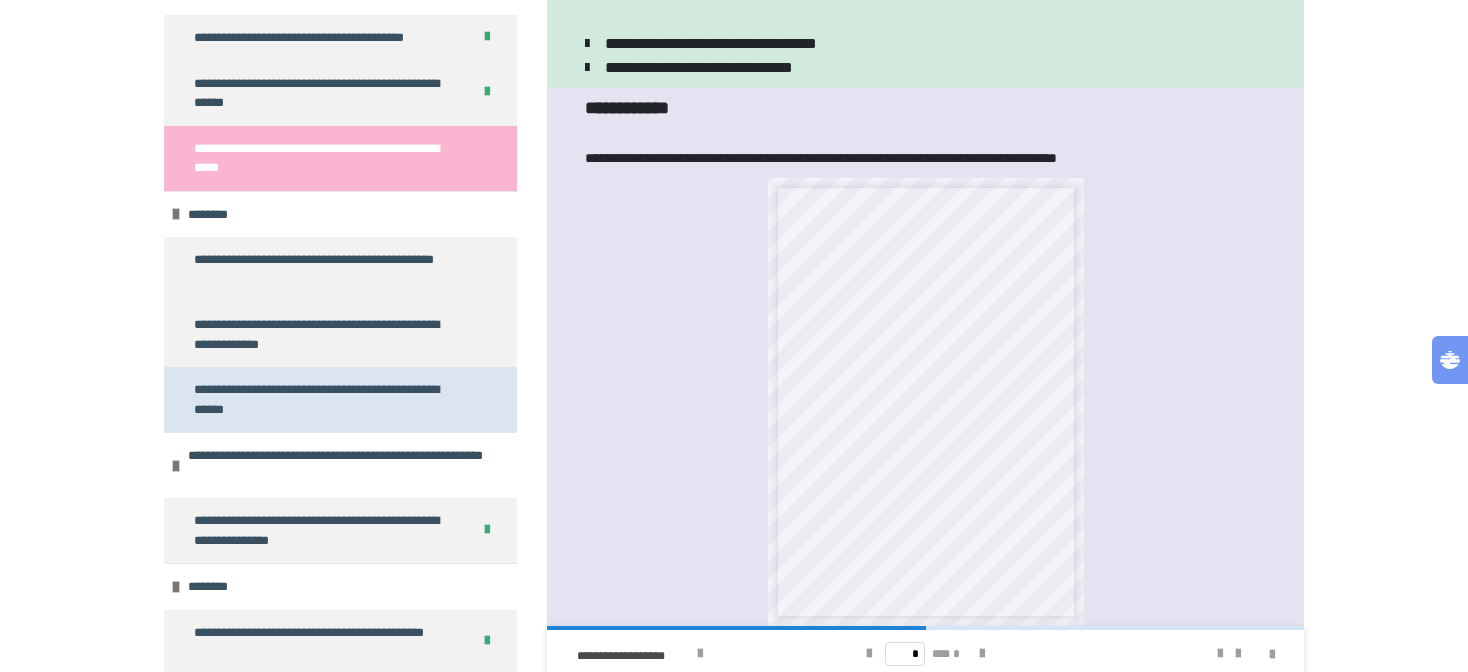 click on "**********" at bounding box center [325, 399] 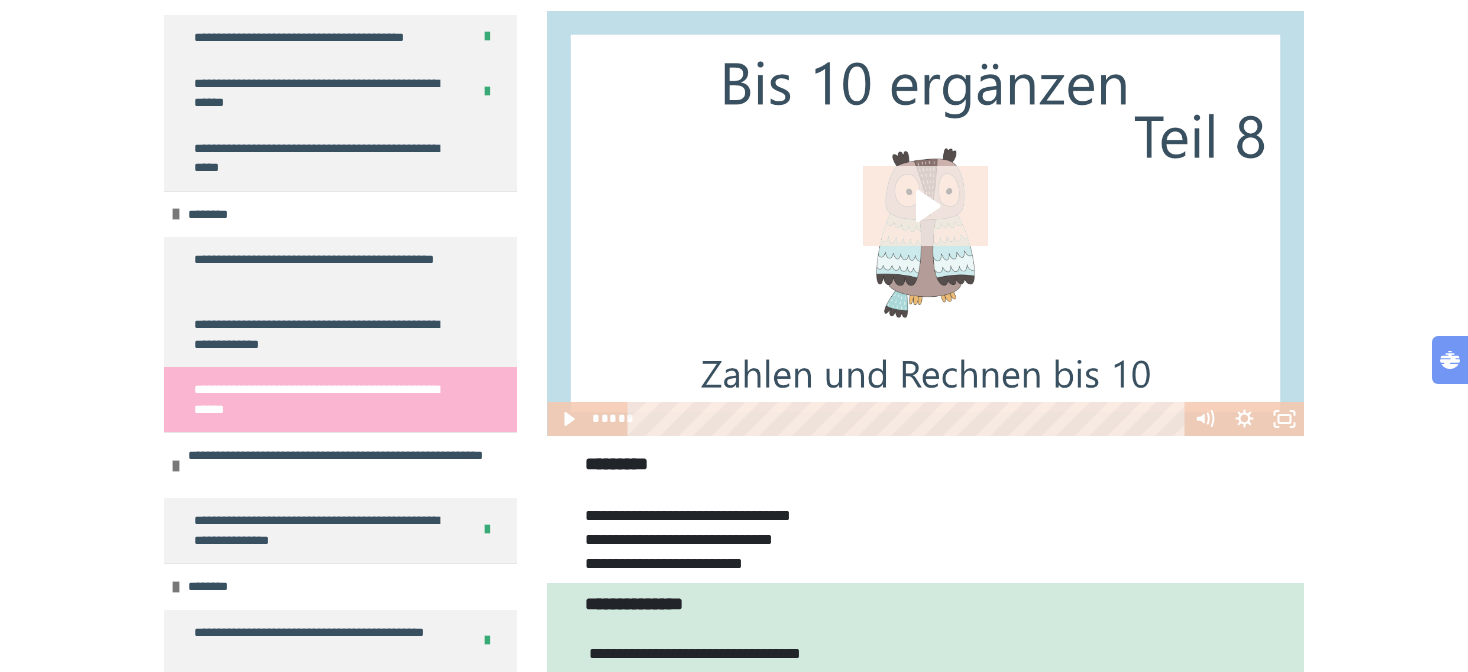 click 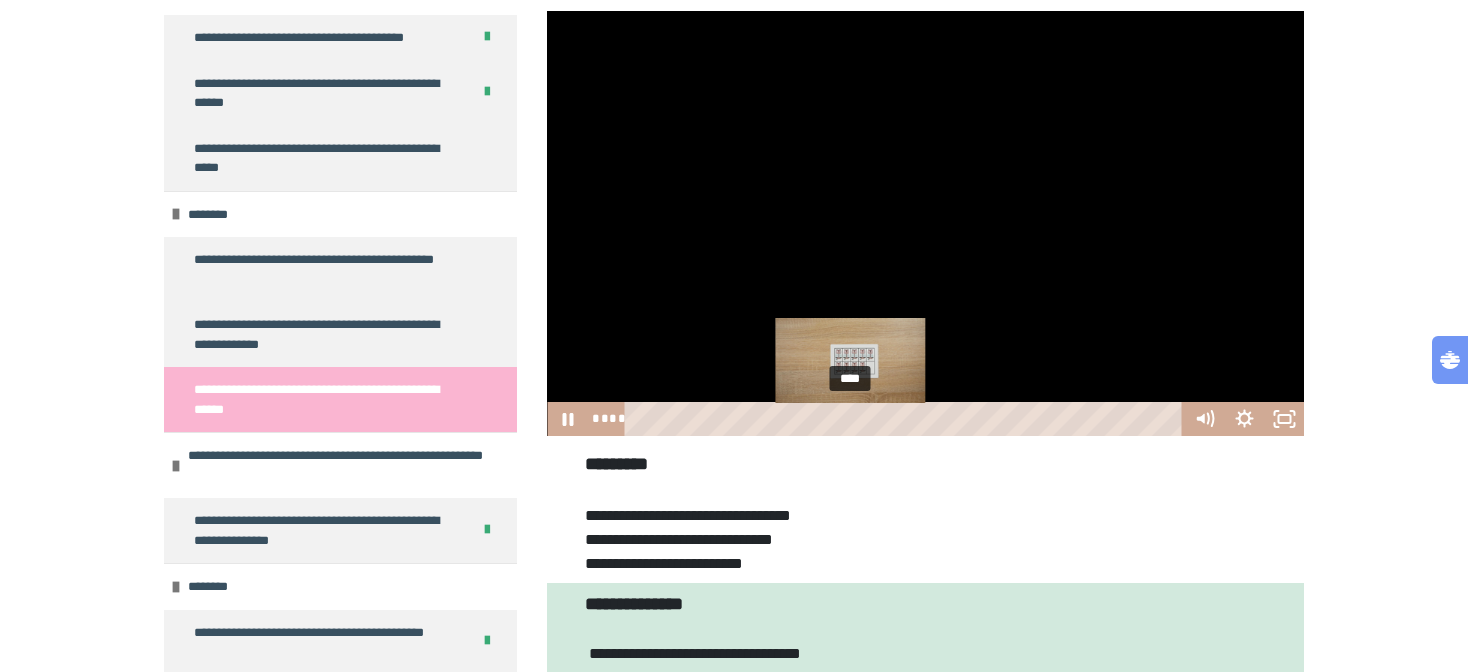 click on "****" at bounding box center (907, 419) 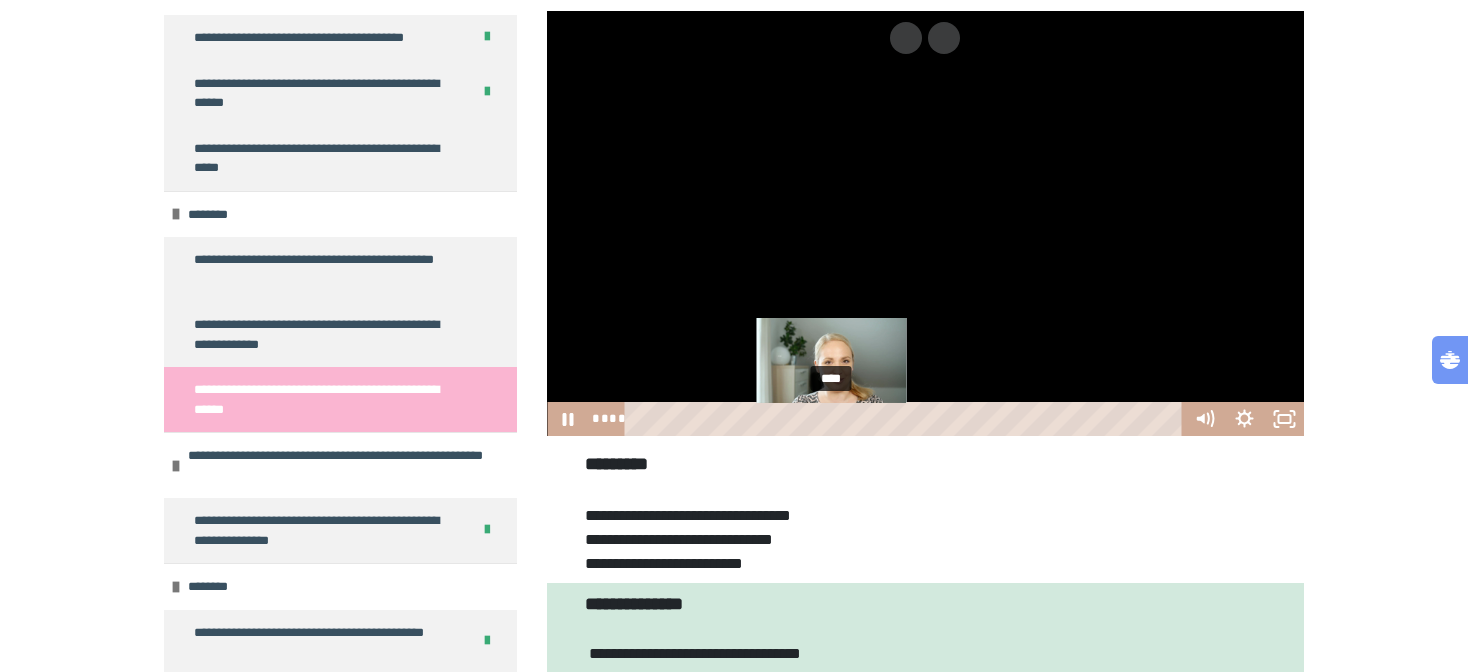click on "****" at bounding box center [907, 419] 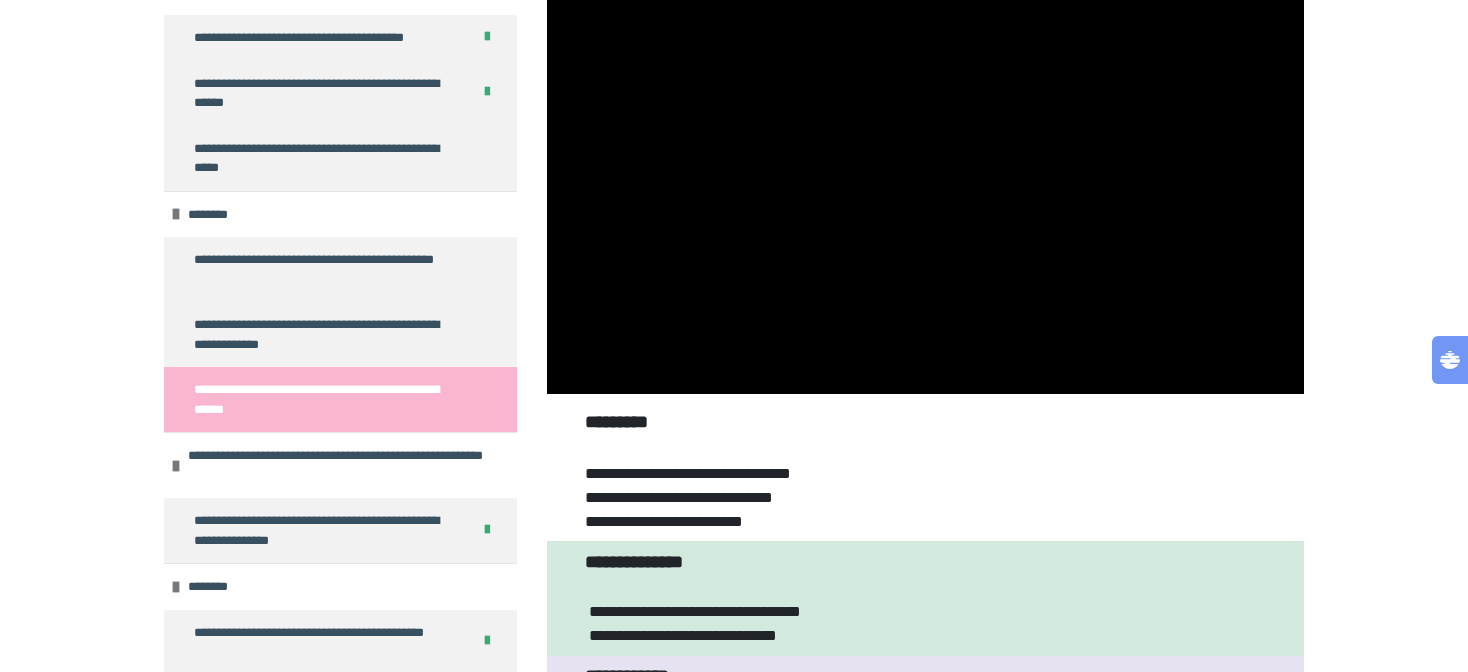 scroll, scrollTop: 256, scrollLeft: 0, axis: vertical 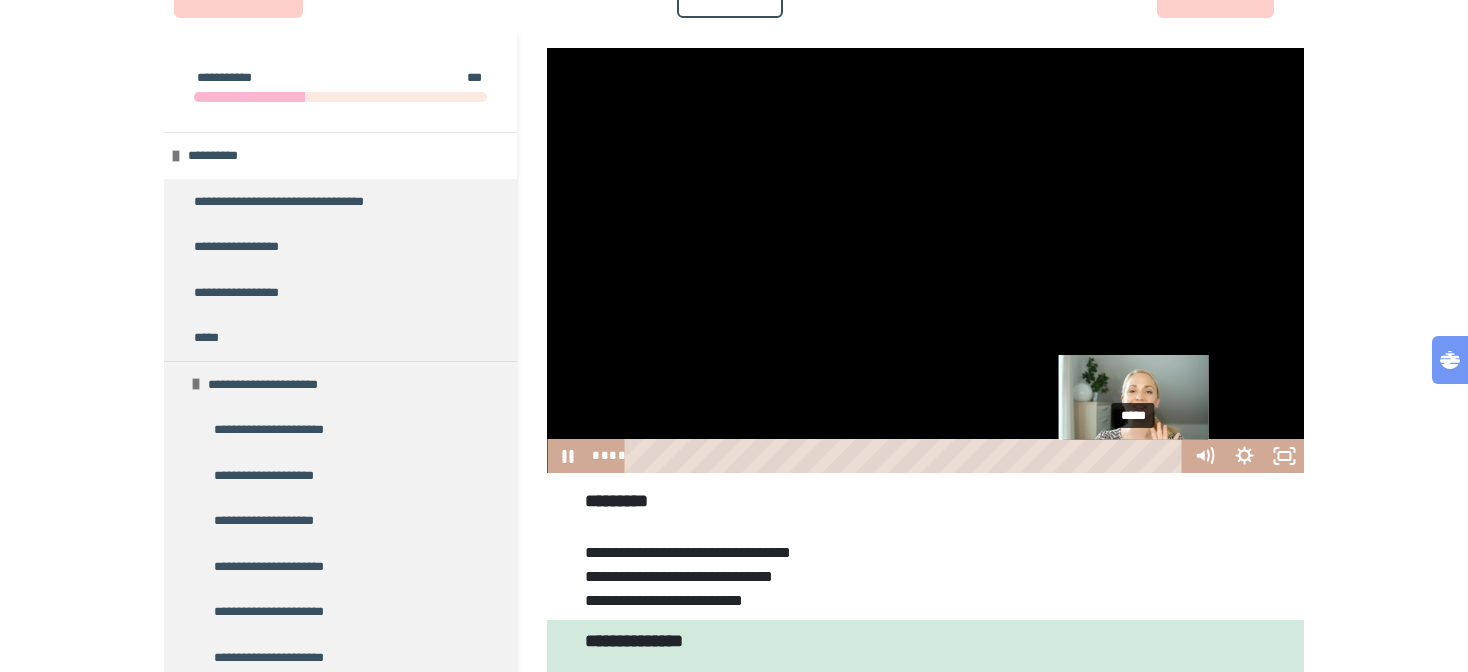click on "**********" at bounding box center (925, 261) 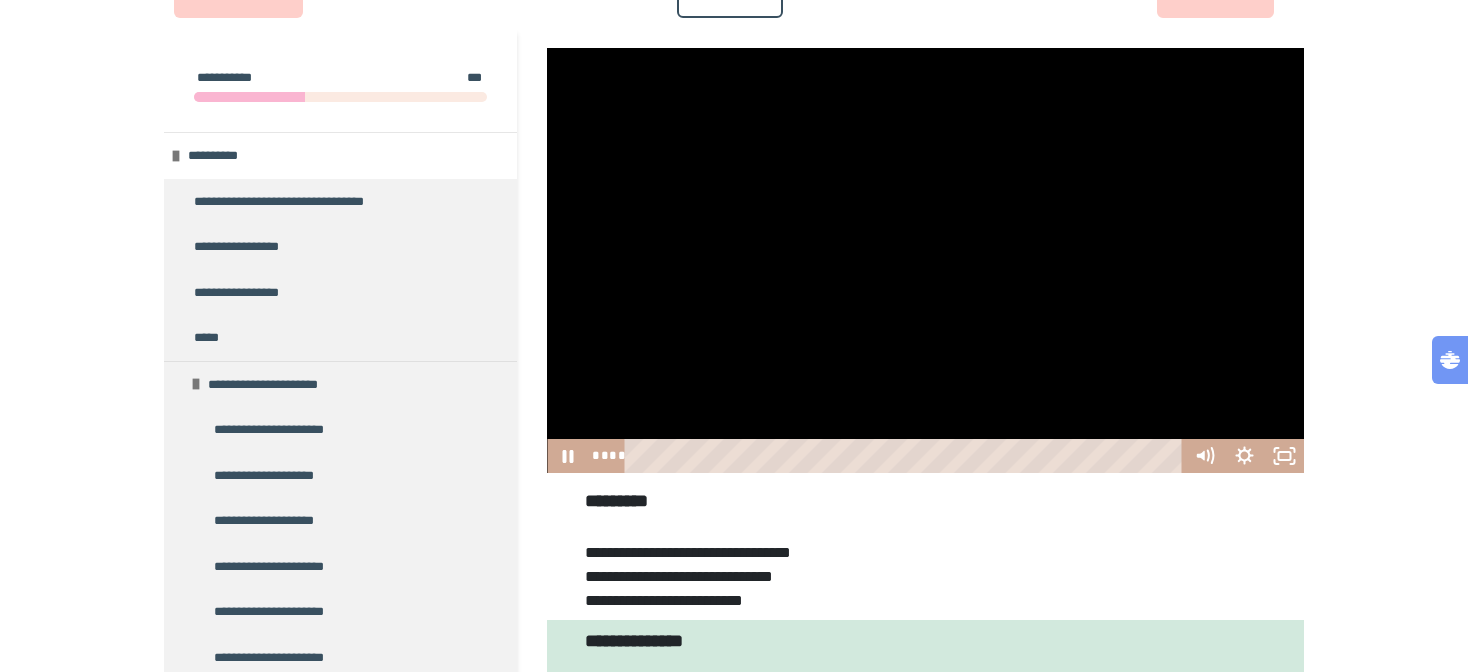 click at bounding box center (925, 261) 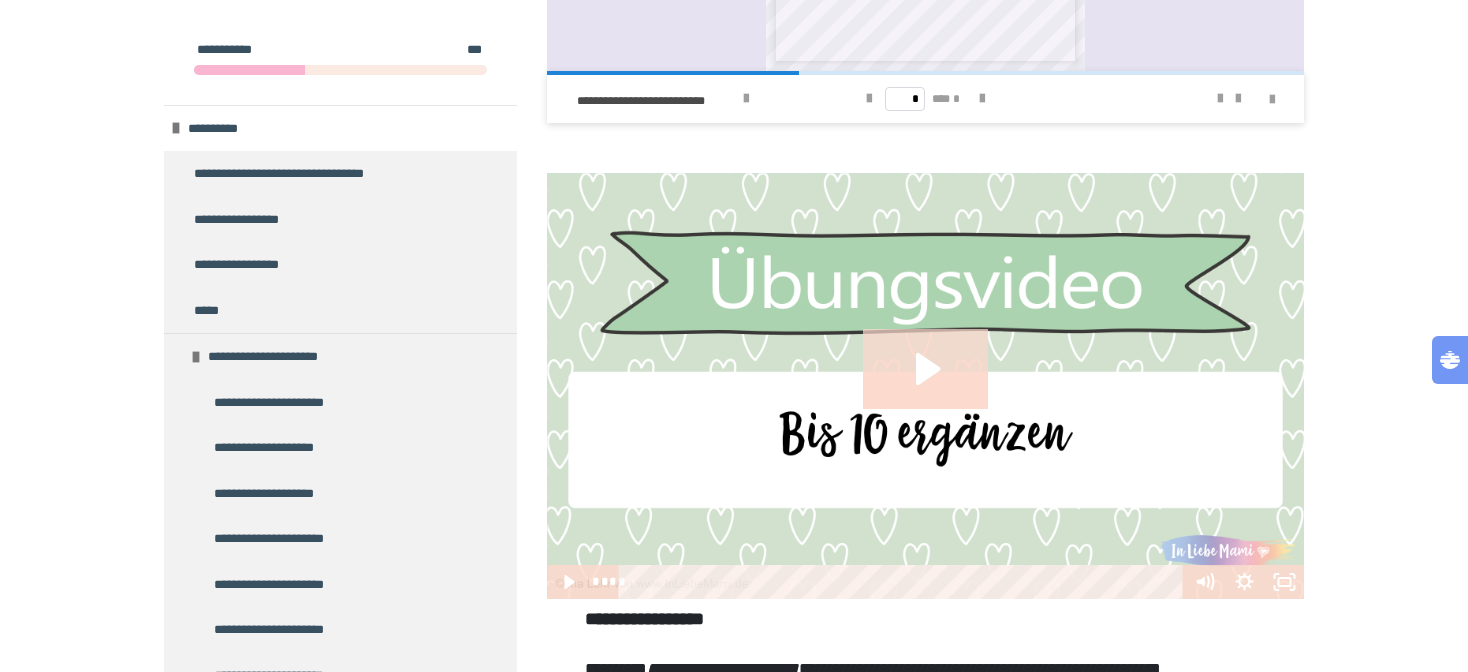 scroll, scrollTop: 3035, scrollLeft: 0, axis: vertical 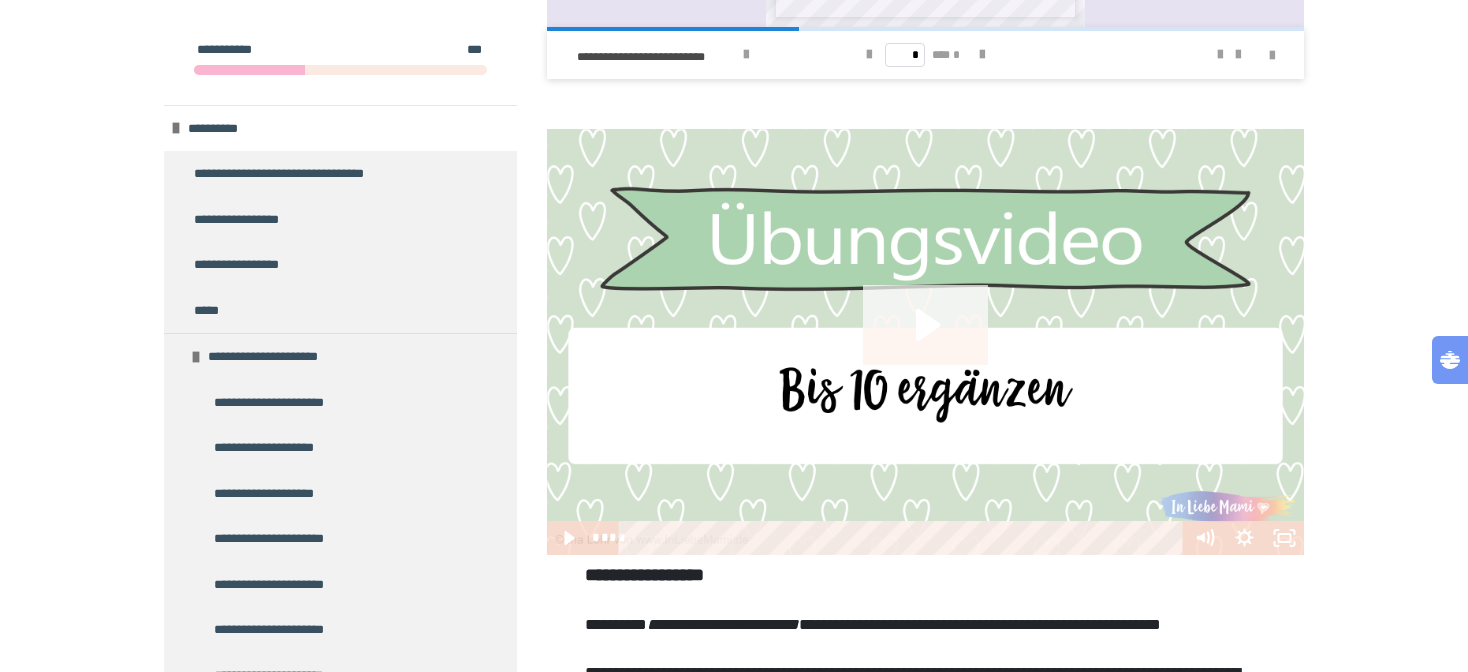 click 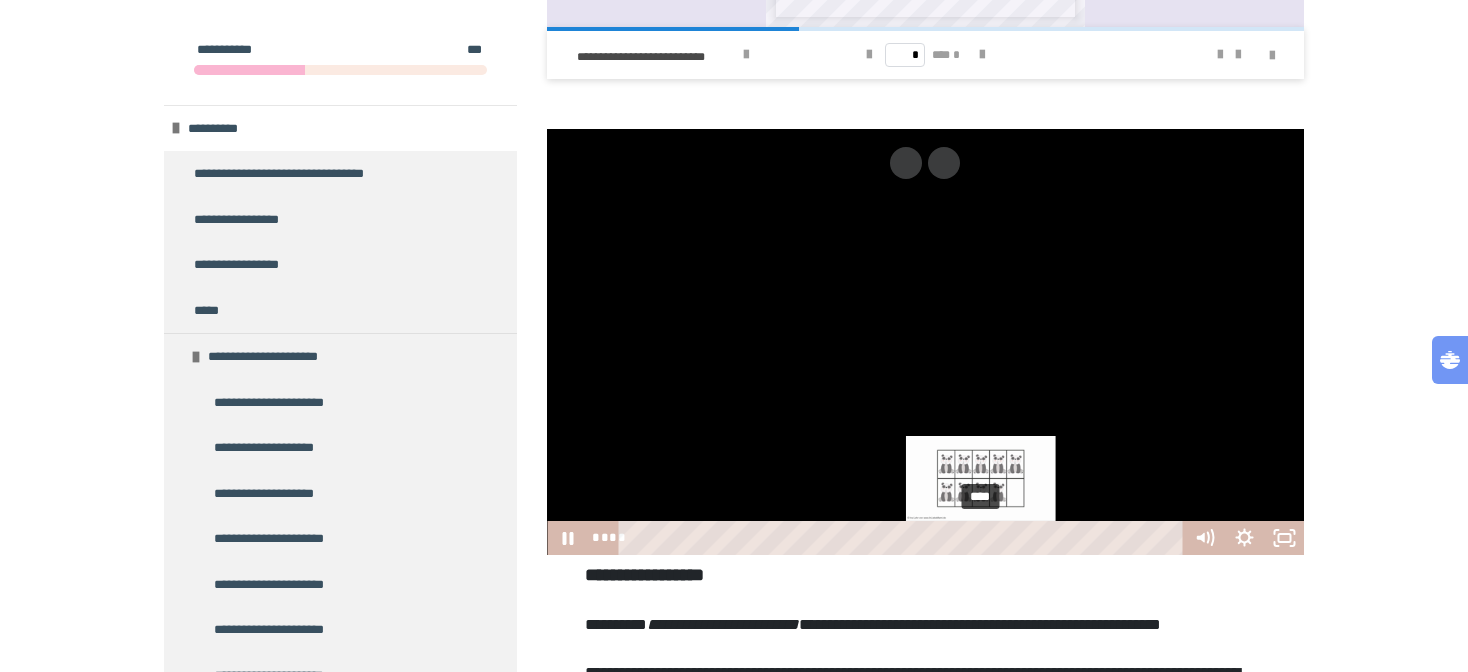 click on "****" at bounding box center [904, 538] 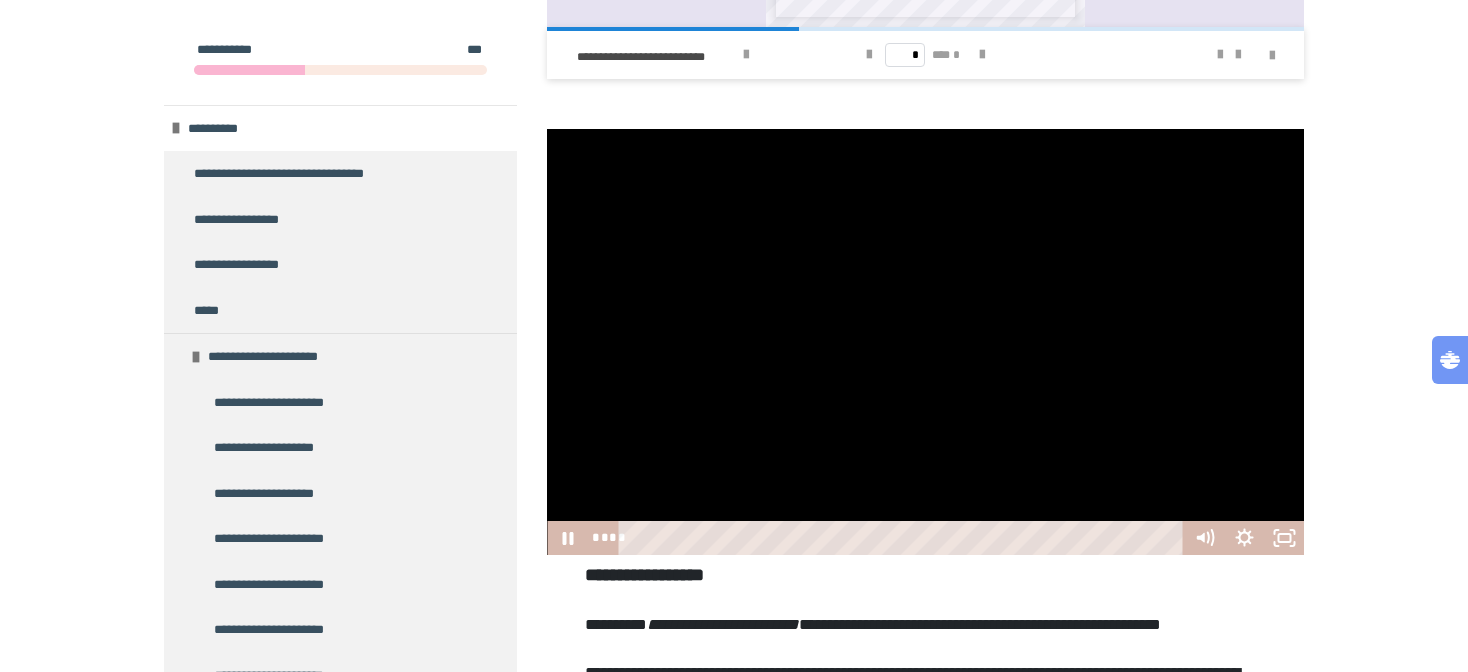 click at bounding box center (925, 342) 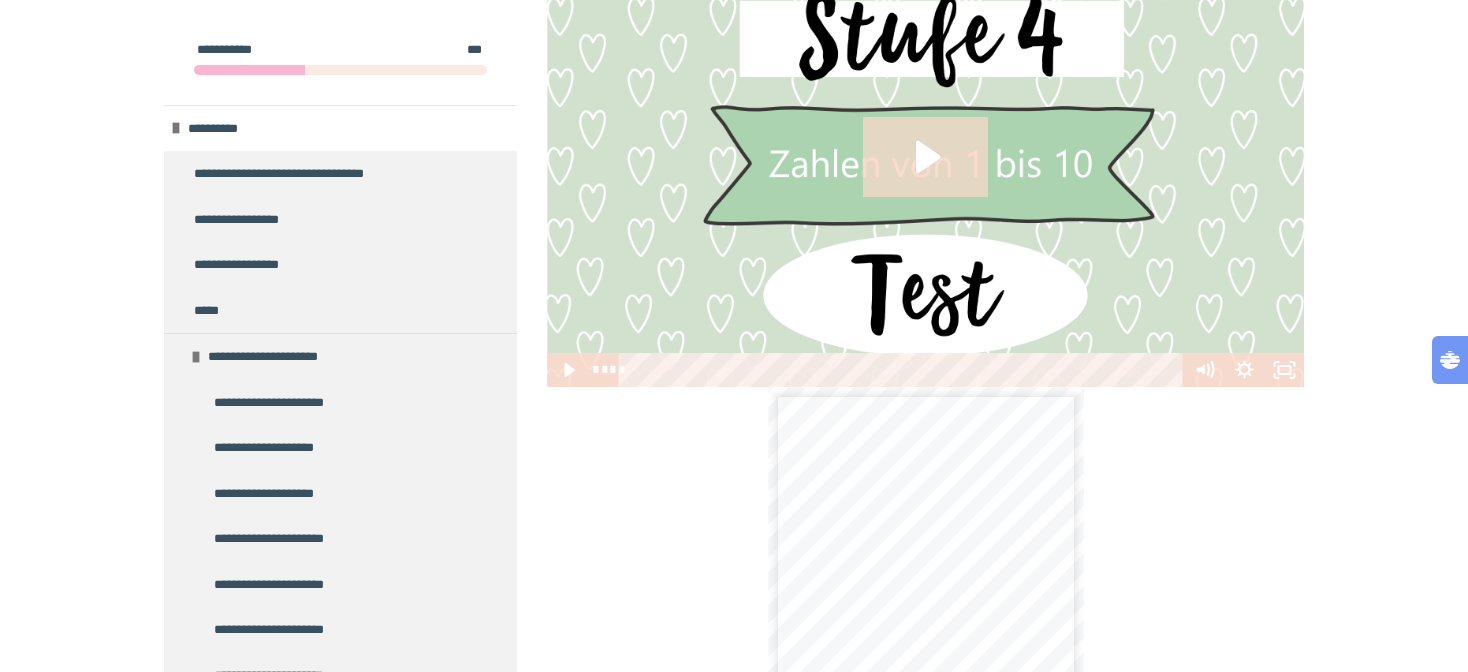 scroll, scrollTop: 4320, scrollLeft: 0, axis: vertical 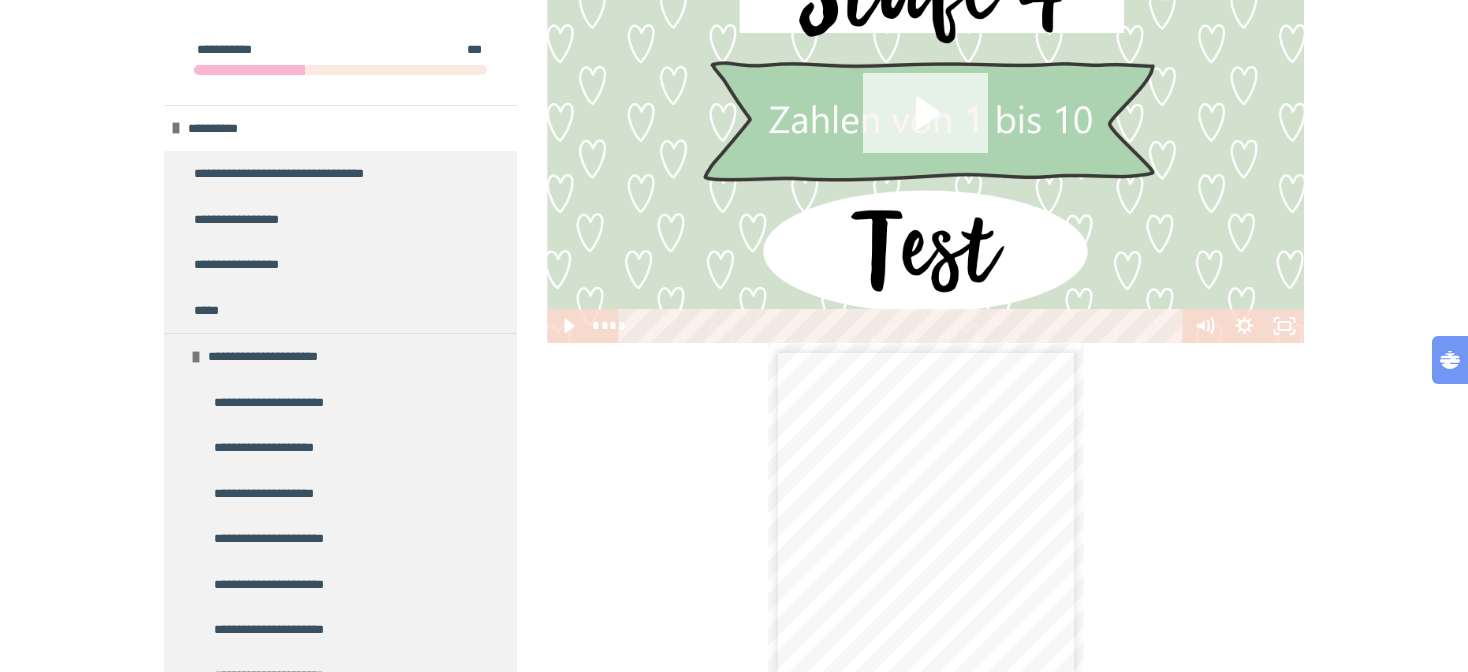 click 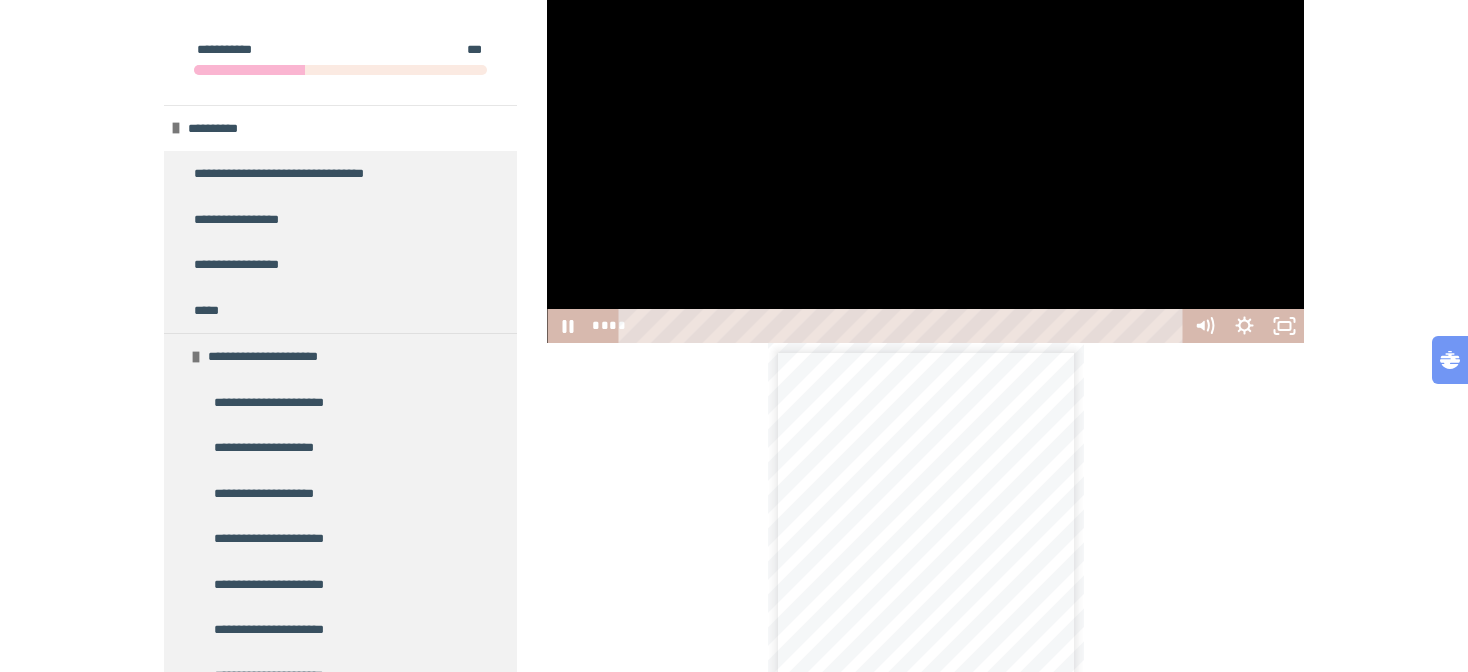click at bounding box center [925, 130] 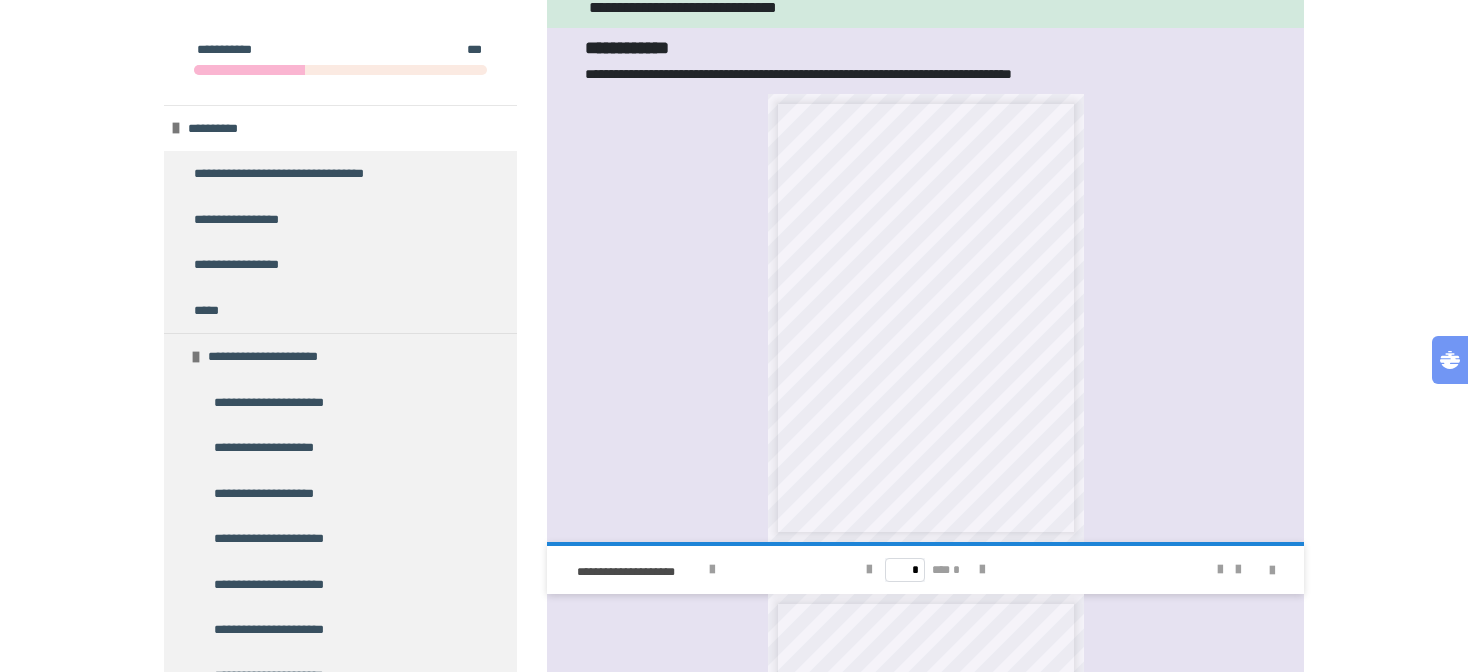 scroll, scrollTop: 368, scrollLeft: 0, axis: vertical 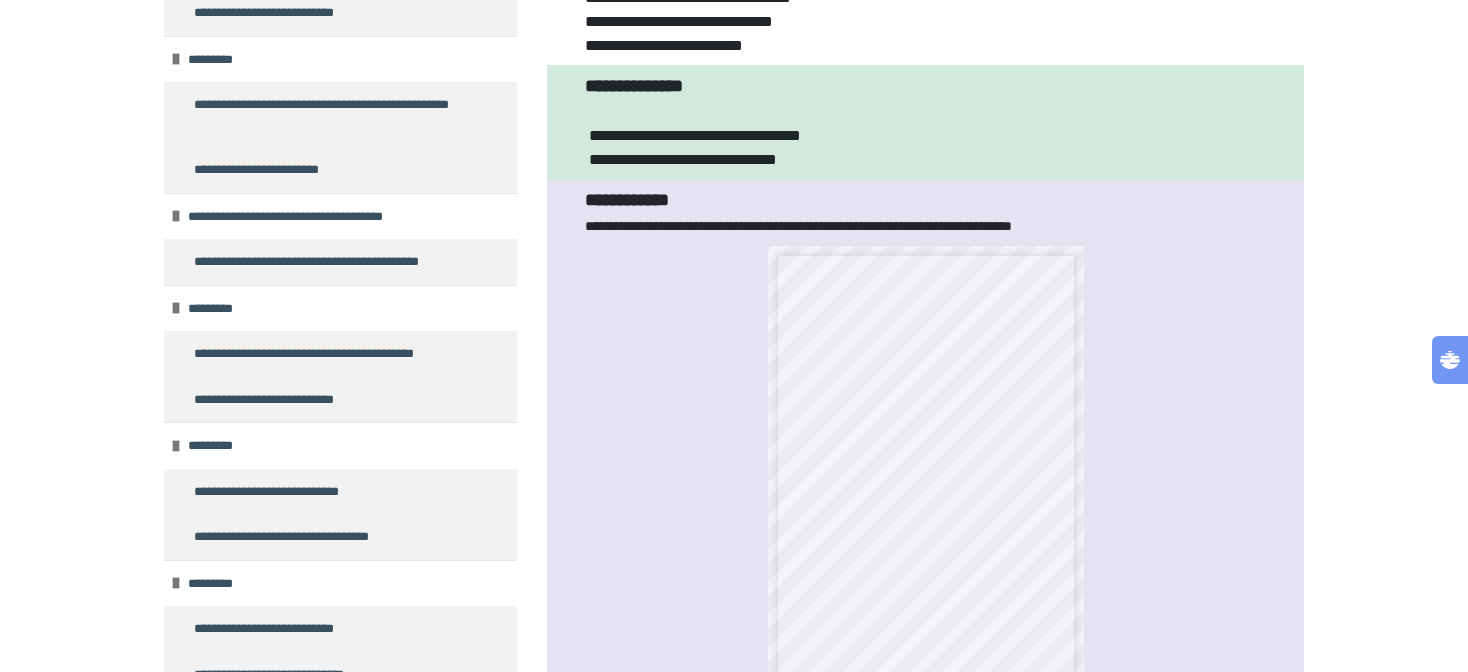 click on "**********" at bounding box center (734, 2252) 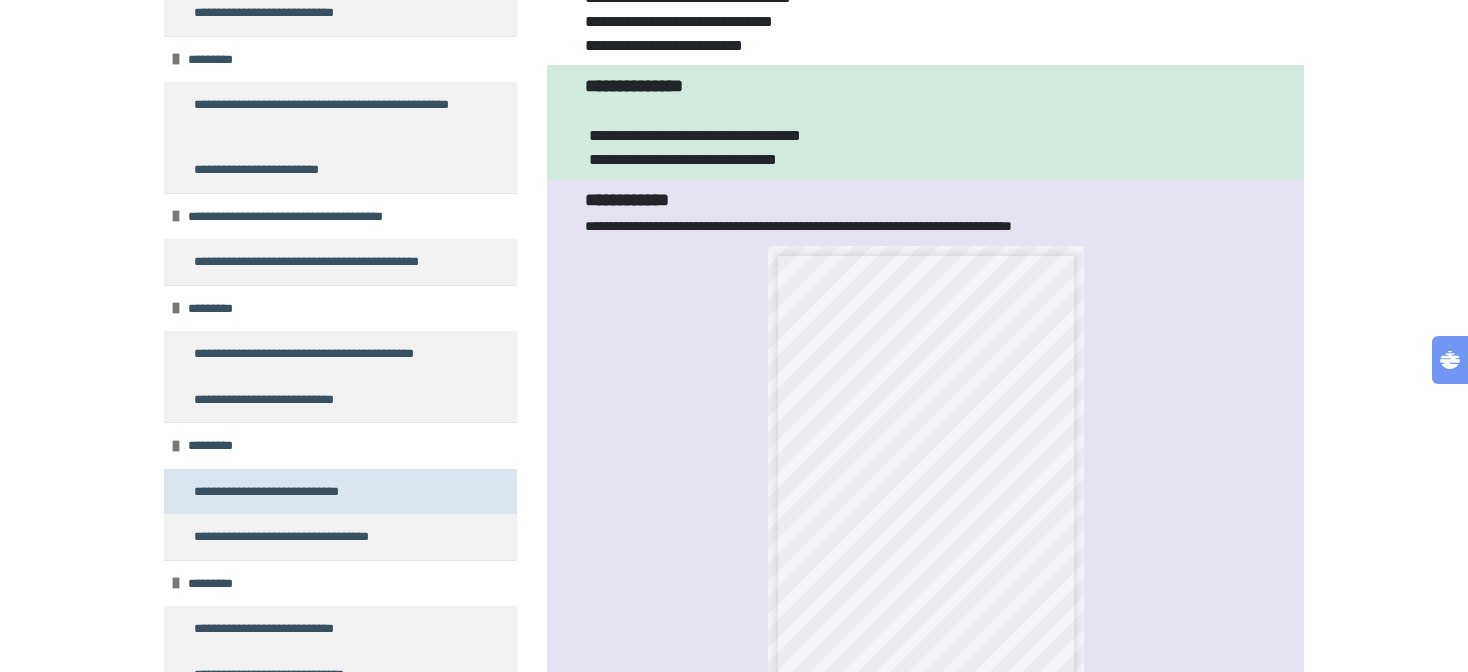 click on "**********" at bounding box center (340, 492) 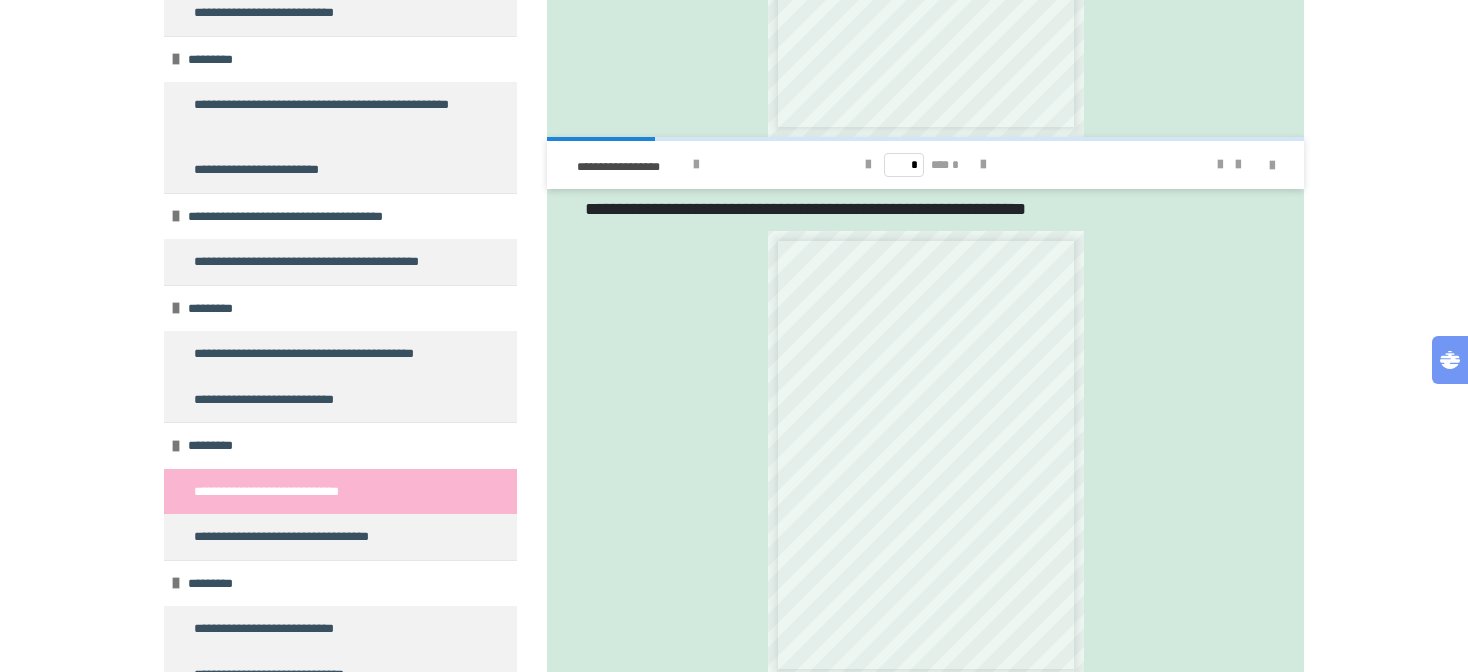 scroll, scrollTop: 2397, scrollLeft: 0, axis: vertical 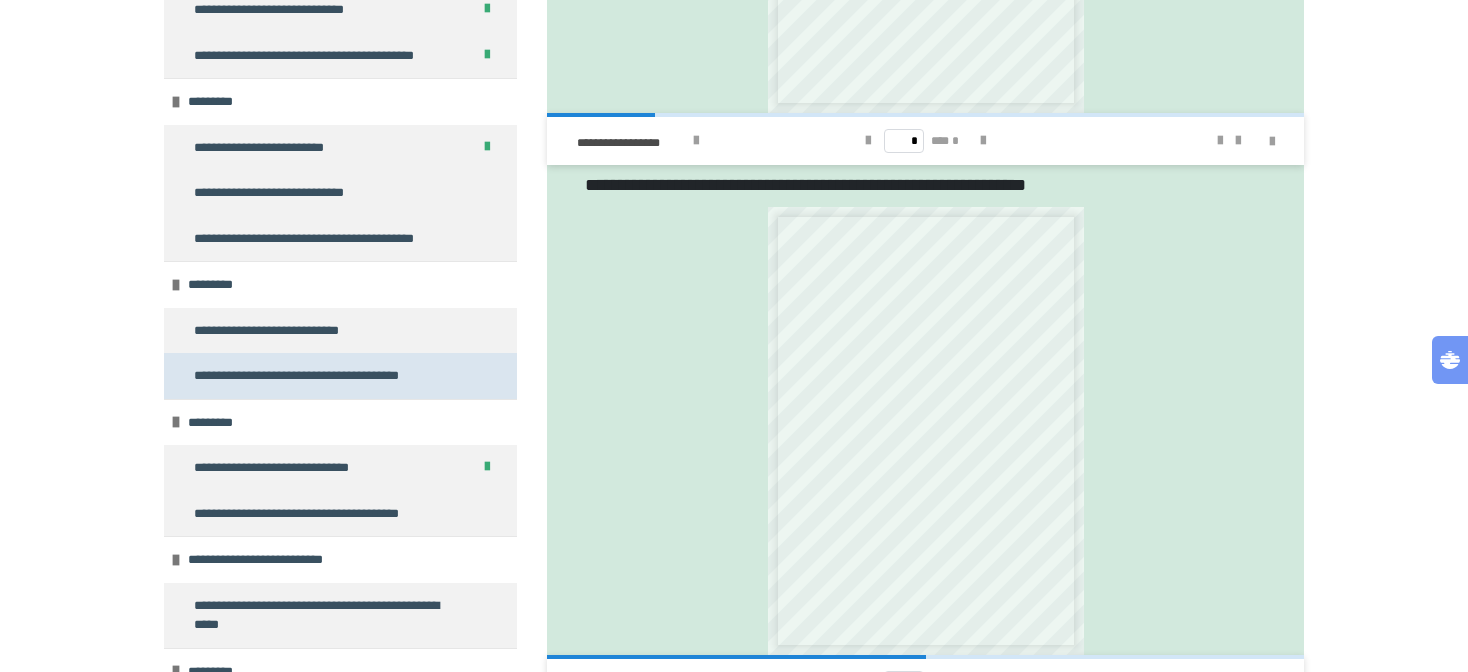 click on "**********" at bounding box center (307, 376) 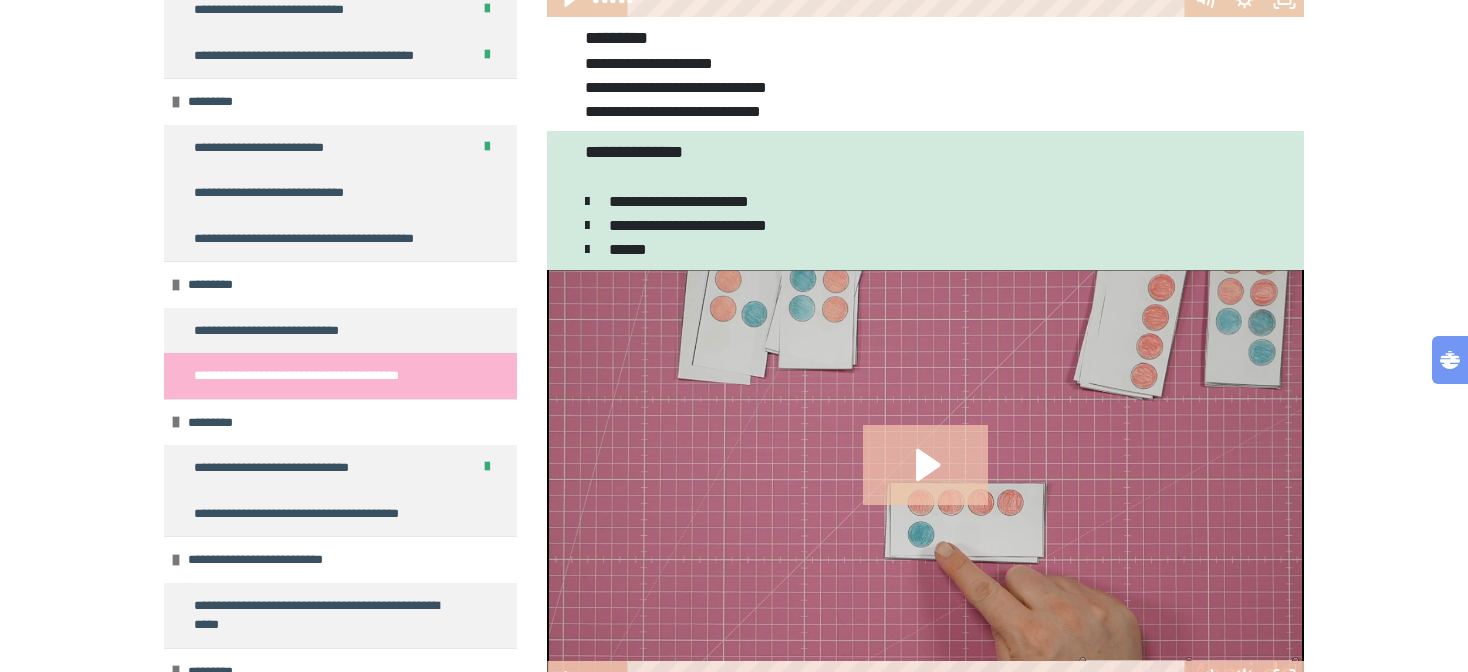 scroll, scrollTop: 630, scrollLeft: 0, axis: vertical 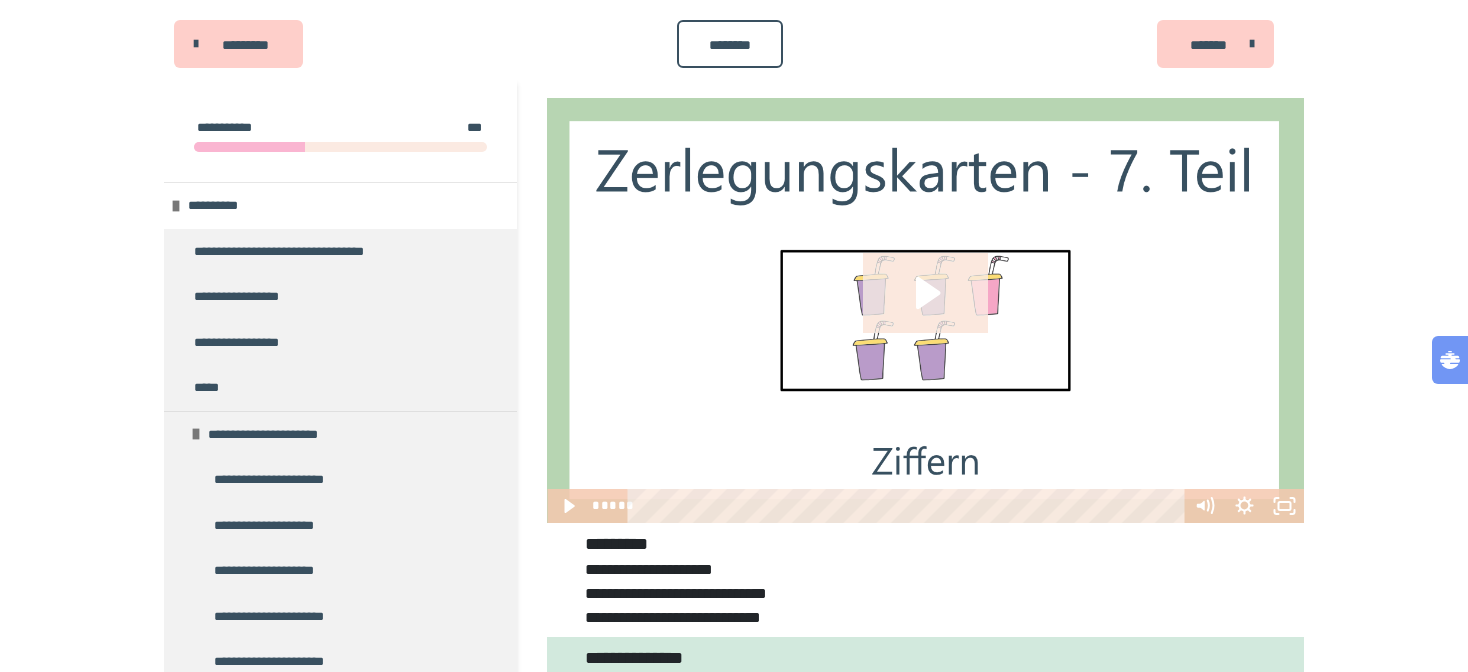 click 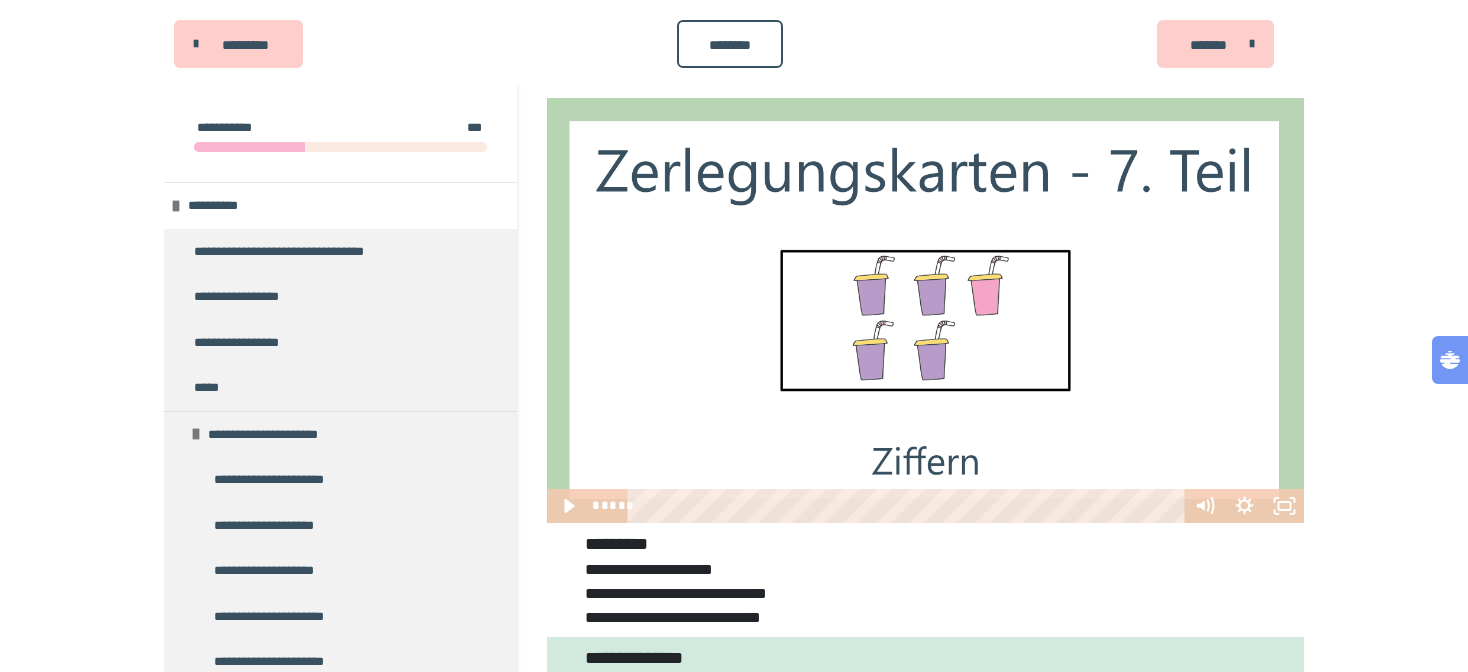 scroll, scrollTop: 107, scrollLeft: 0, axis: vertical 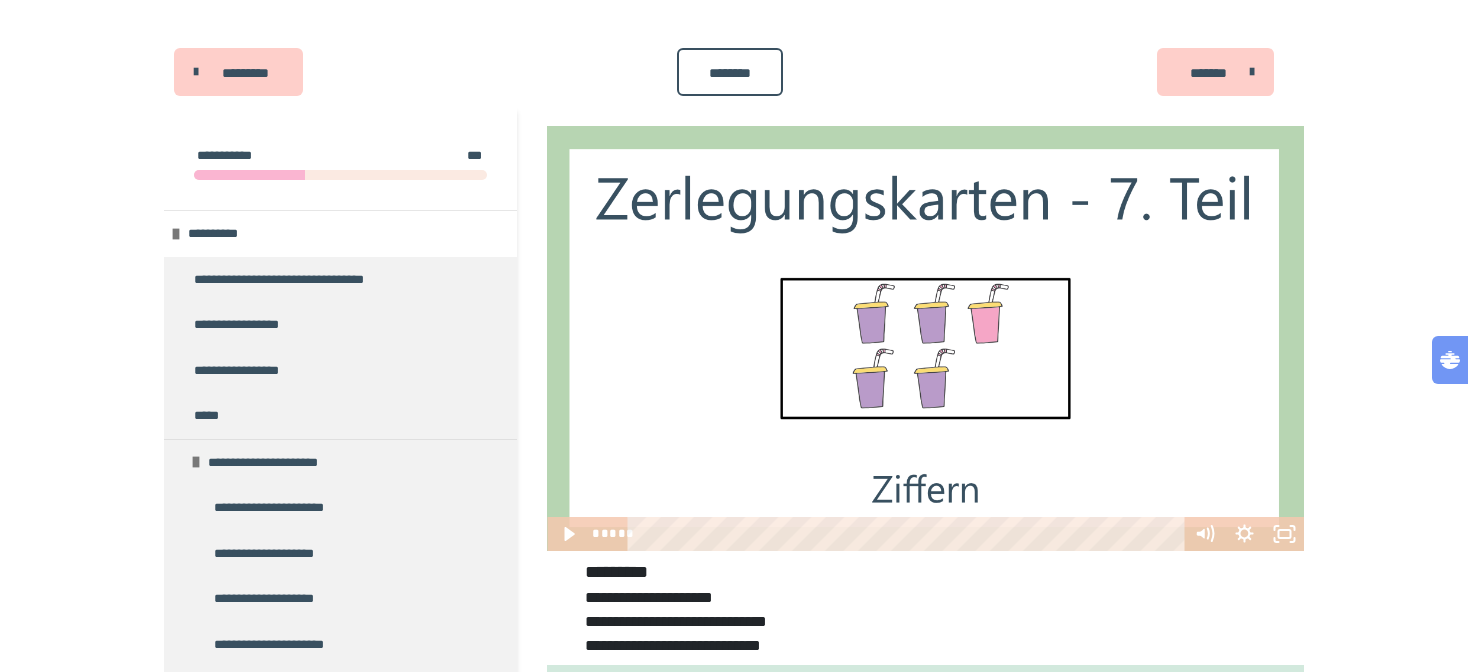 click at bounding box center [925, 339] 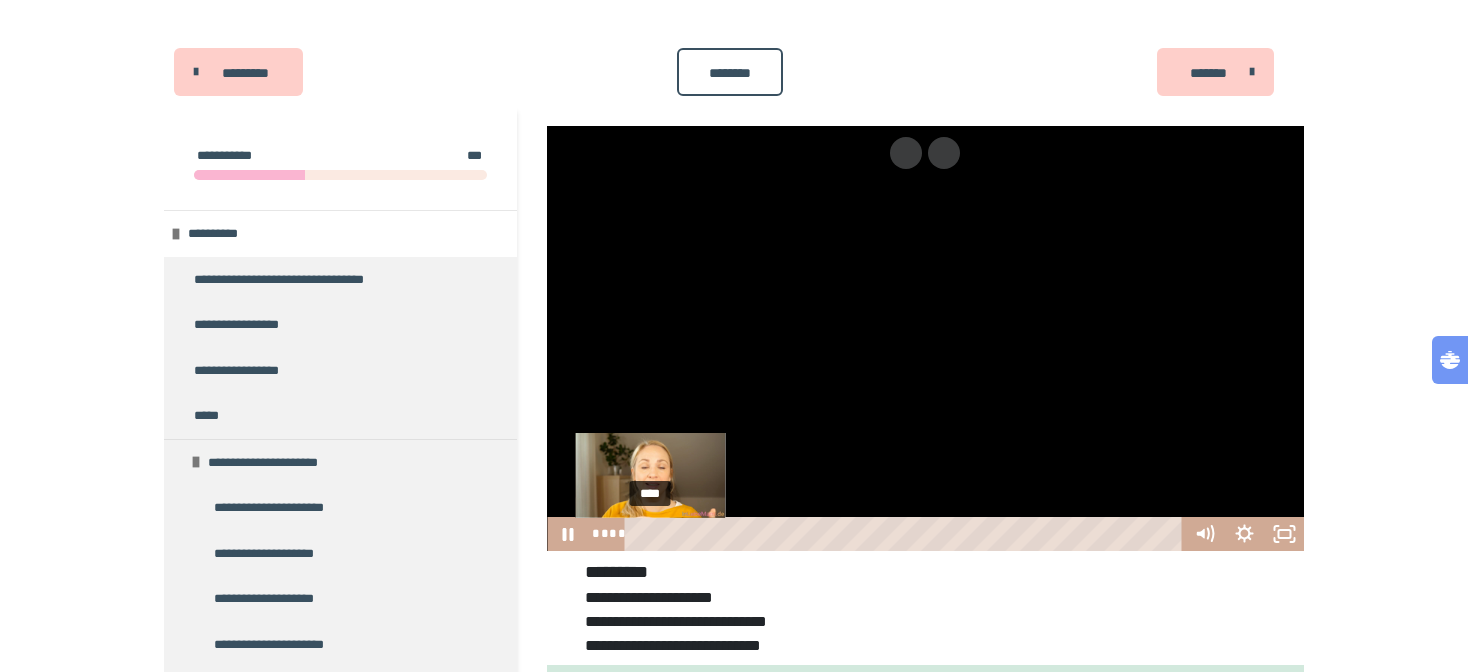 click on "****" at bounding box center [907, 534] 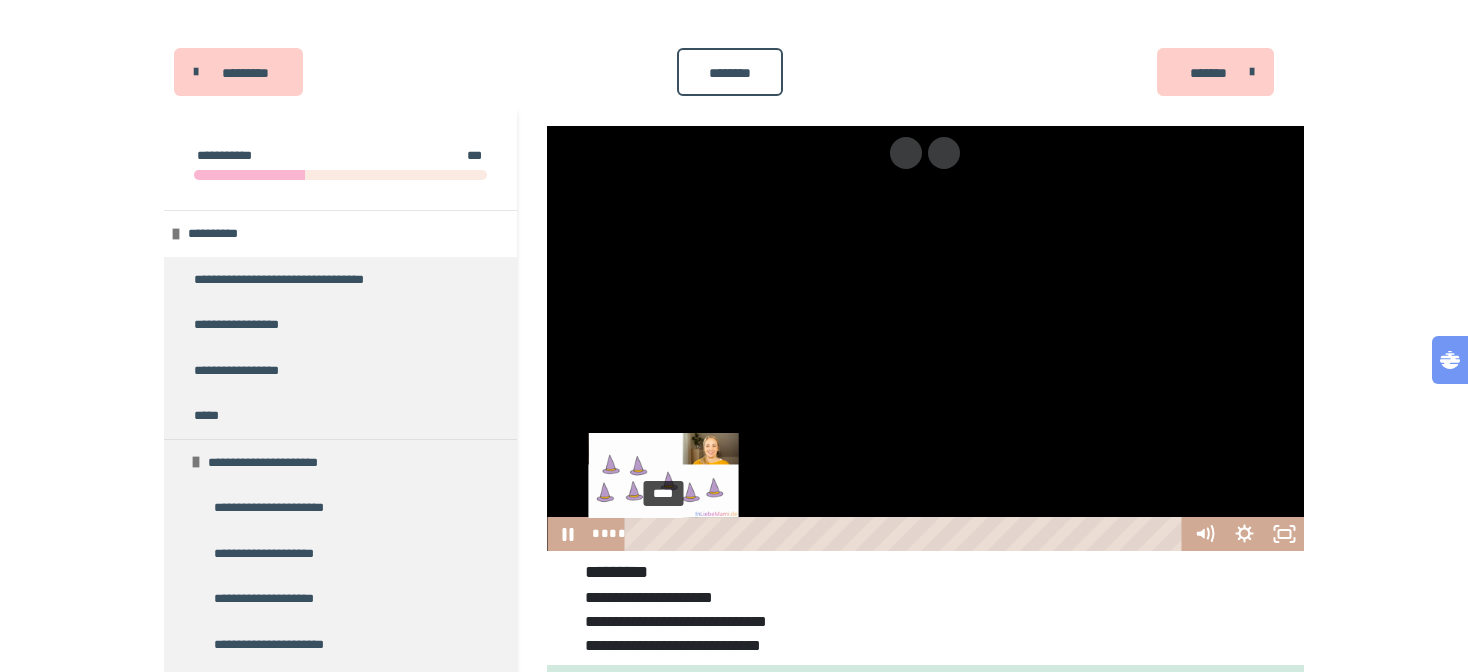click on "****" at bounding box center (907, 534) 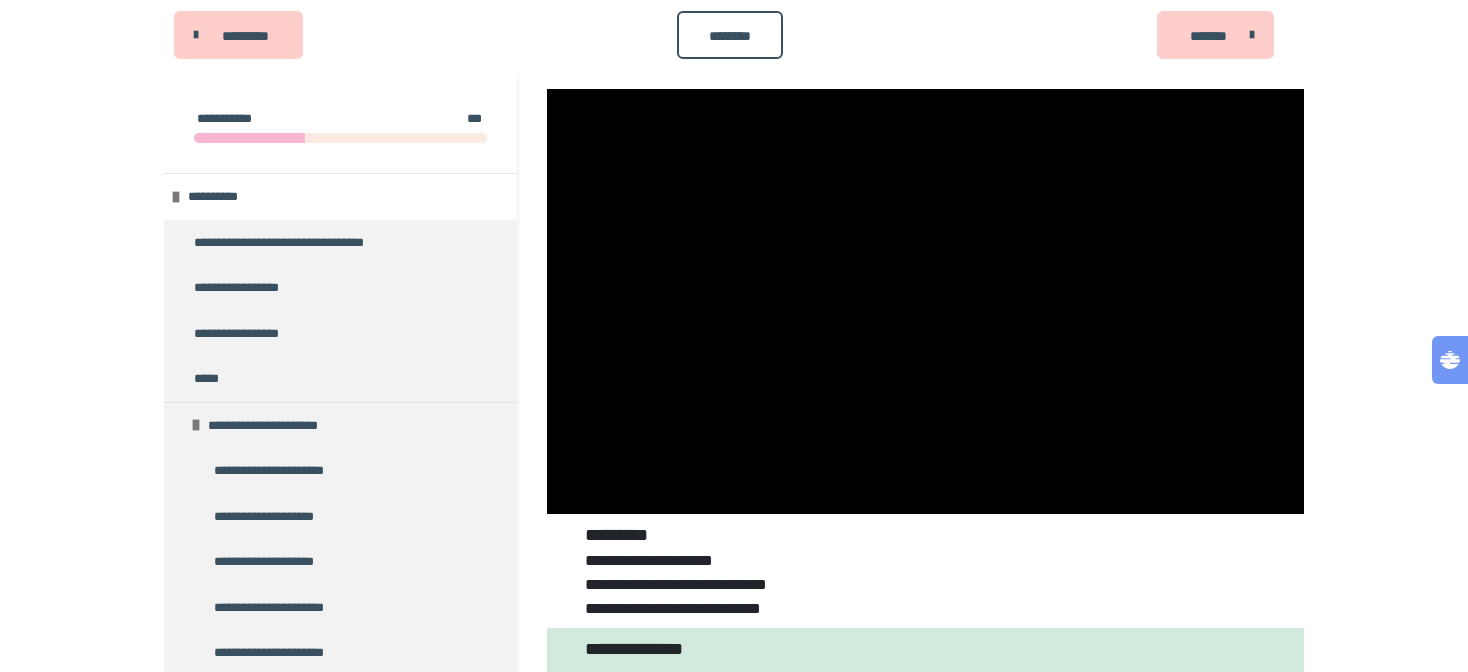 scroll, scrollTop: 172, scrollLeft: 0, axis: vertical 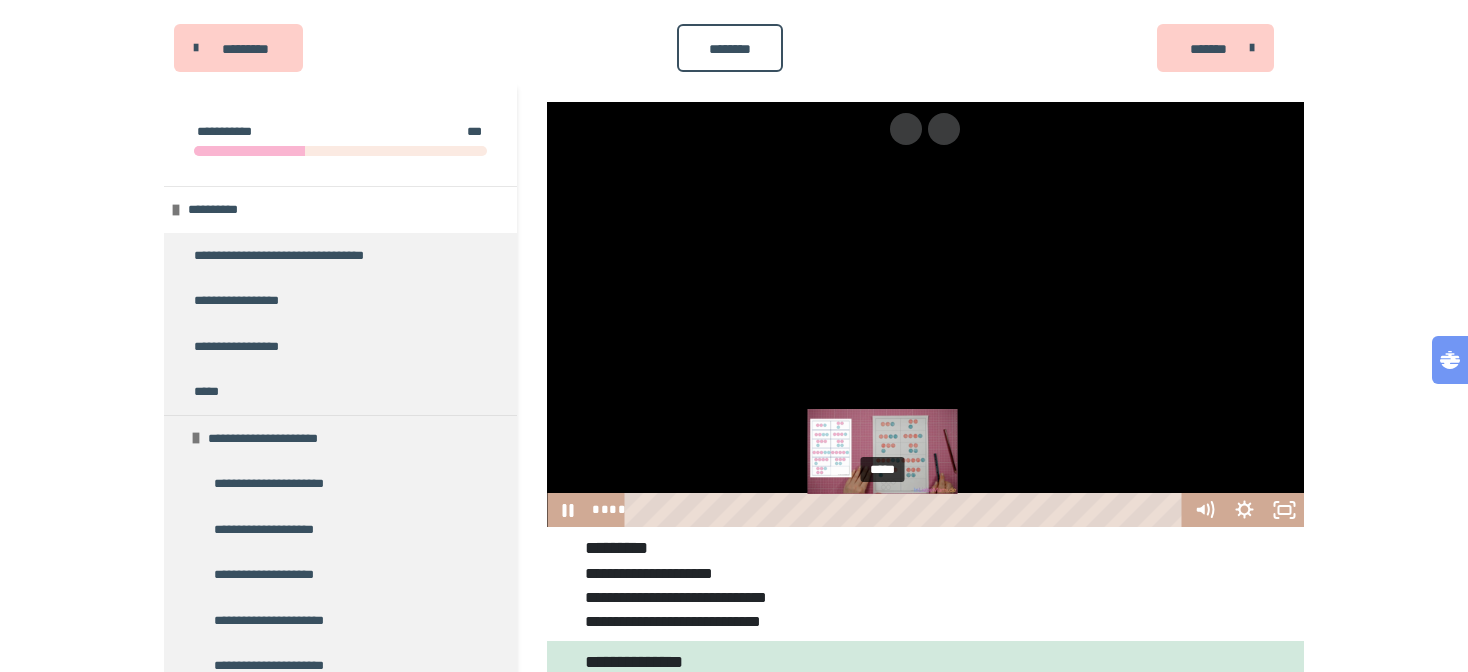 click on "*****" at bounding box center [907, 510] 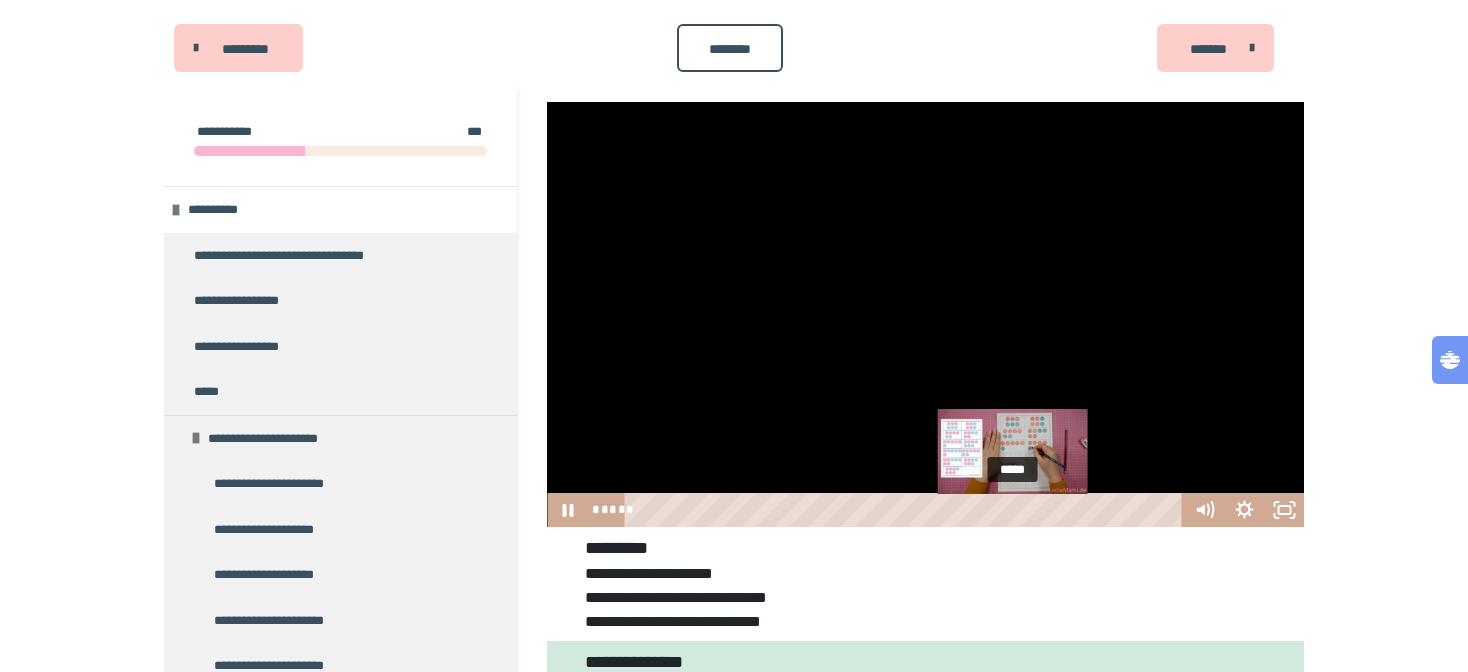 click on "*****" at bounding box center (907, 510) 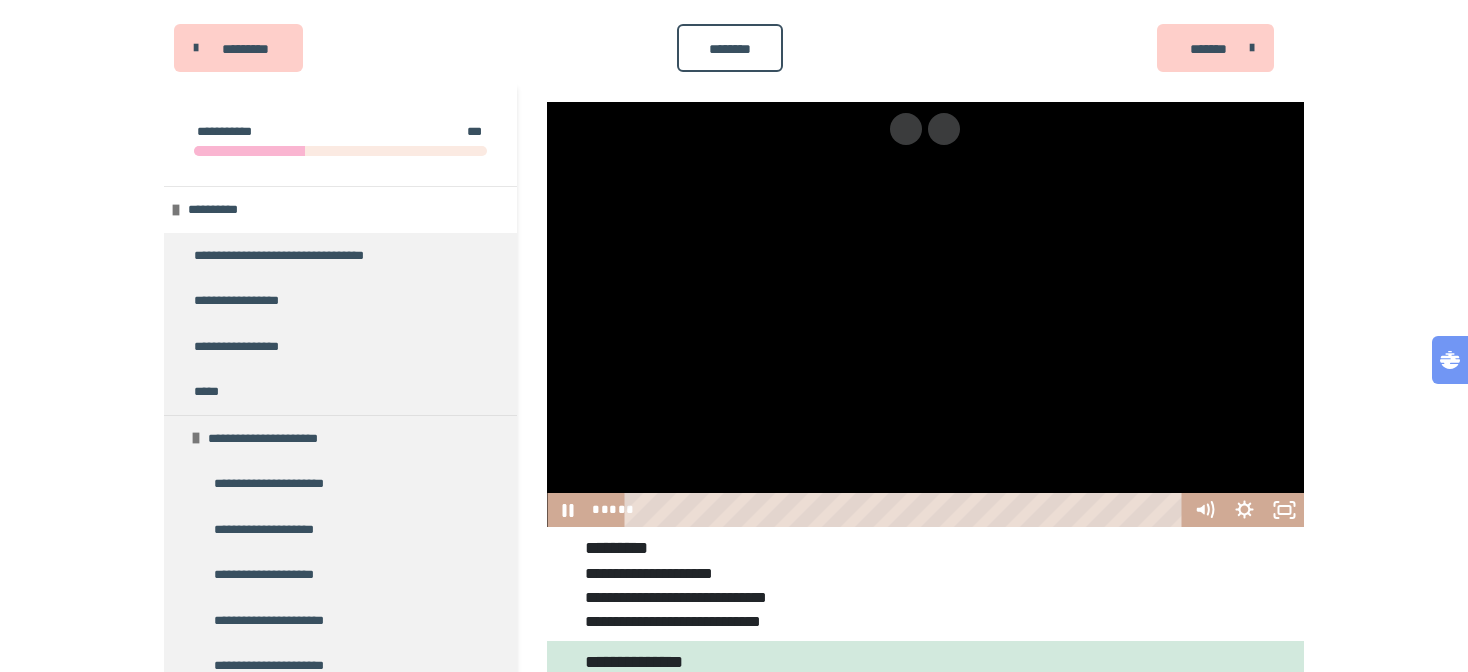 click at bounding box center [925, 315] 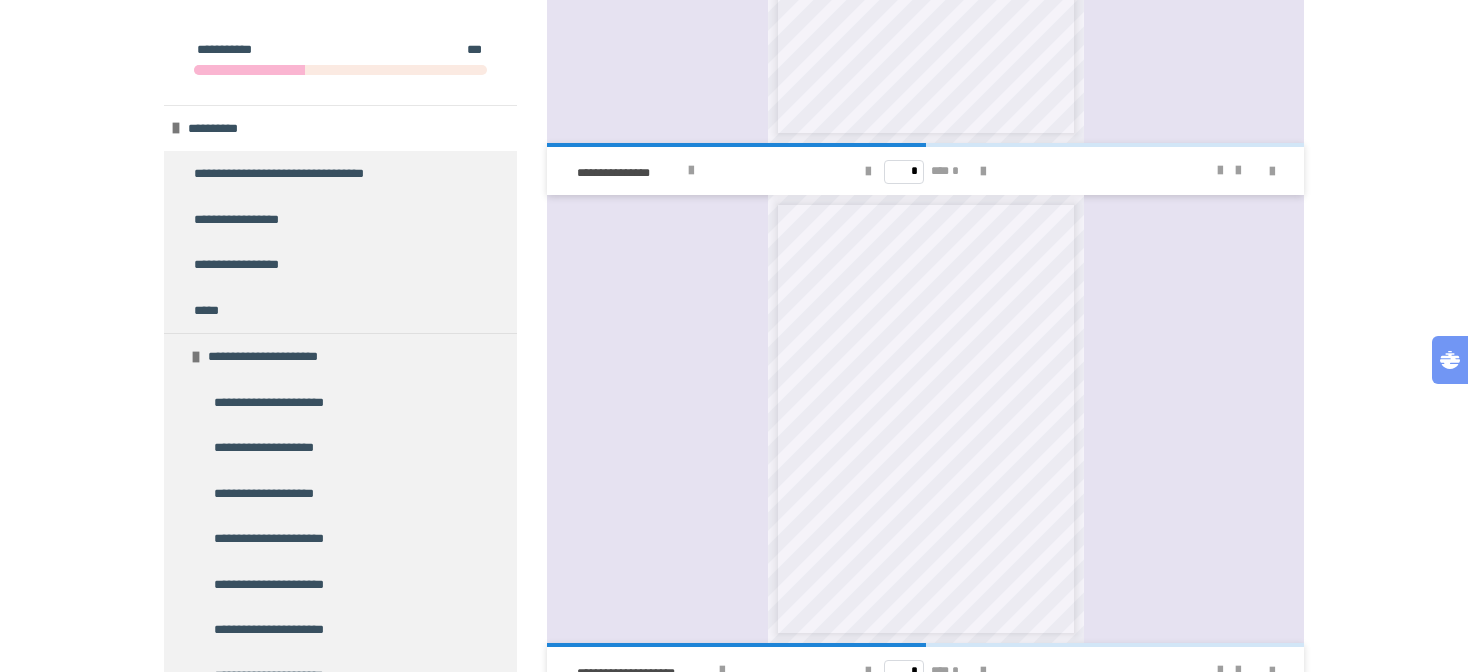 scroll, scrollTop: 3598, scrollLeft: 0, axis: vertical 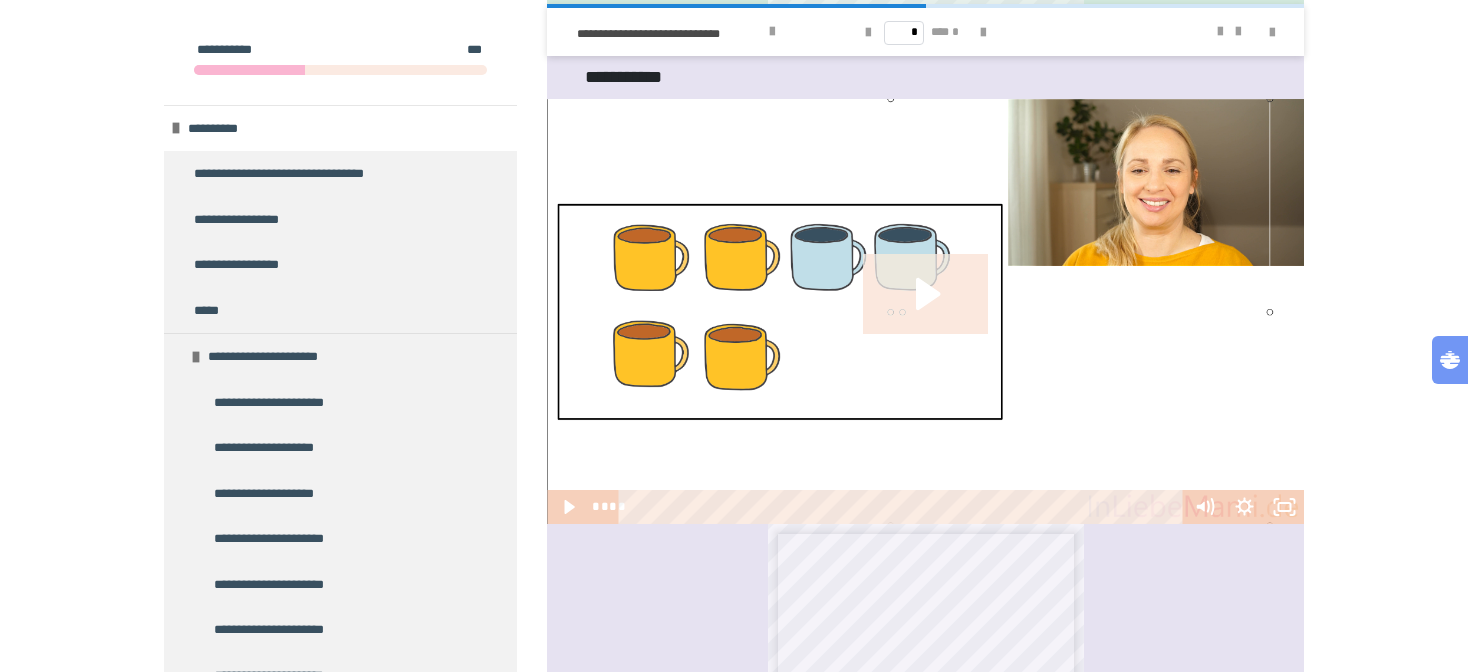 click 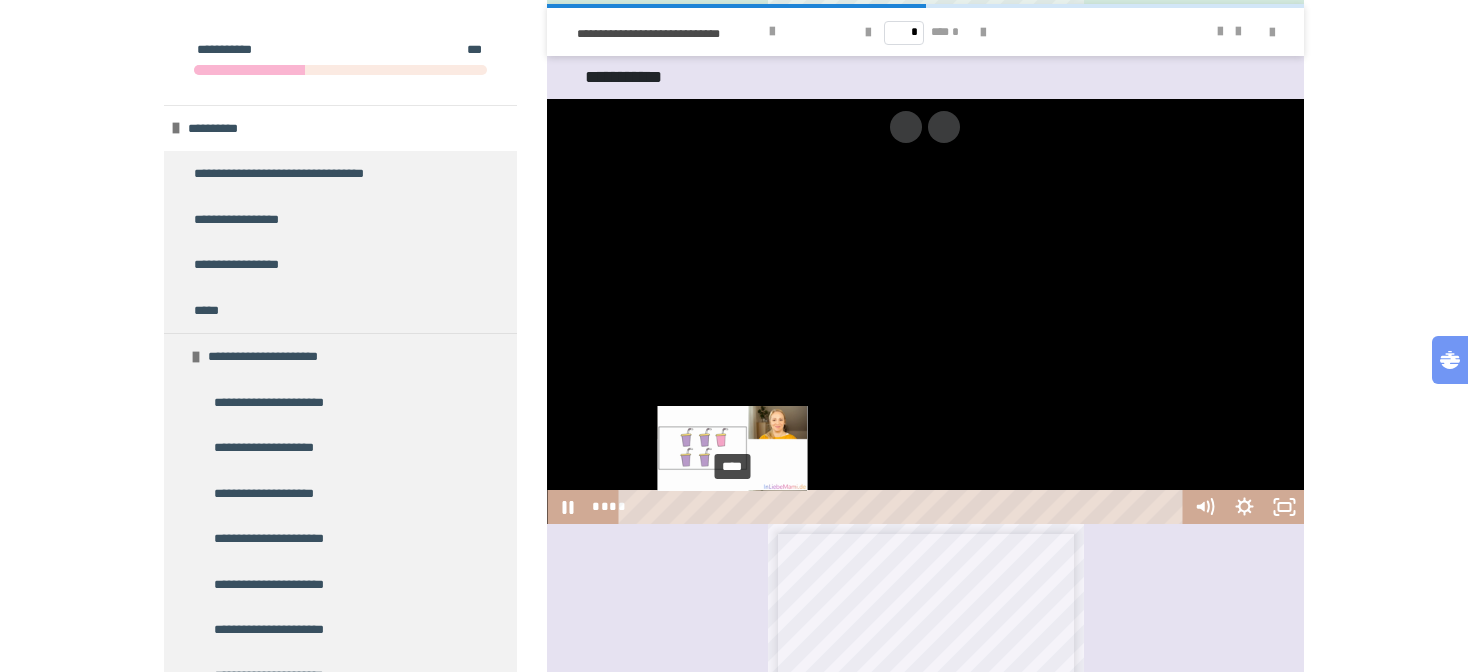 click on "****" at bounding box center (904, 507) 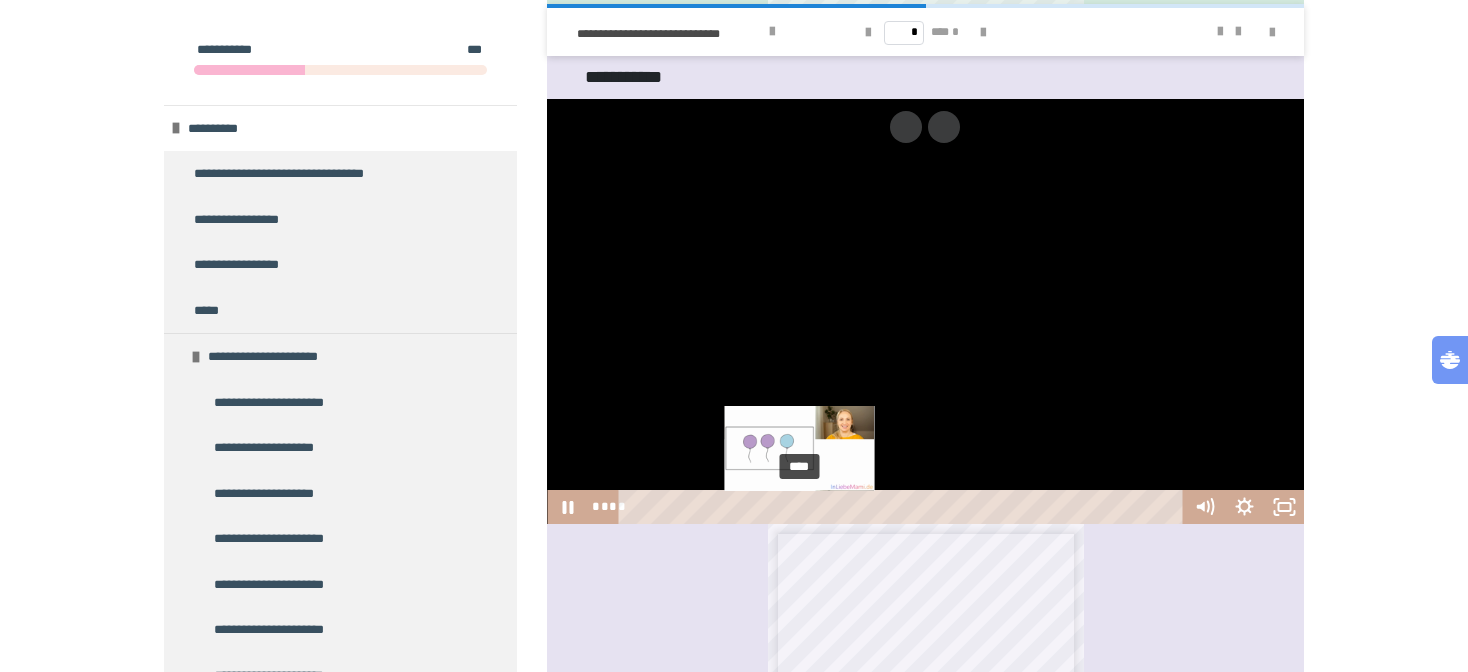 click on "****" at bounding box center [904, 507] 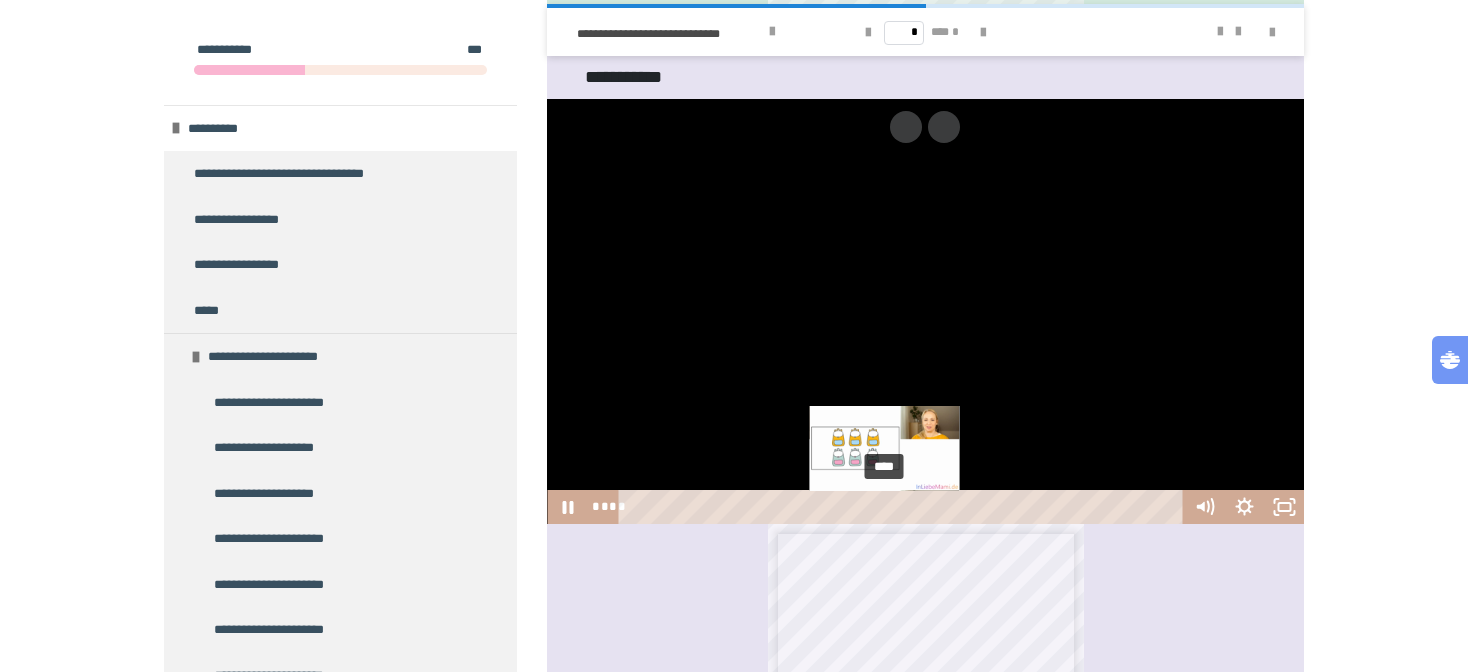 click on "****" at bounding box center [904, 507] 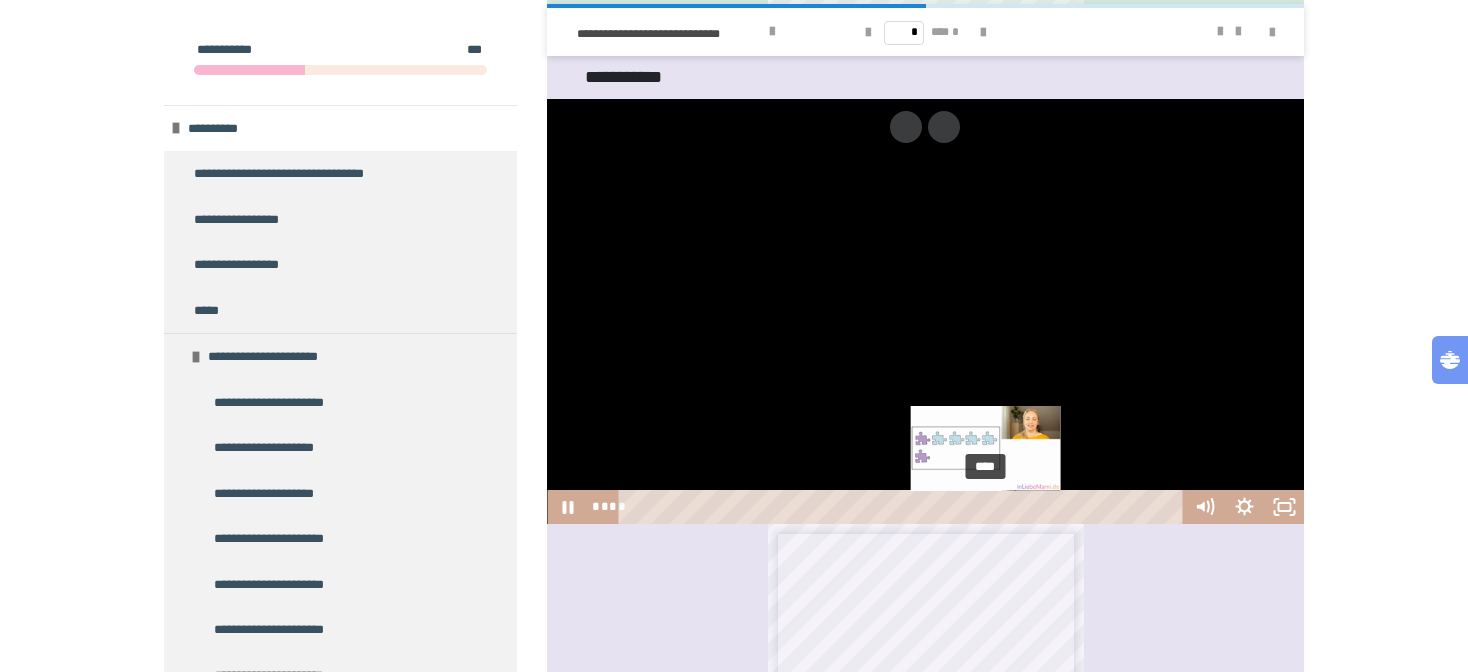 click on "****" at bounding box center [904, 507] 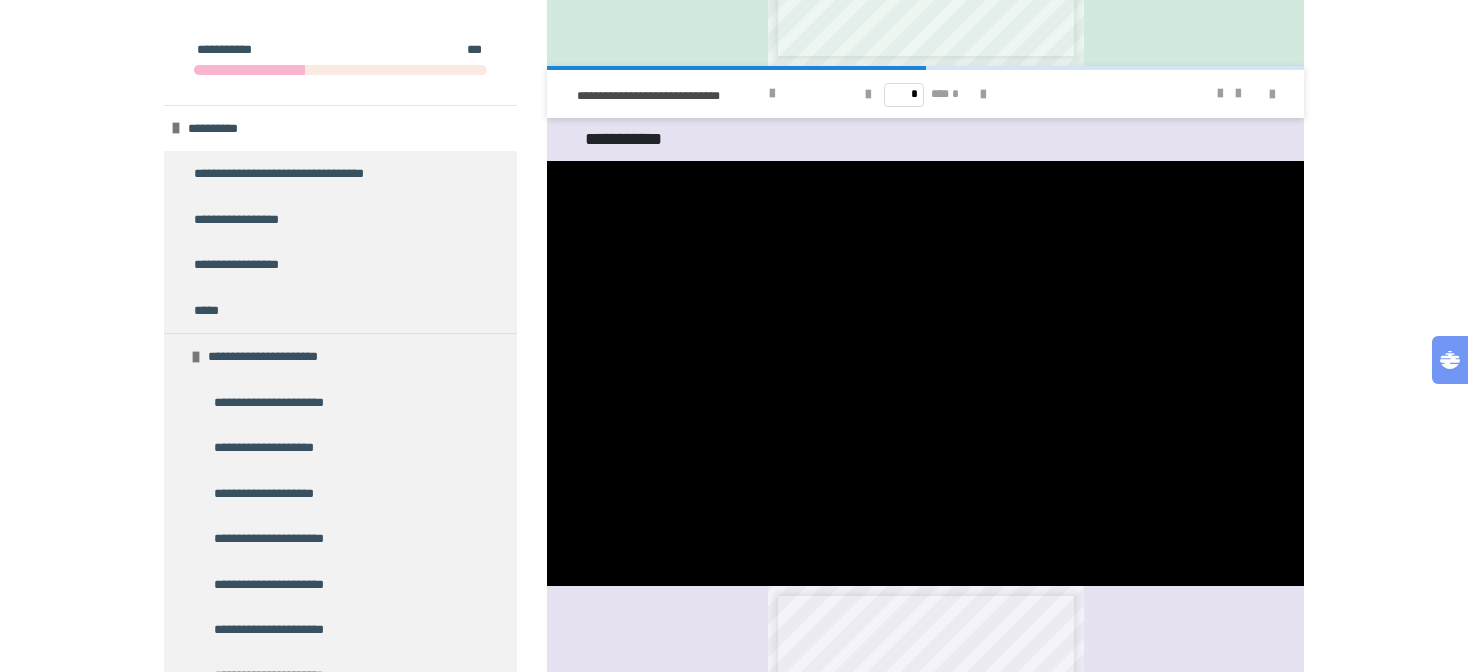 scroll, scrollTop: 2789, scrollLeft: 0, axis: vertical 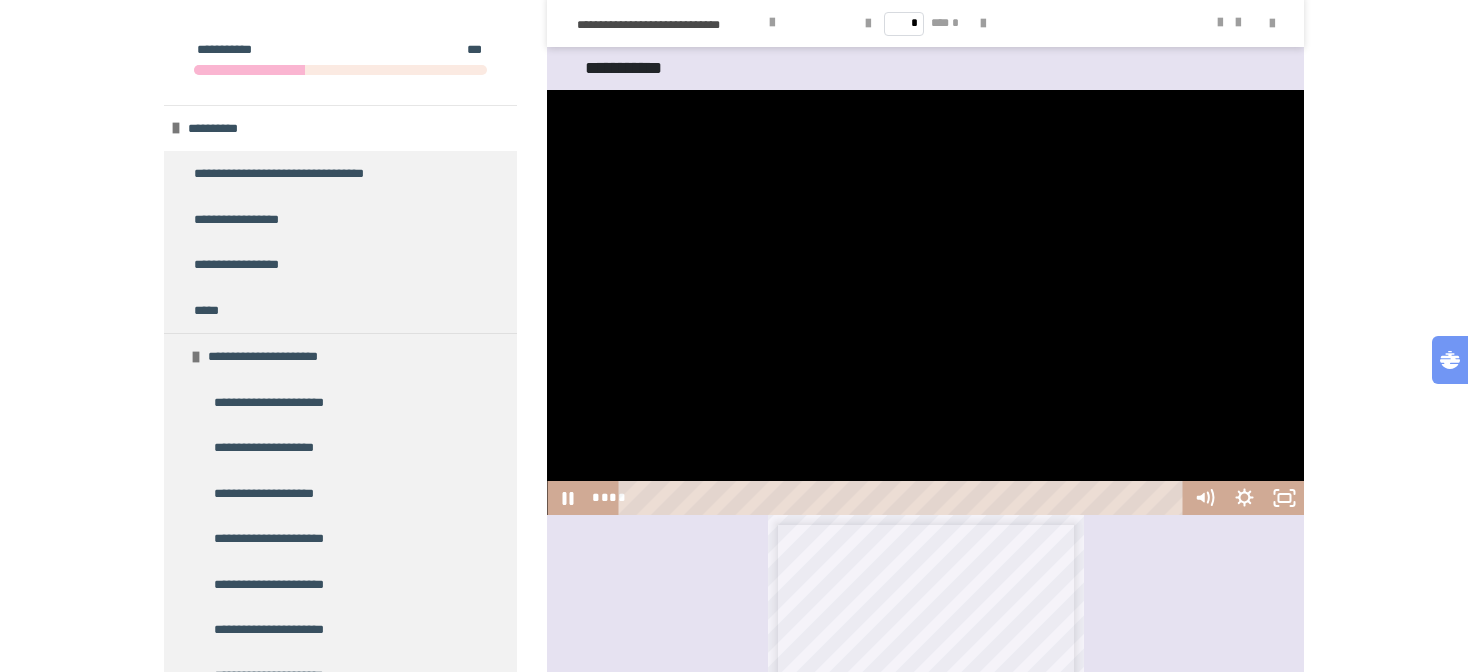 click at bounding box center (925, 303) 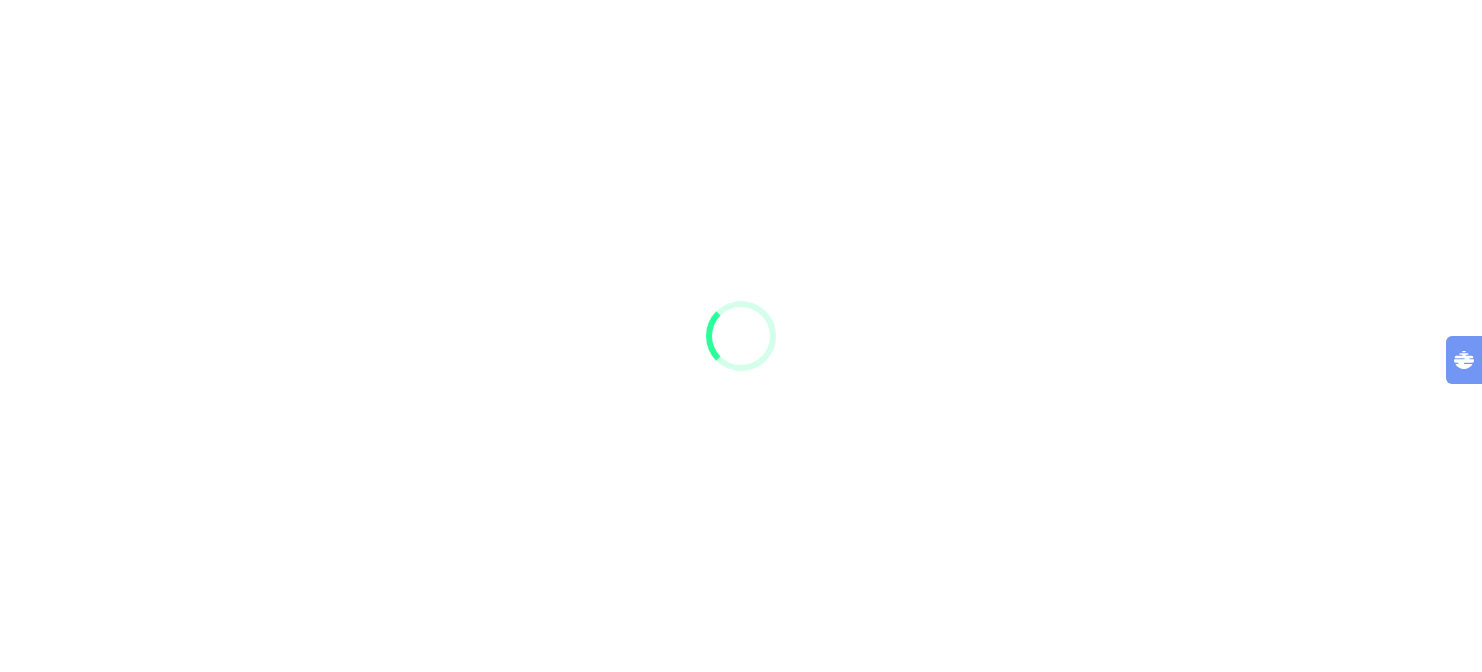 scroll, scrollTop: 0, scrollLeft: 0, axis: both 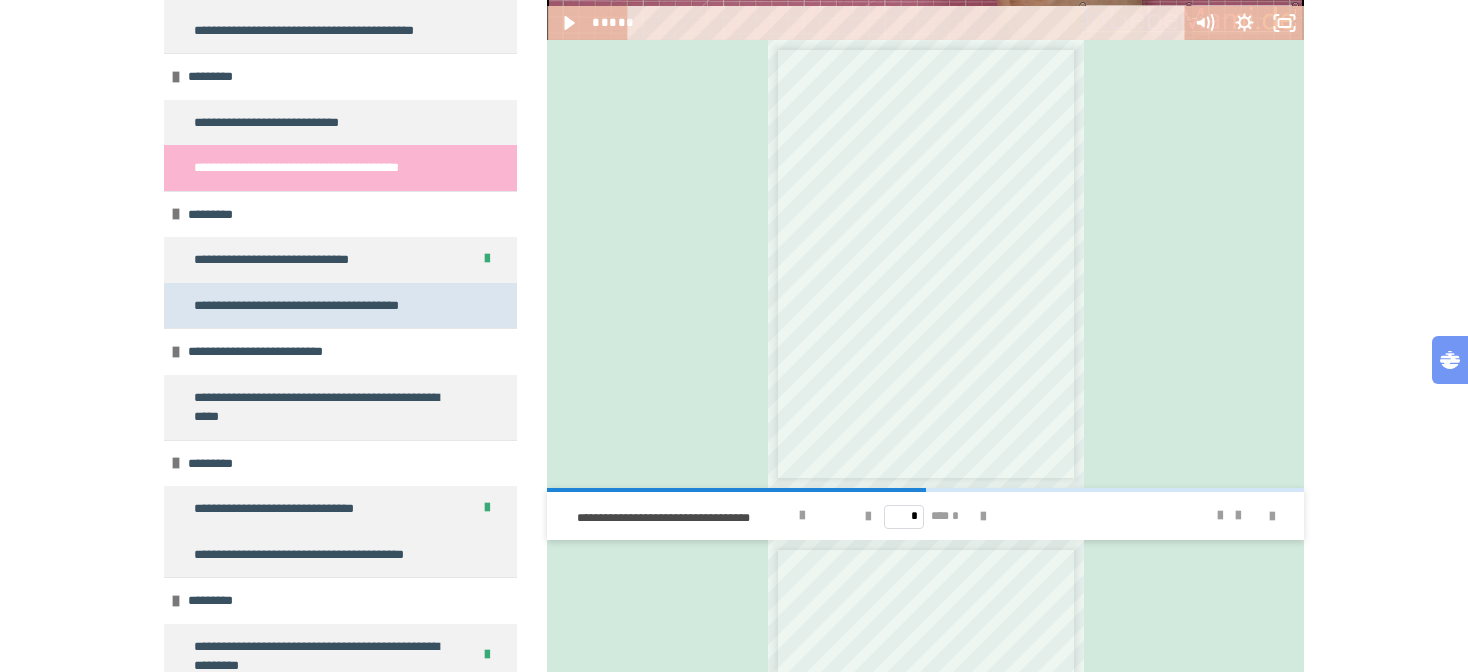 click on "**********" at bounding box center (307, 306) 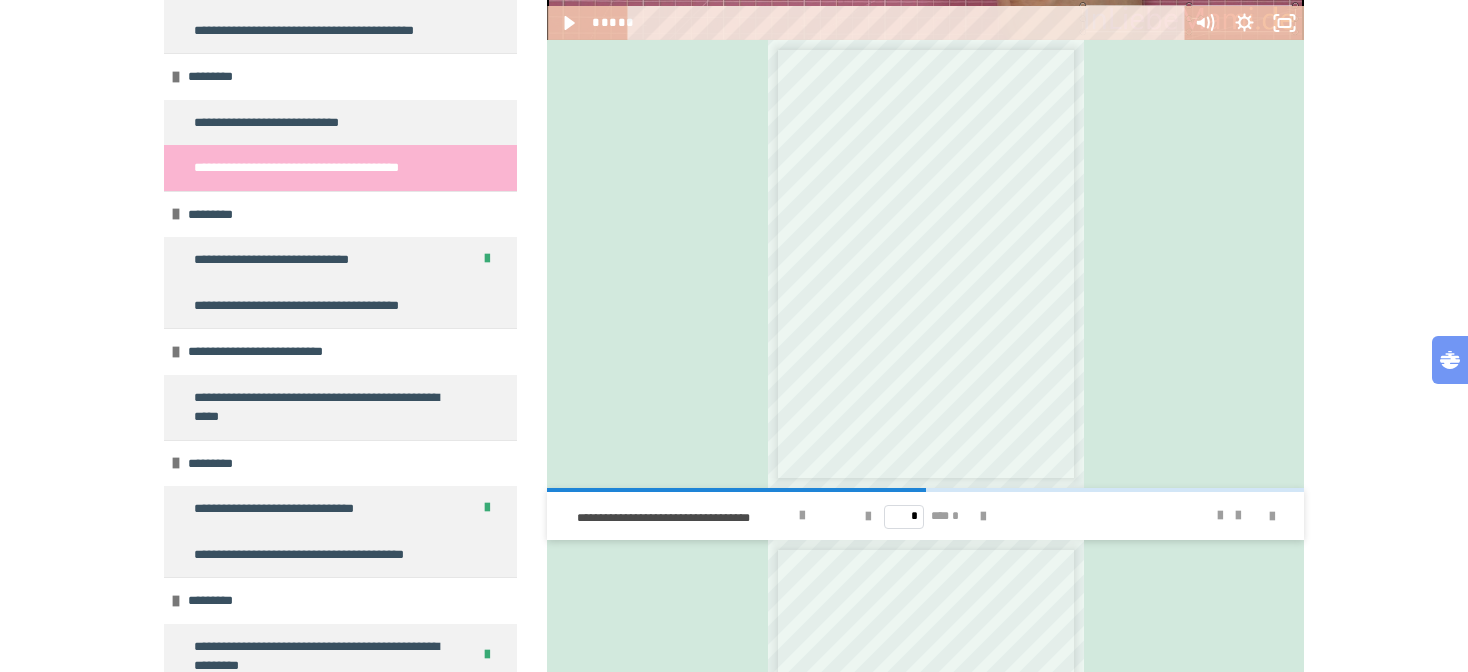scroll, scrollTop: 222, scrollLeft: 0, axis: vertical 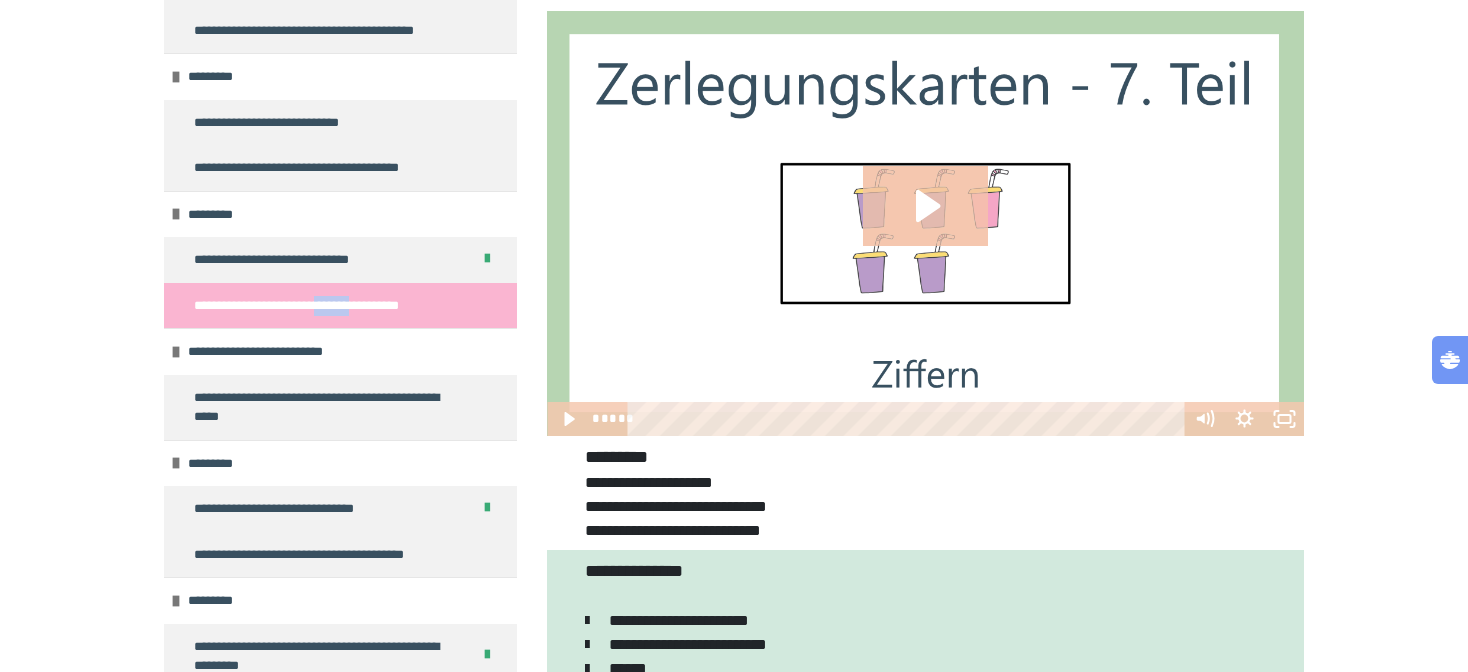 click on "**********" at bounding box center [734, 1999] 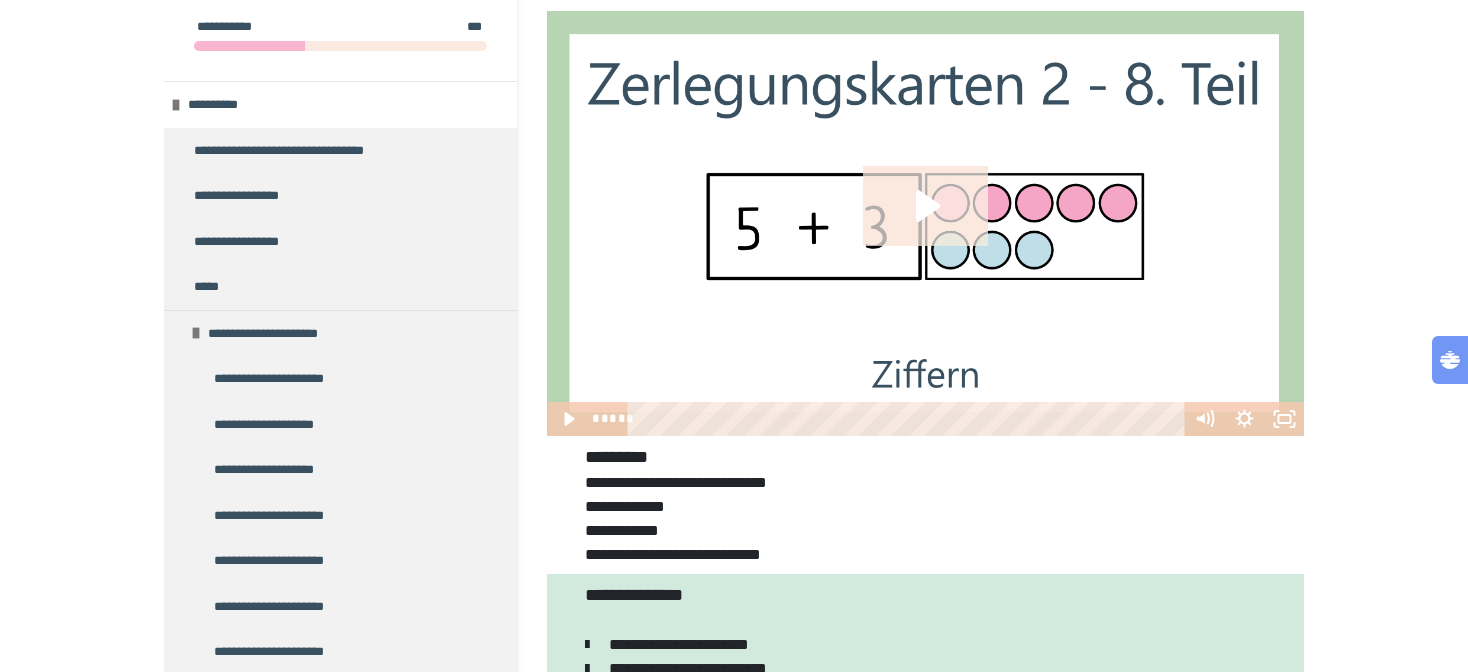 scroll, scrollTop: 208, scrollLeft: 0, axis: vertical 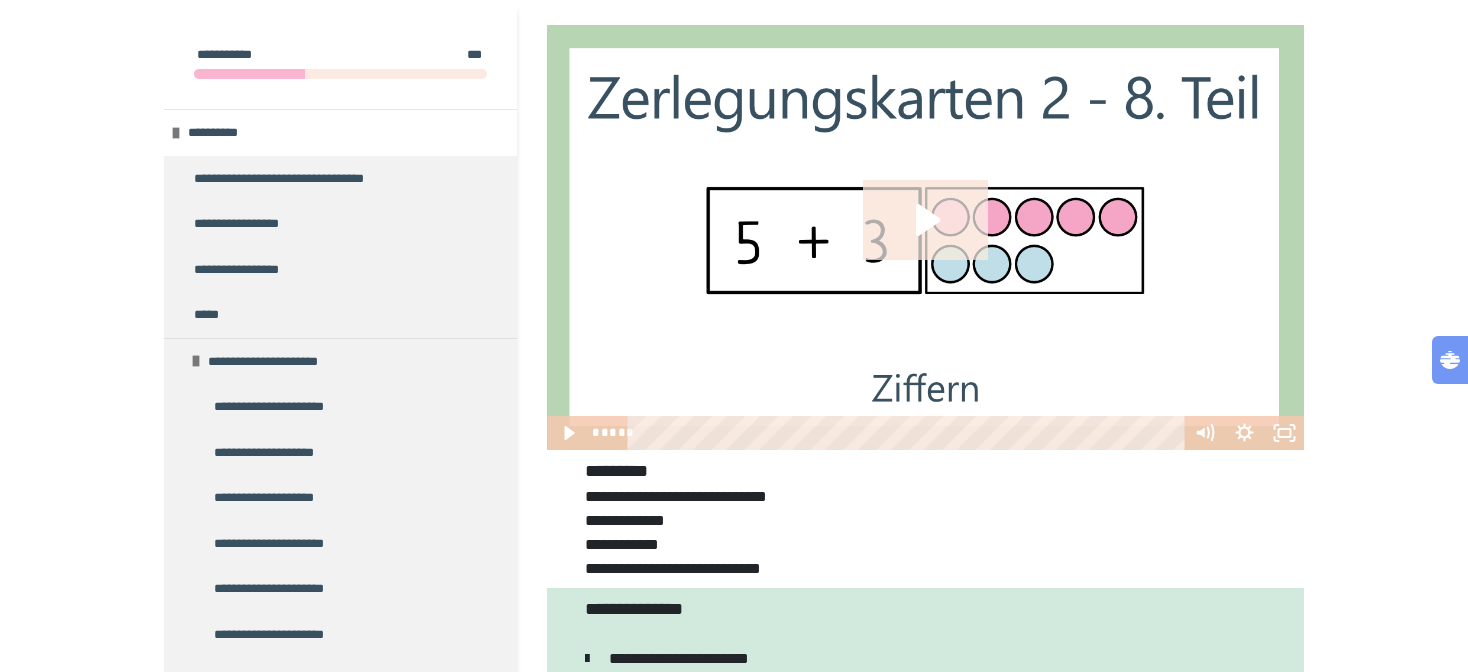 click 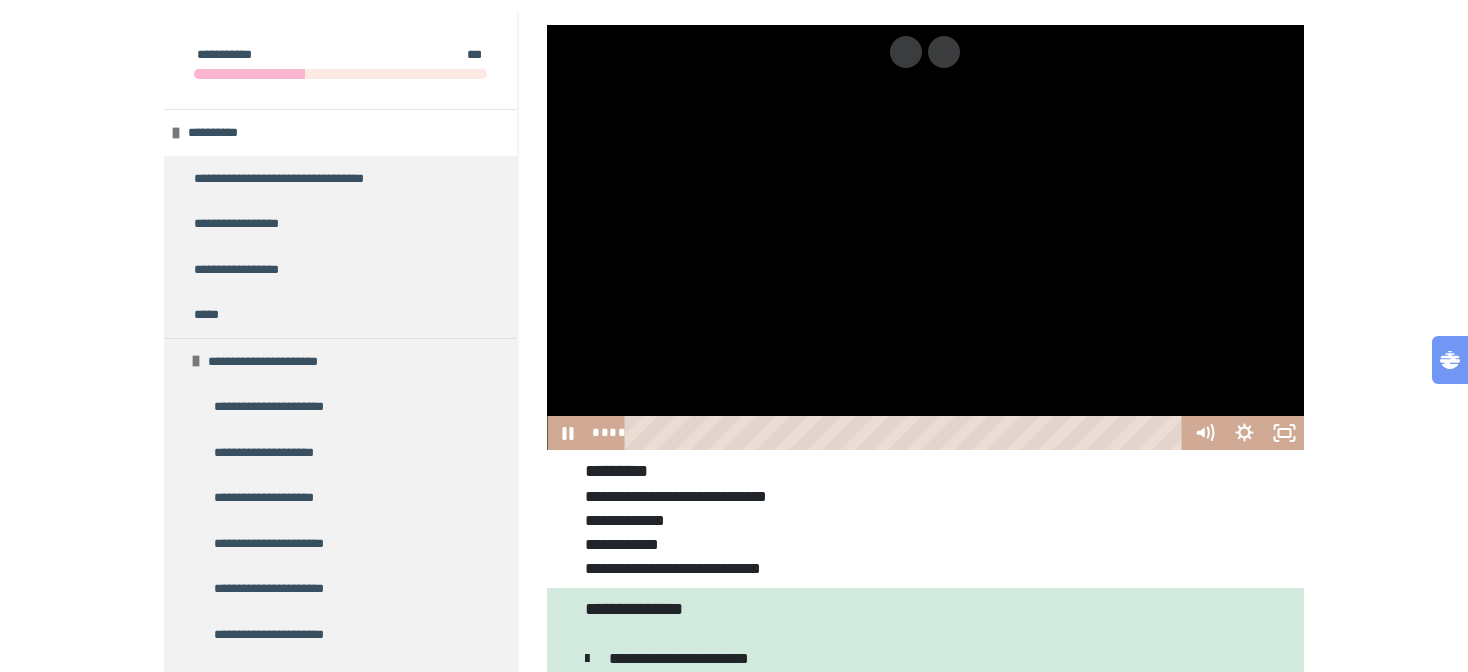 click at bounding box center (907, 433) 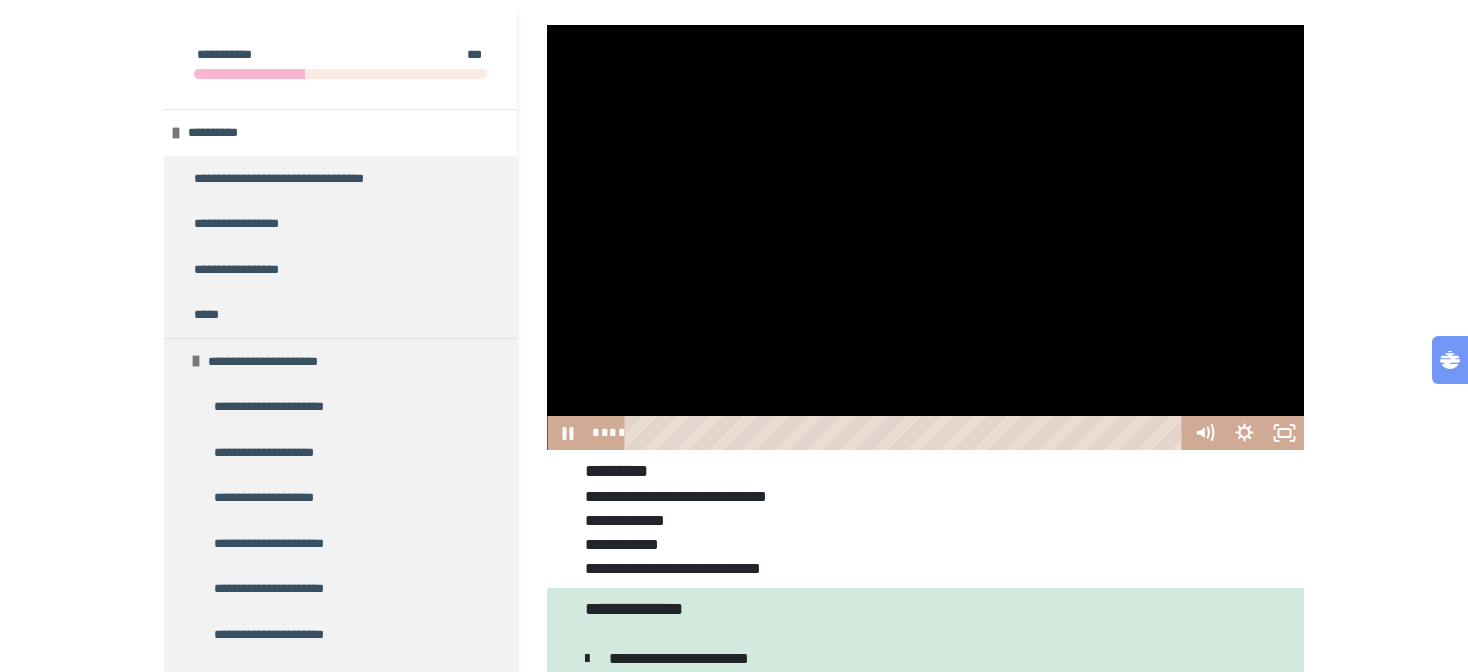 drag, startPoint x: 663, startPoint y: 433, endPoint x: 679, endPoint y: 430, distance: 16.27882 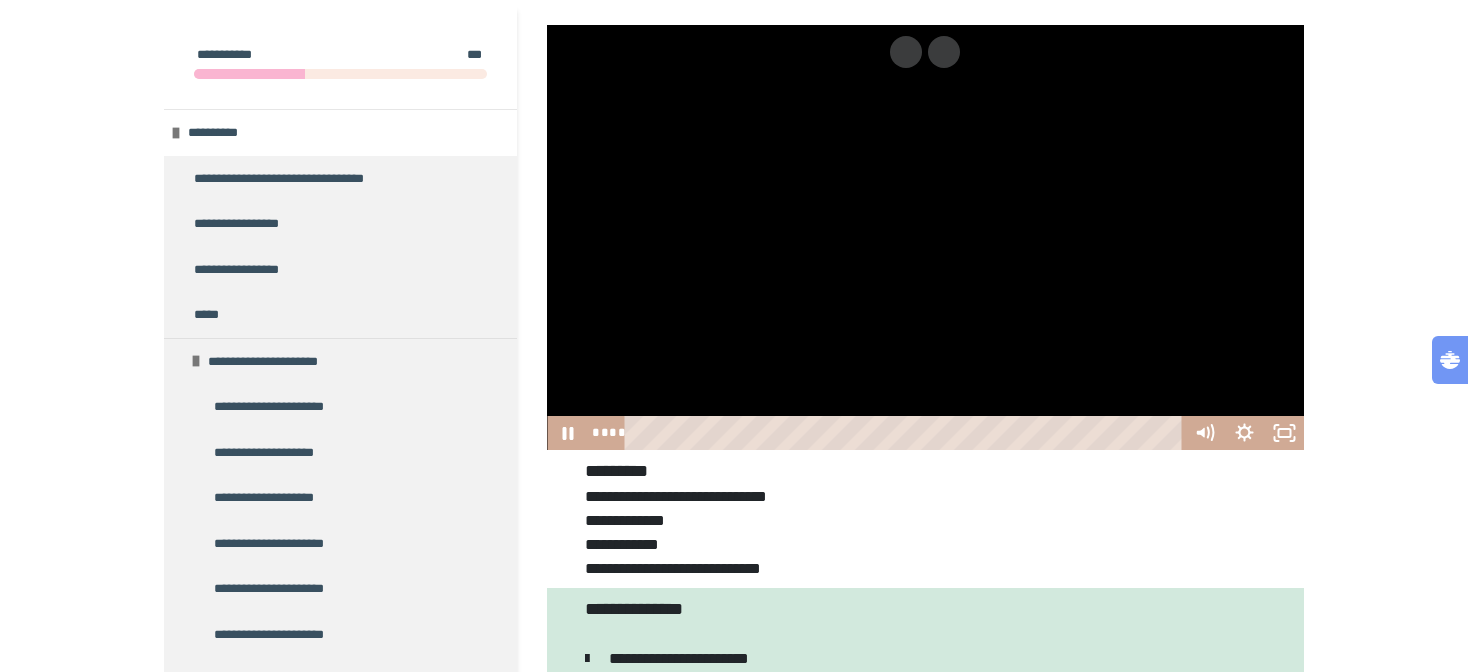 click at bounding box center [907, 433] 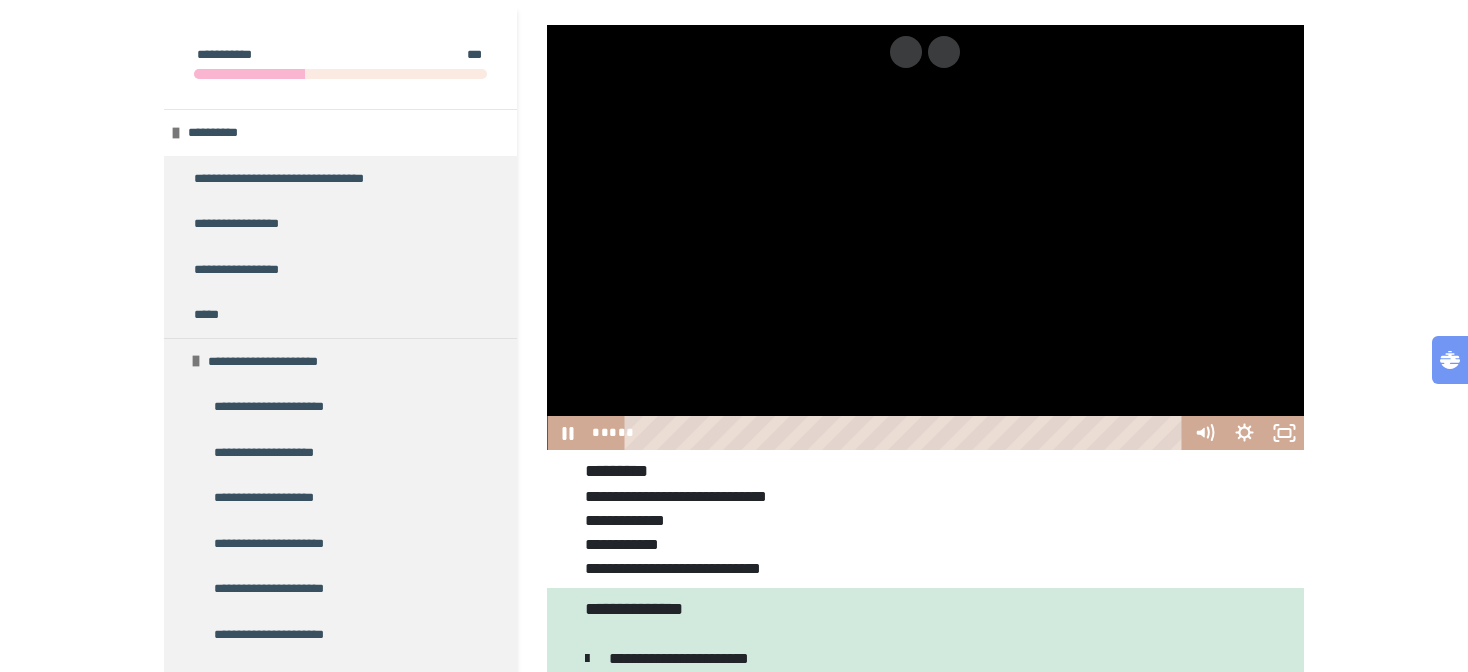 click at bounding box center (907, 433) 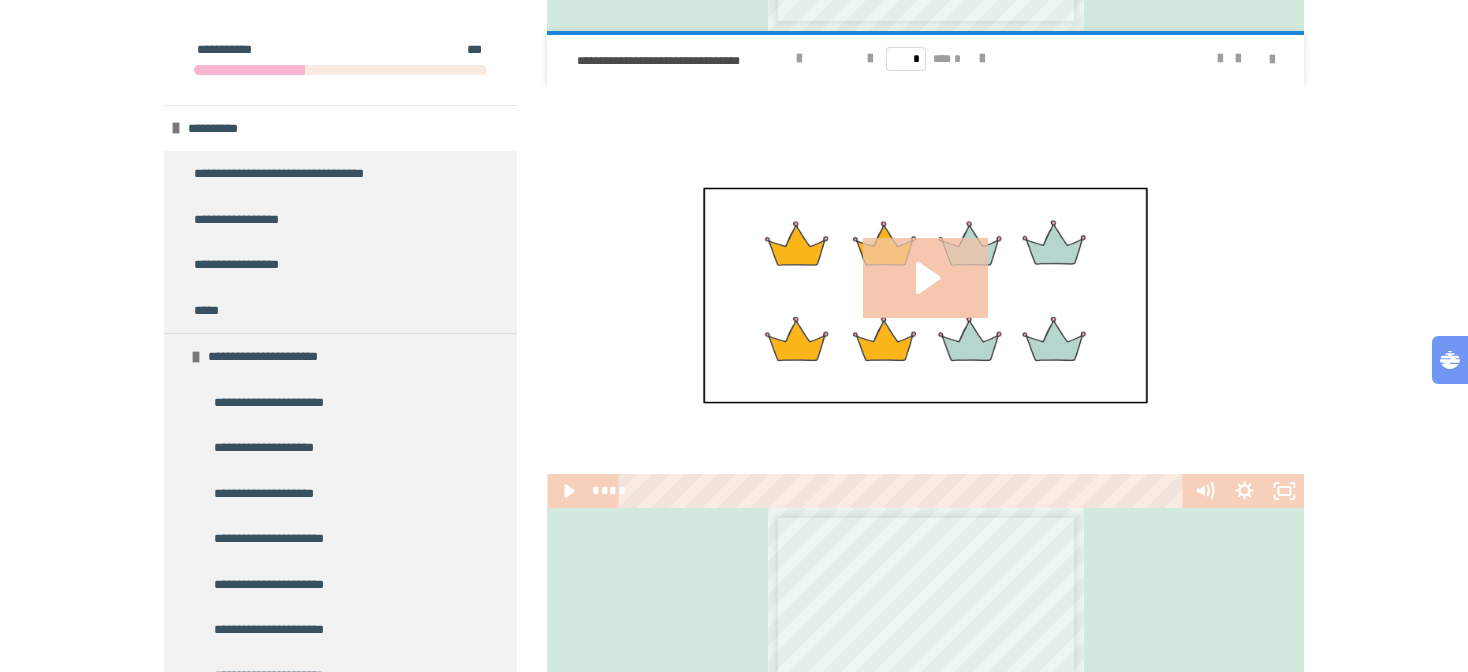scroll, scrollTop: 2327, scrollLeft: 0, axis: vertical 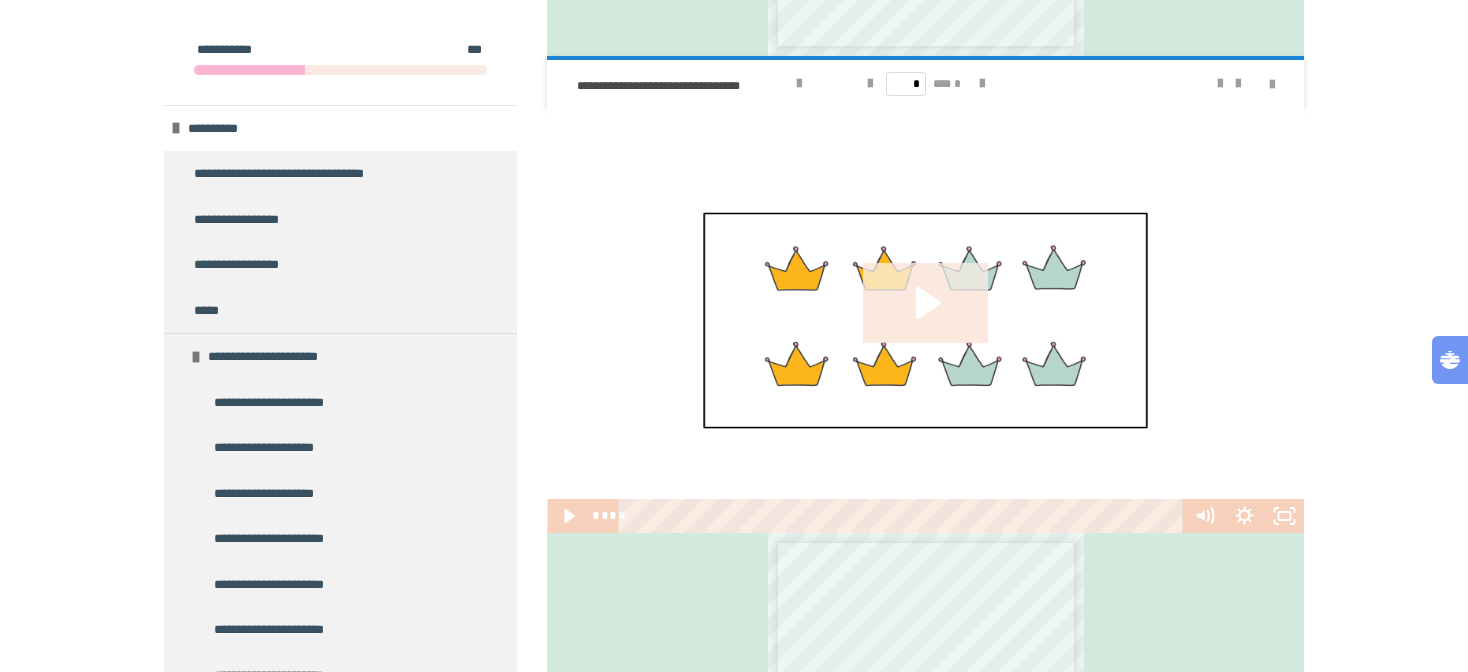 click 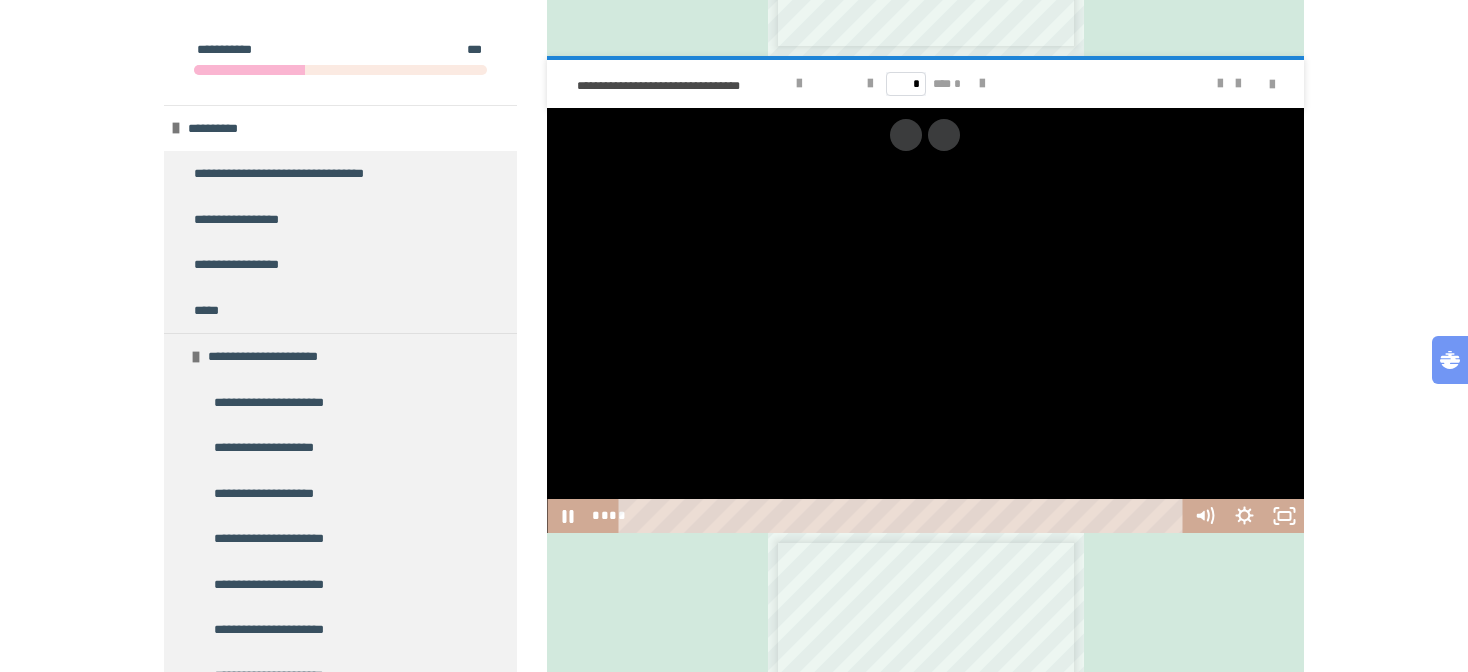 drag, startPoint x: 934, startPoint y: 306, endPoint x: 824, endPoint y: 416, distance: 155.56349 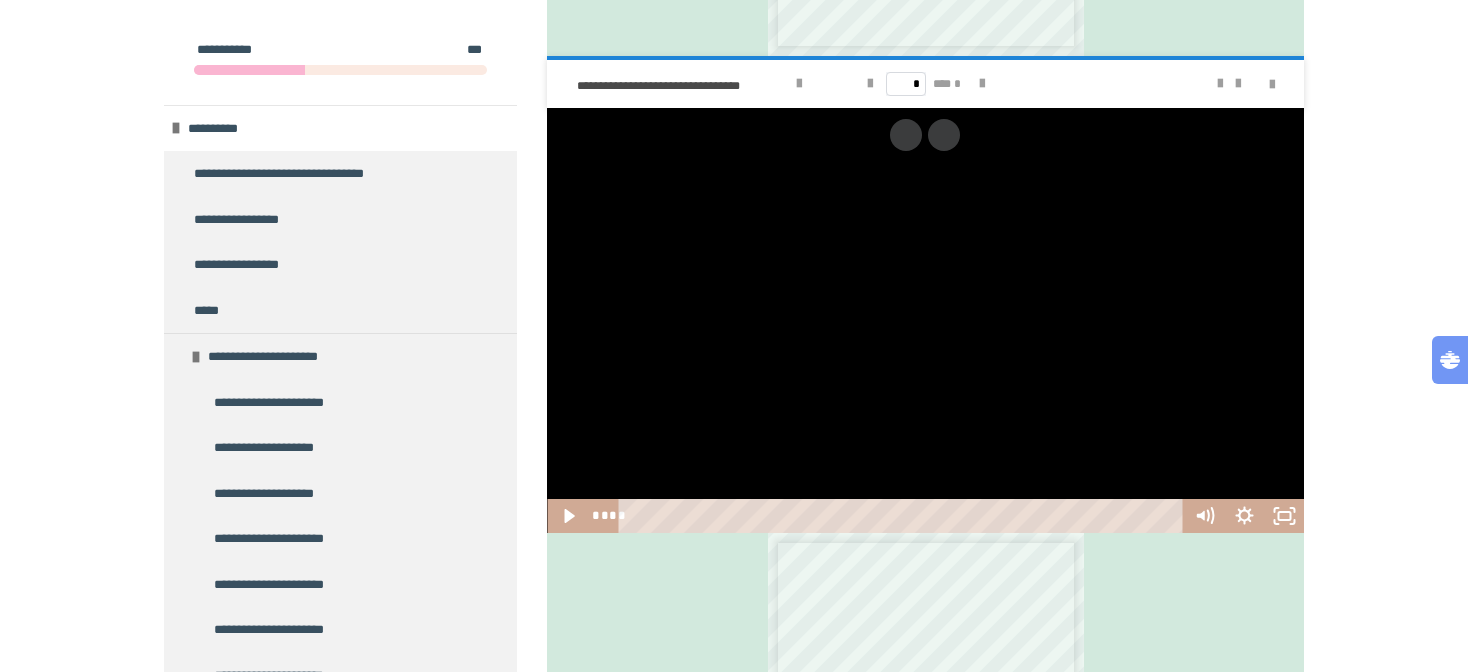 click at bounding box center (925, 321) 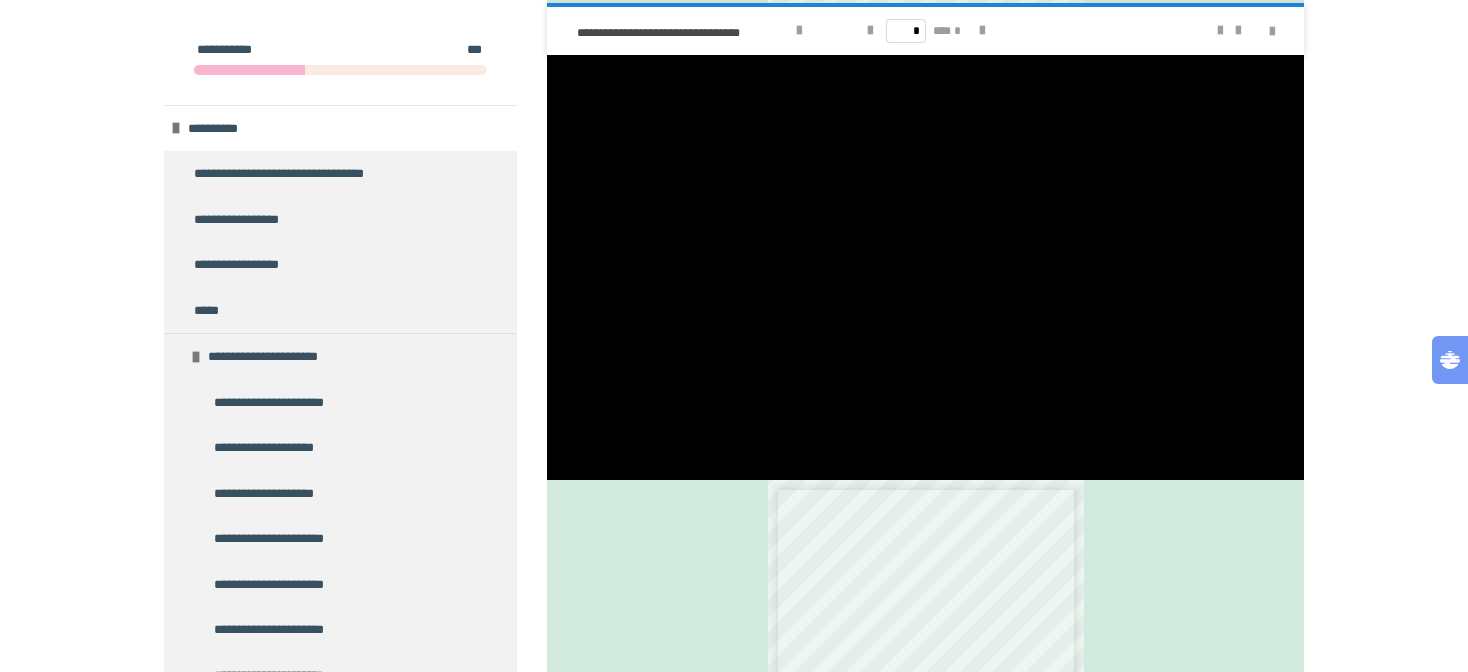 scroll, scrollTop: 2375, scrollLeft: 0, axis: vertical 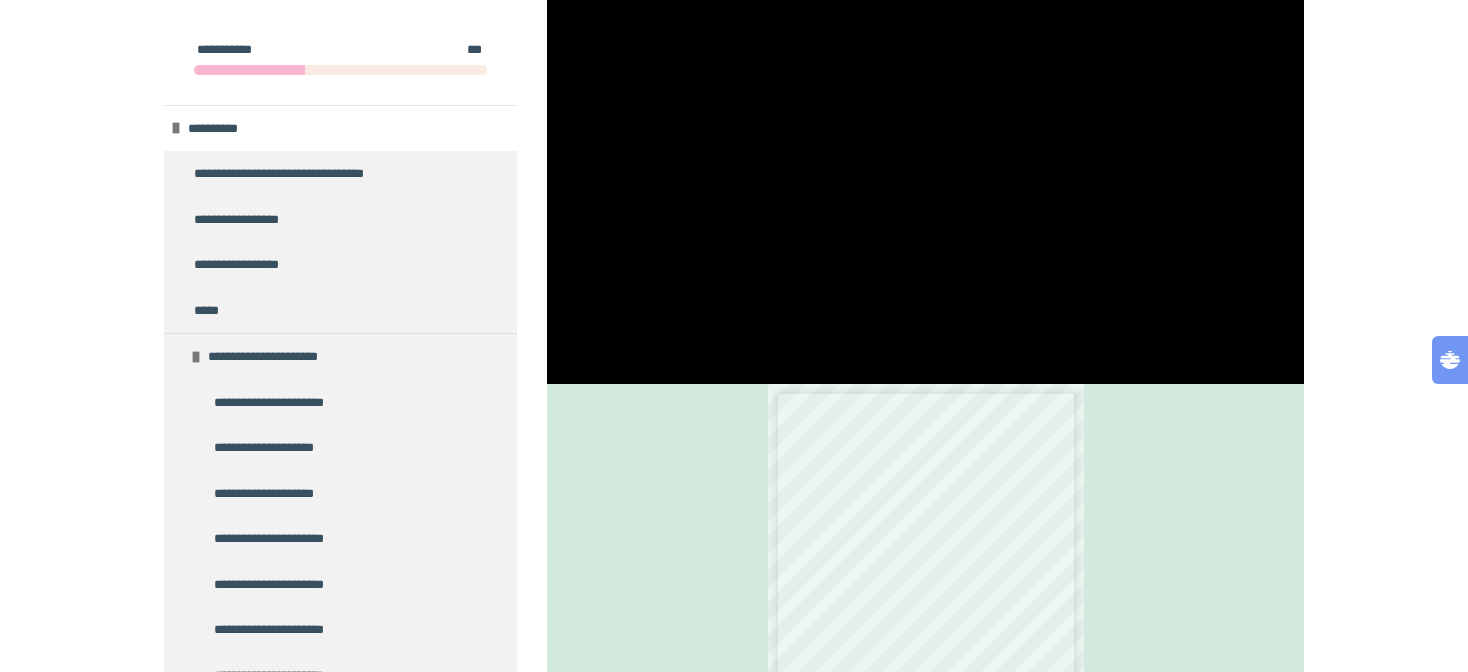 drag, startPoint x: 1376, startPoint y: 200, endPoint x: 1477, endPoint y: 372, distance: 199.46178 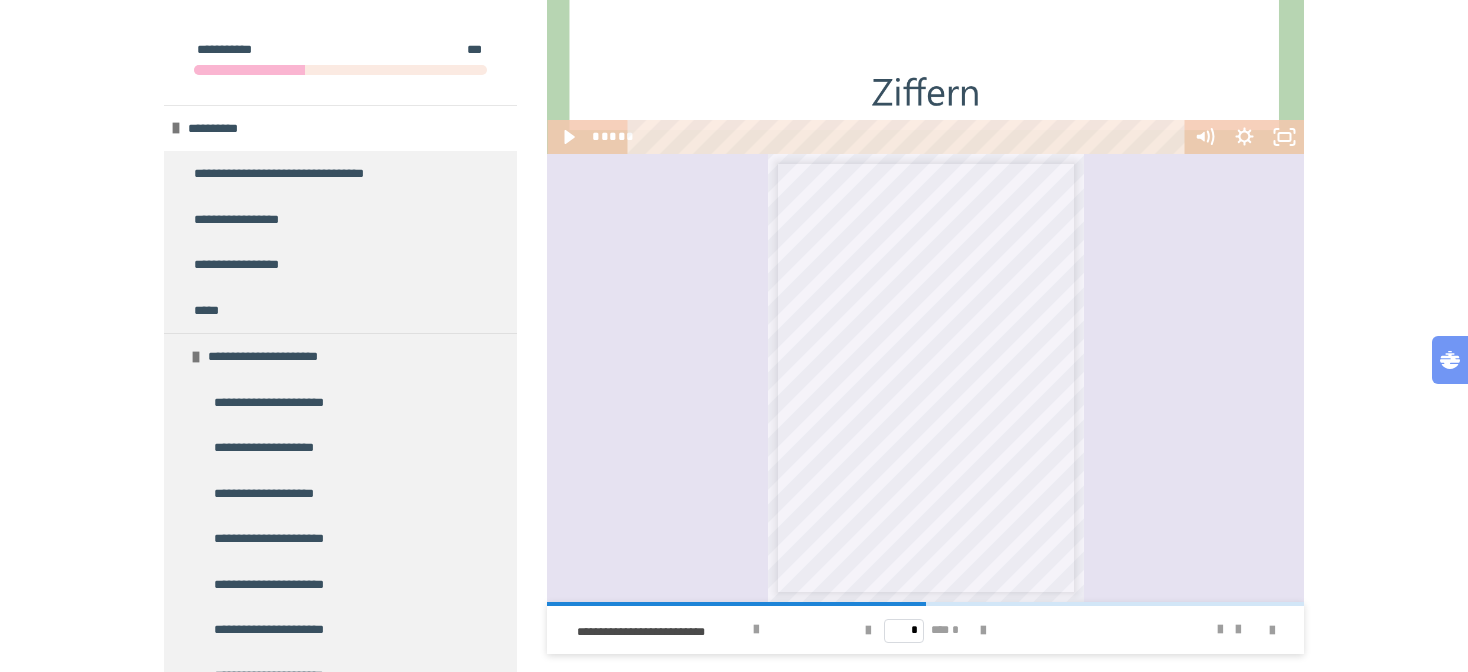 scroll, scrollTop: 4294, scrollLeft: 0, axis: vertical 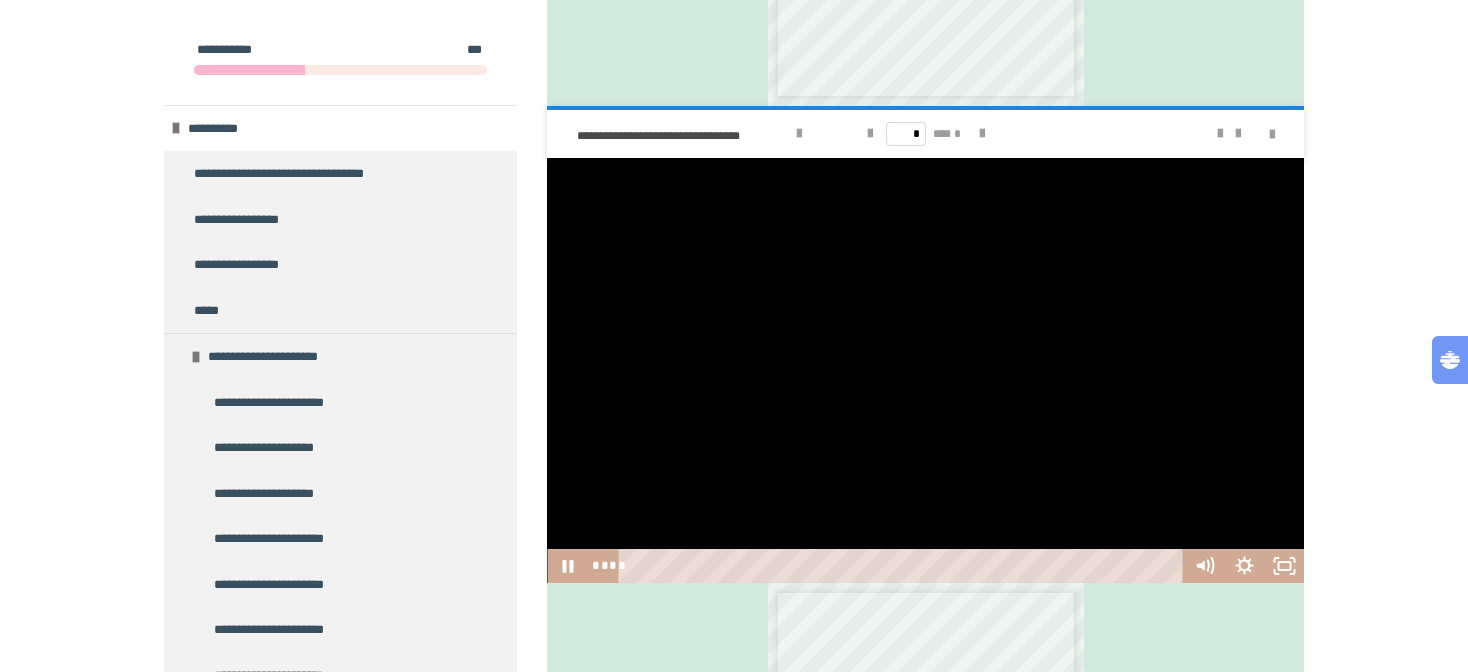 click at bounding box center (925, 371) 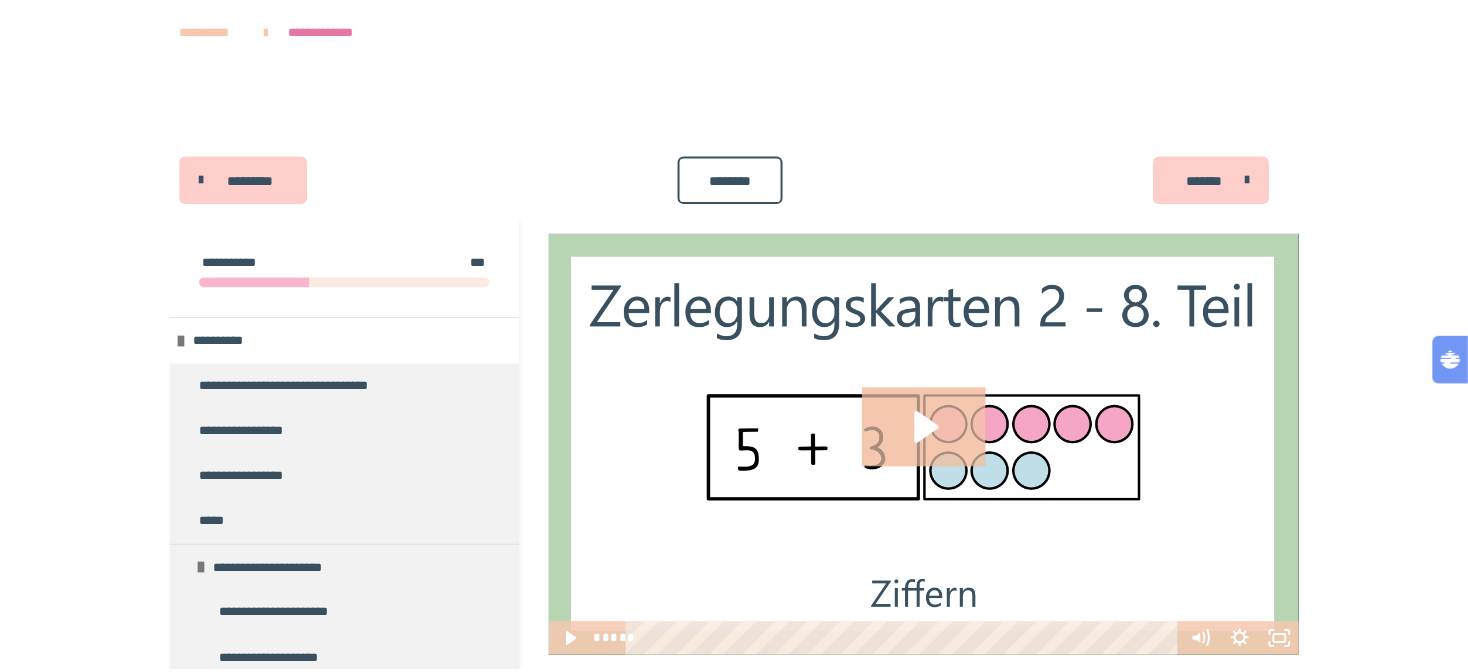 scroll, scrollTop: 0, scrollLeft: 0, axis: both 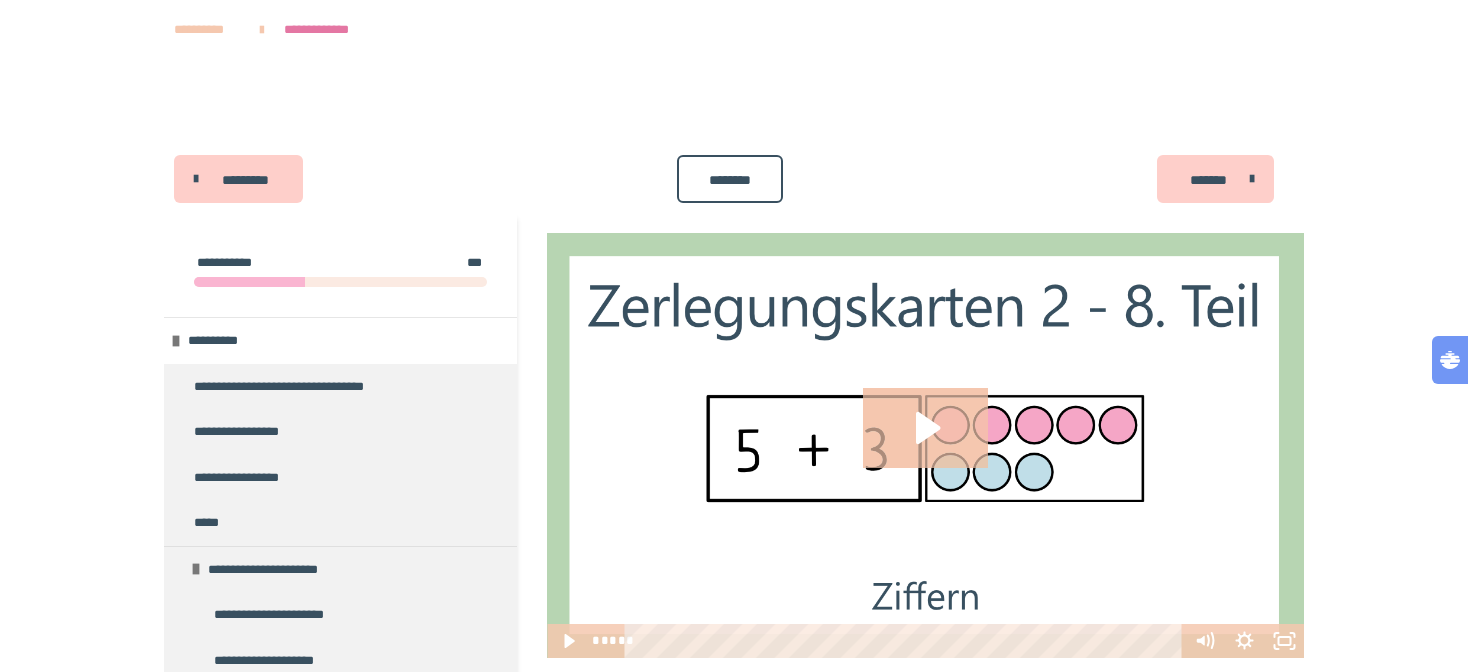click at bounding box center (734, 116) 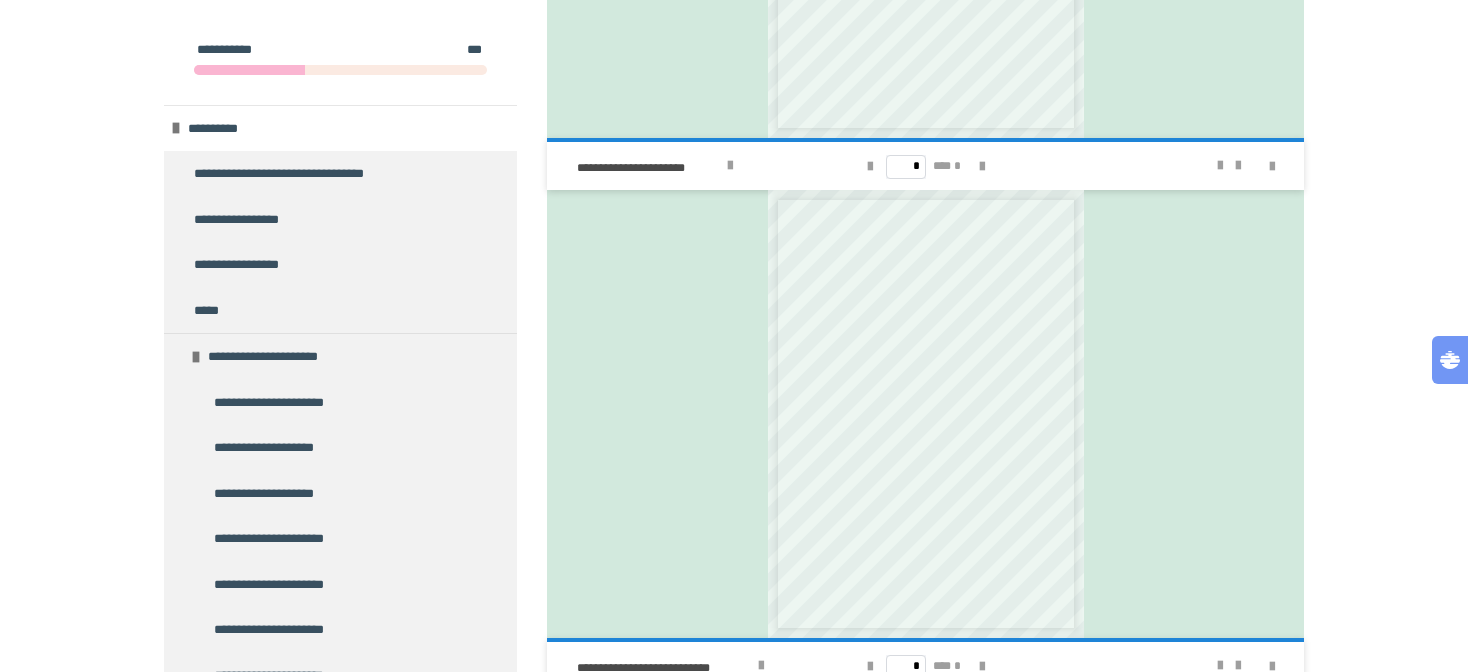 scroll, scrollTop: 3176, scrollLeft: 0, axis: vertical 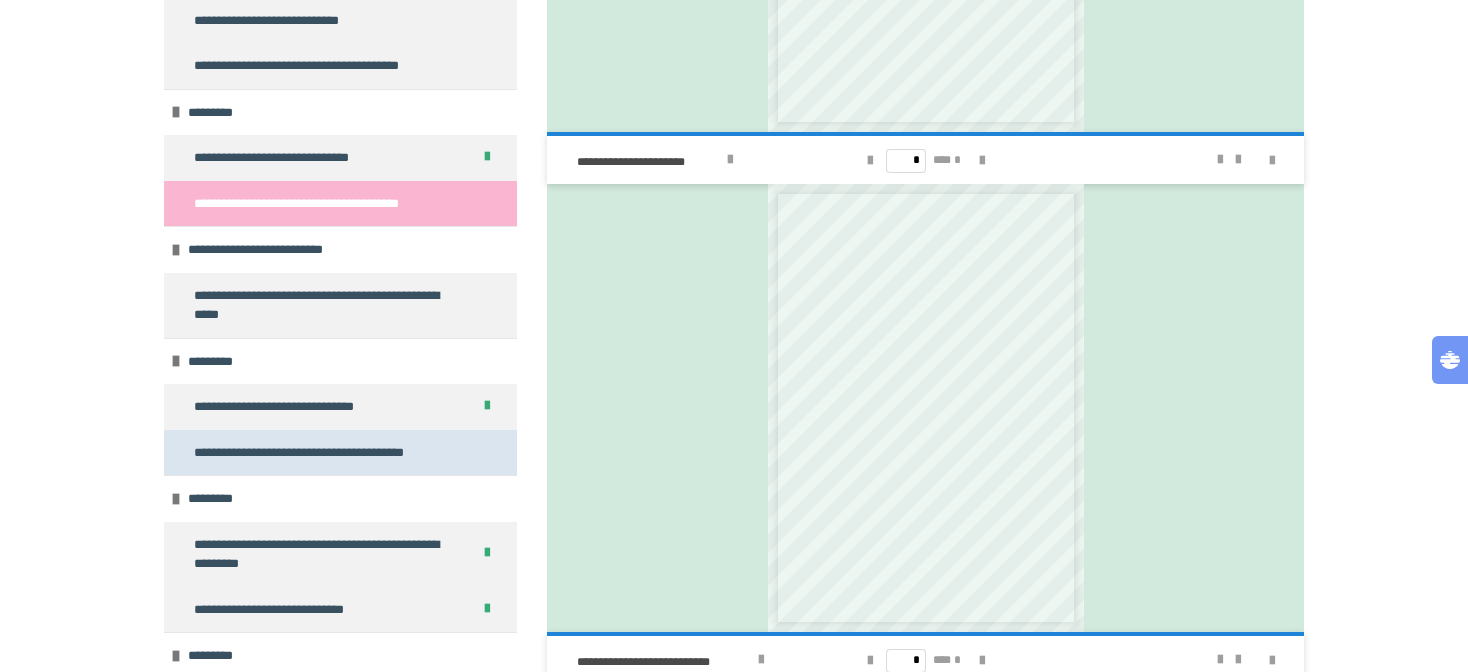 click on "**********" at bounding box center (308, 453) 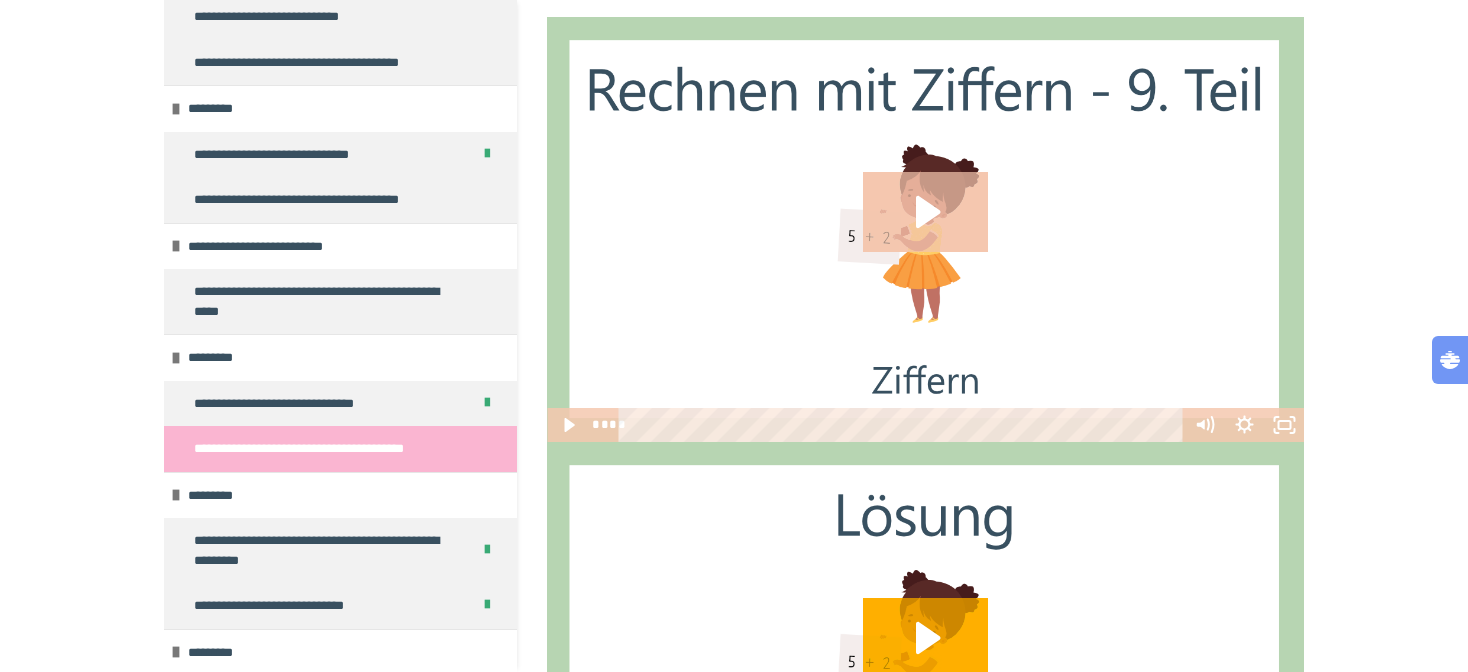 scroll, scrollTop: 28, scrollLeft: 0, axis: vertical 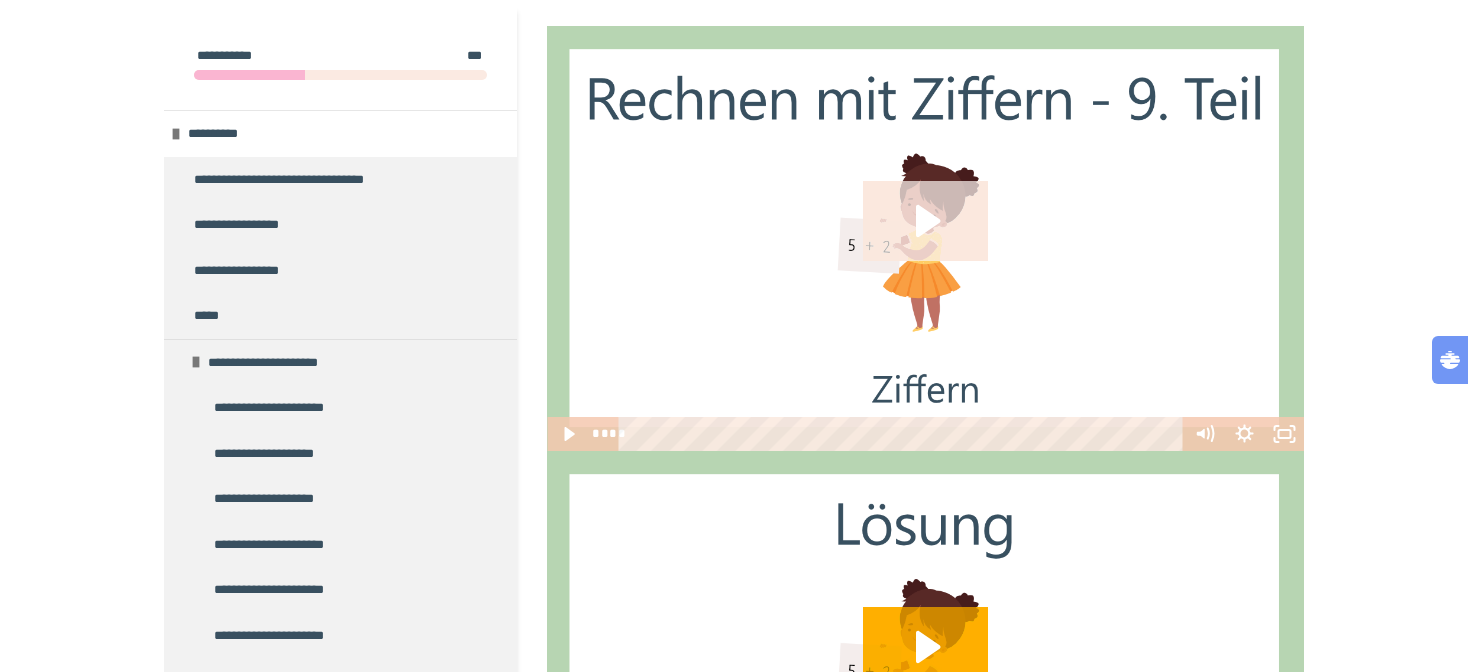 click 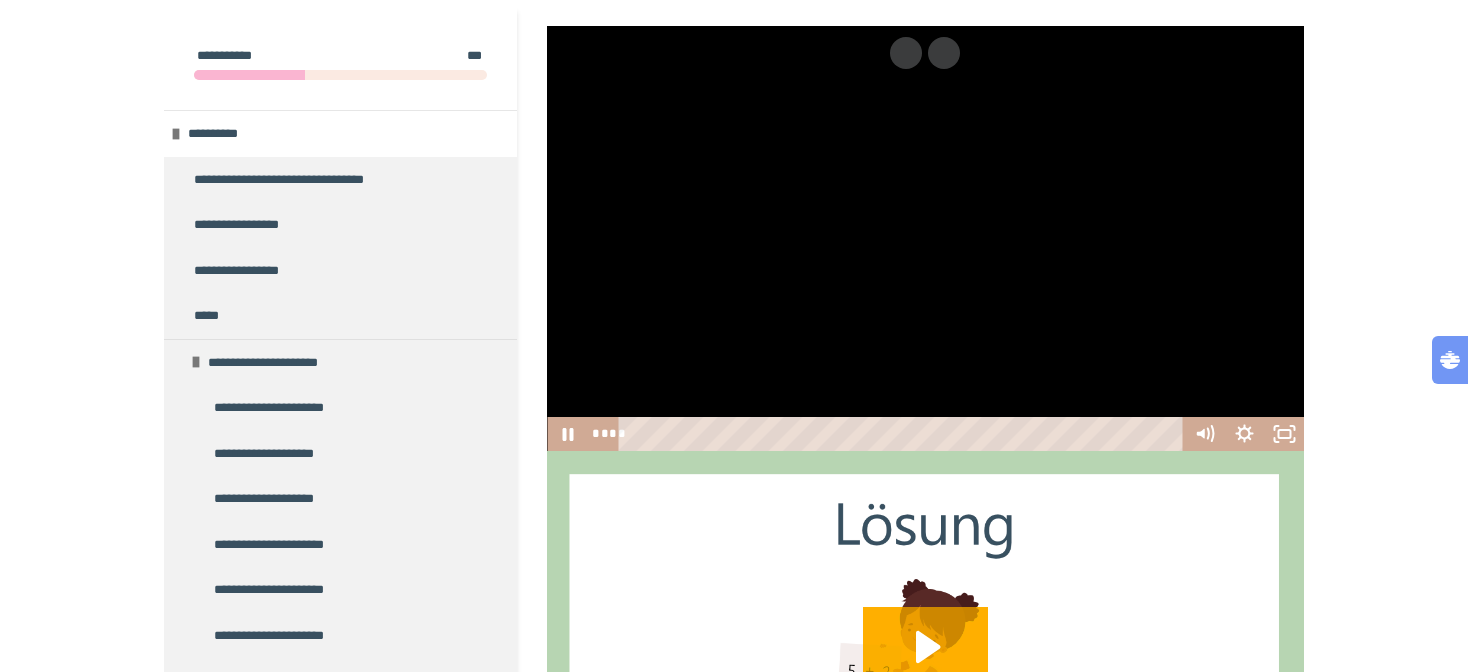 click at bounding box center (904, 434) 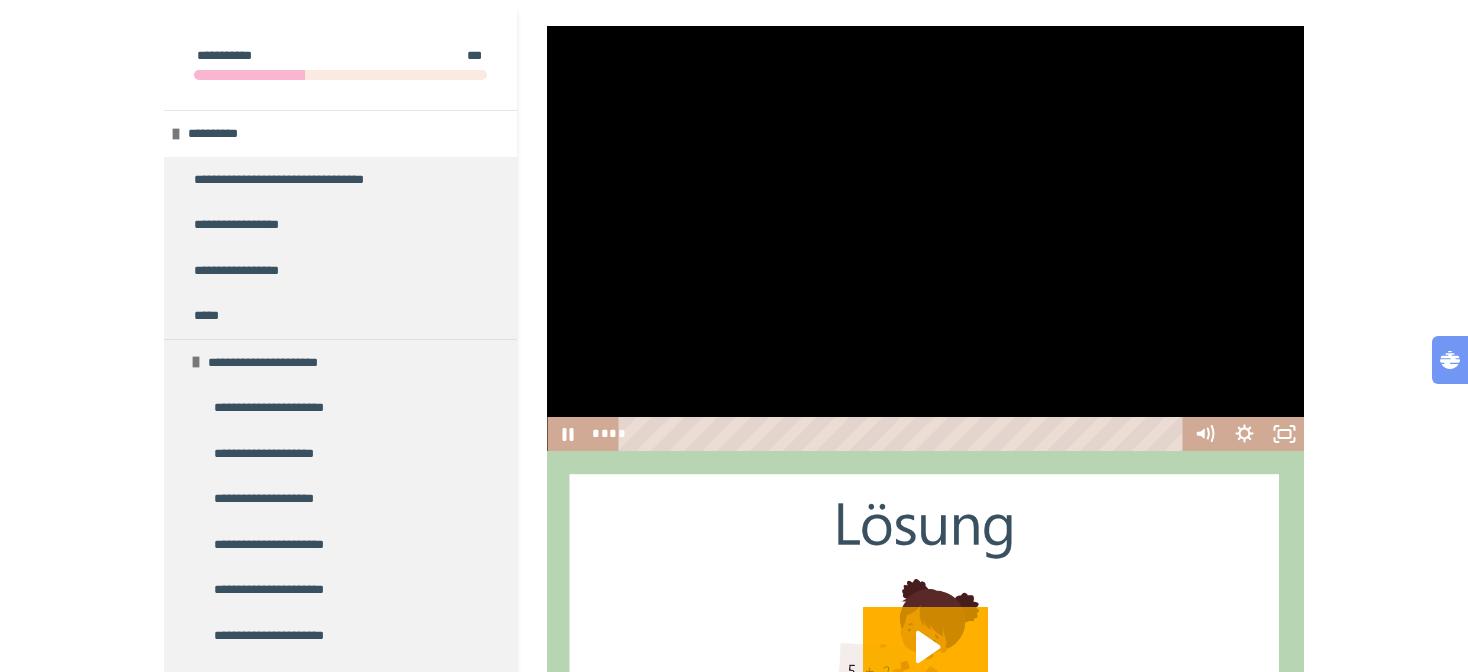 click at bounding box center (904, 434) 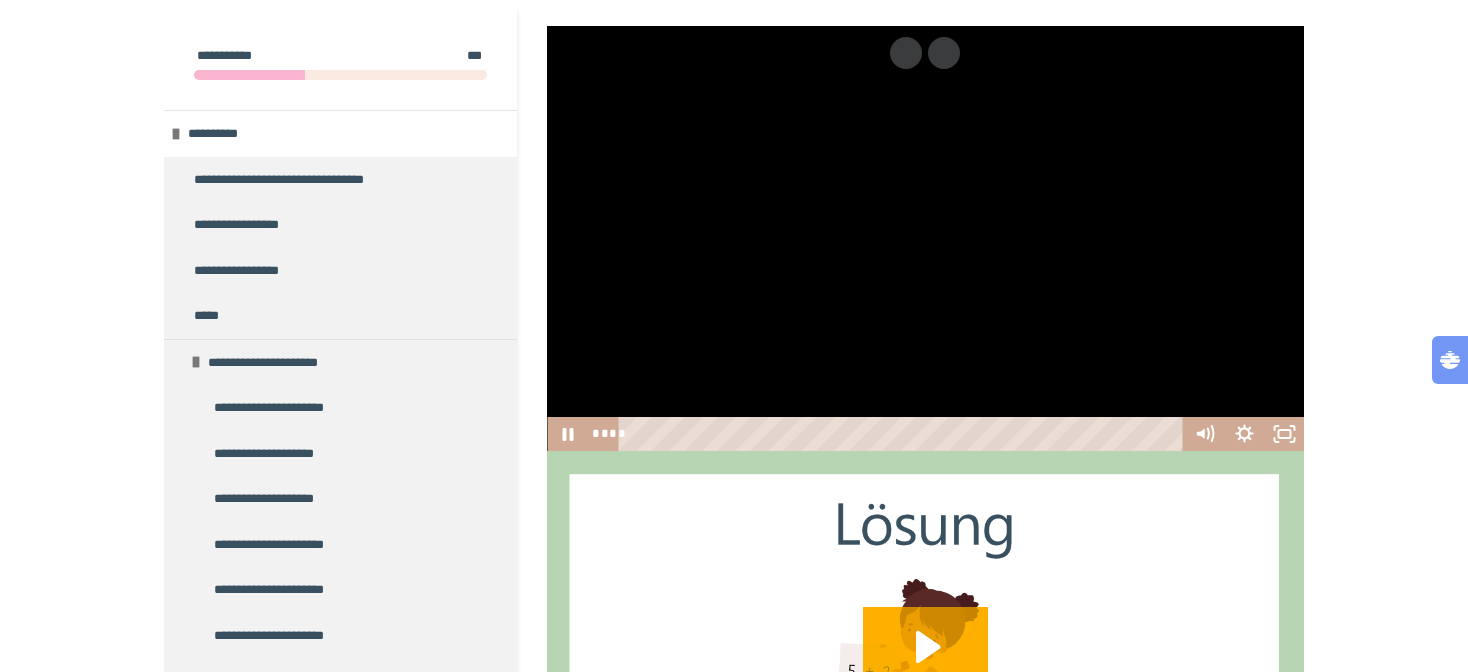 click at bounding box center [904, 434] 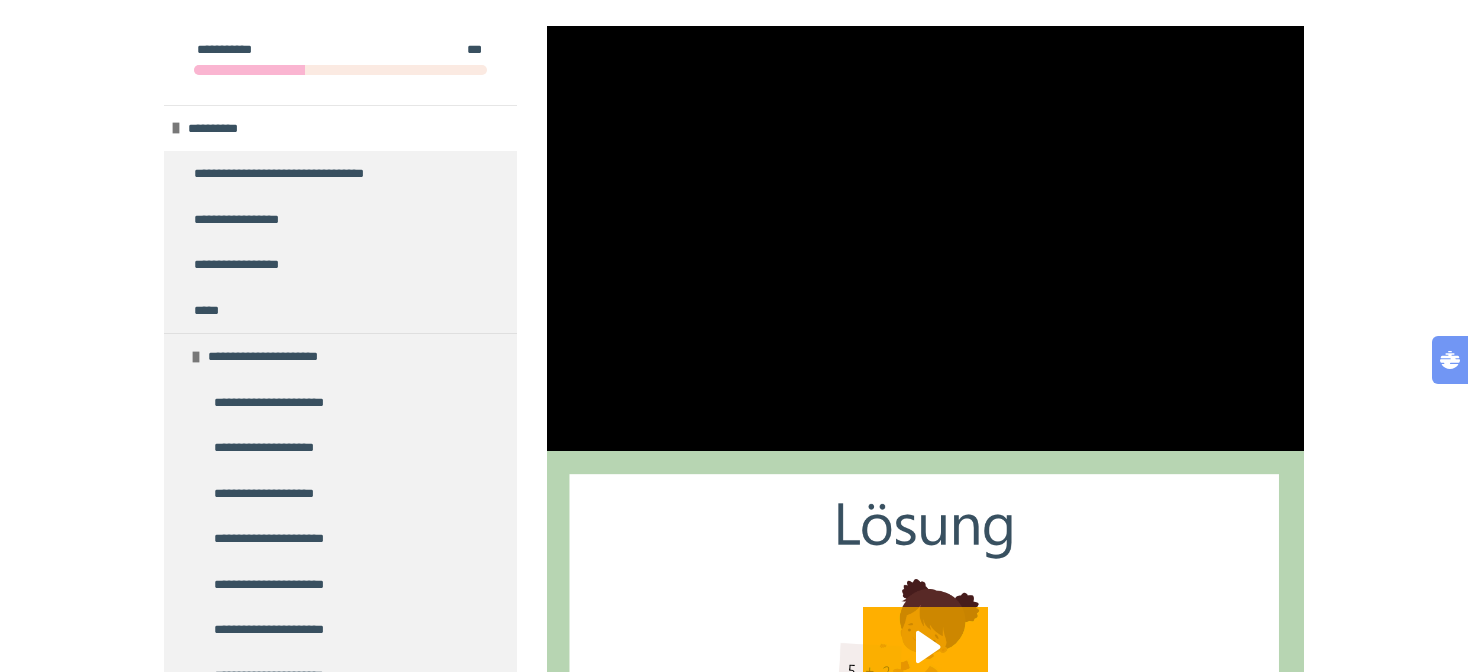 click 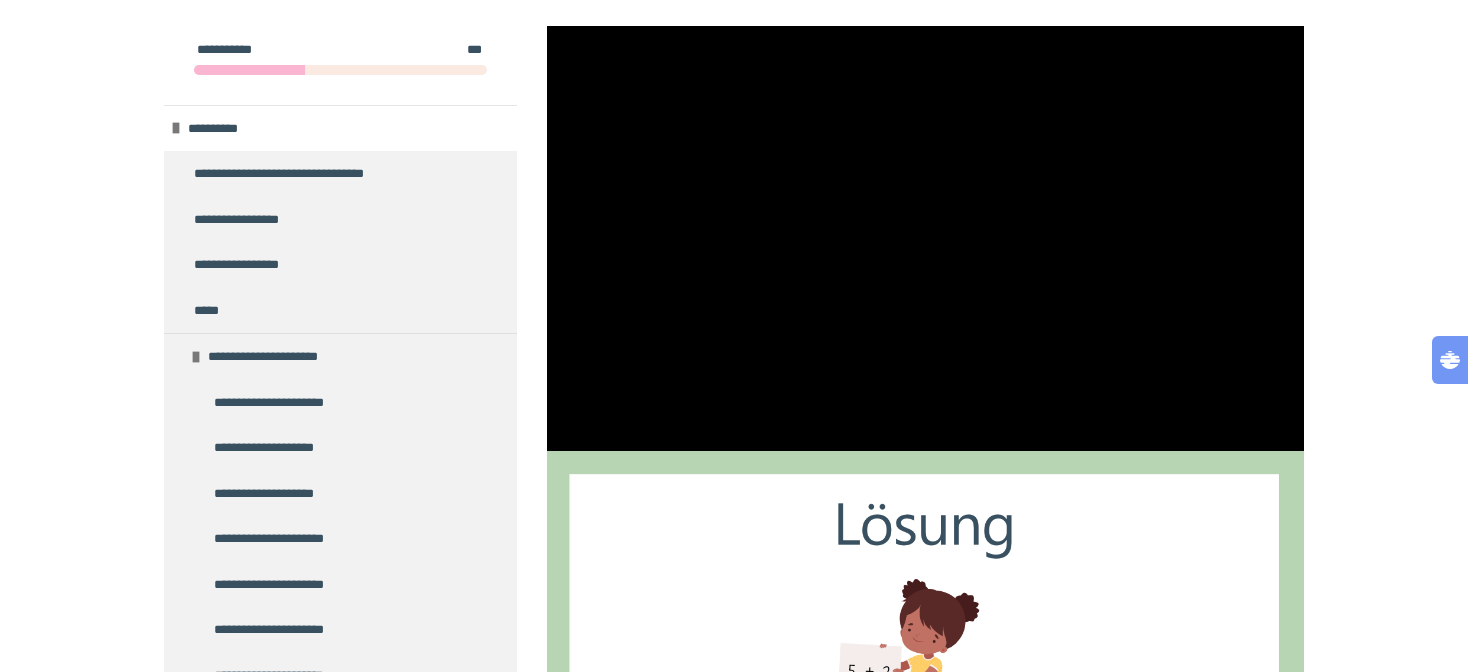 scroll, scrollTop: 493, scrollLeft: 0, axis: vertical 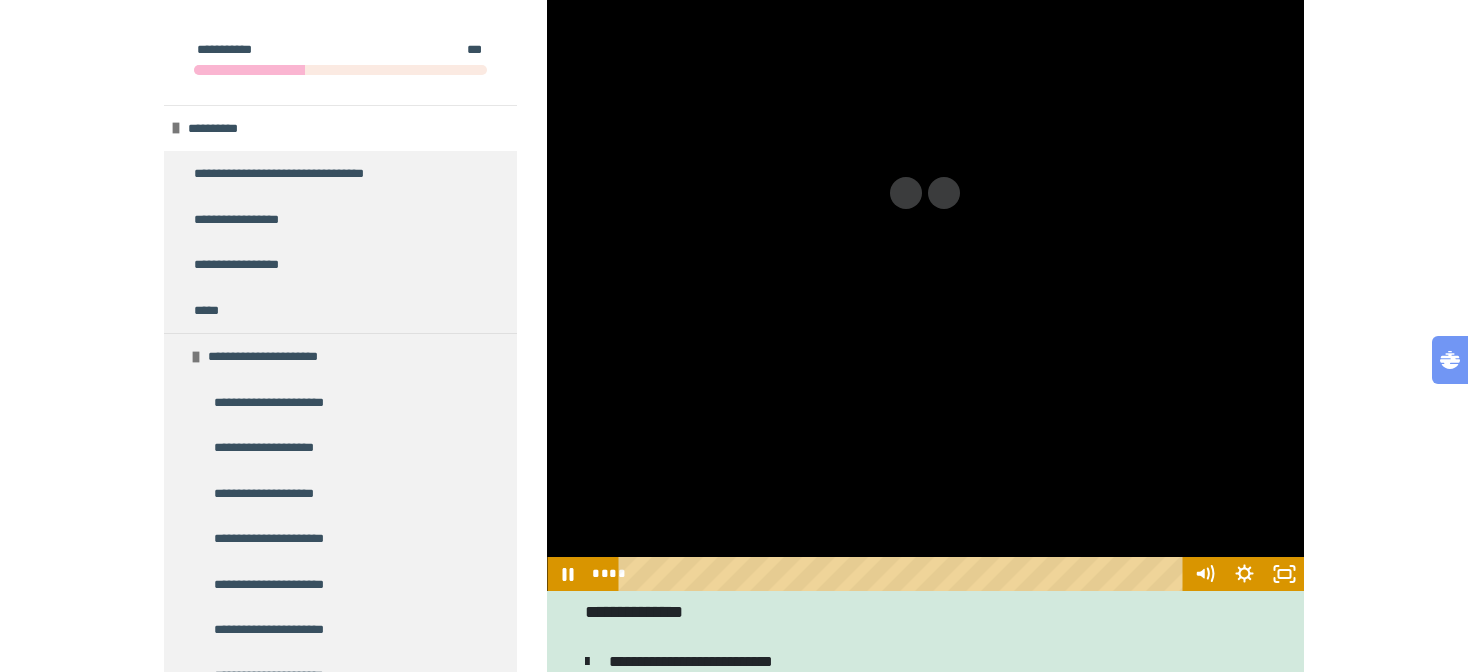 click at bounding box center [904, 574] 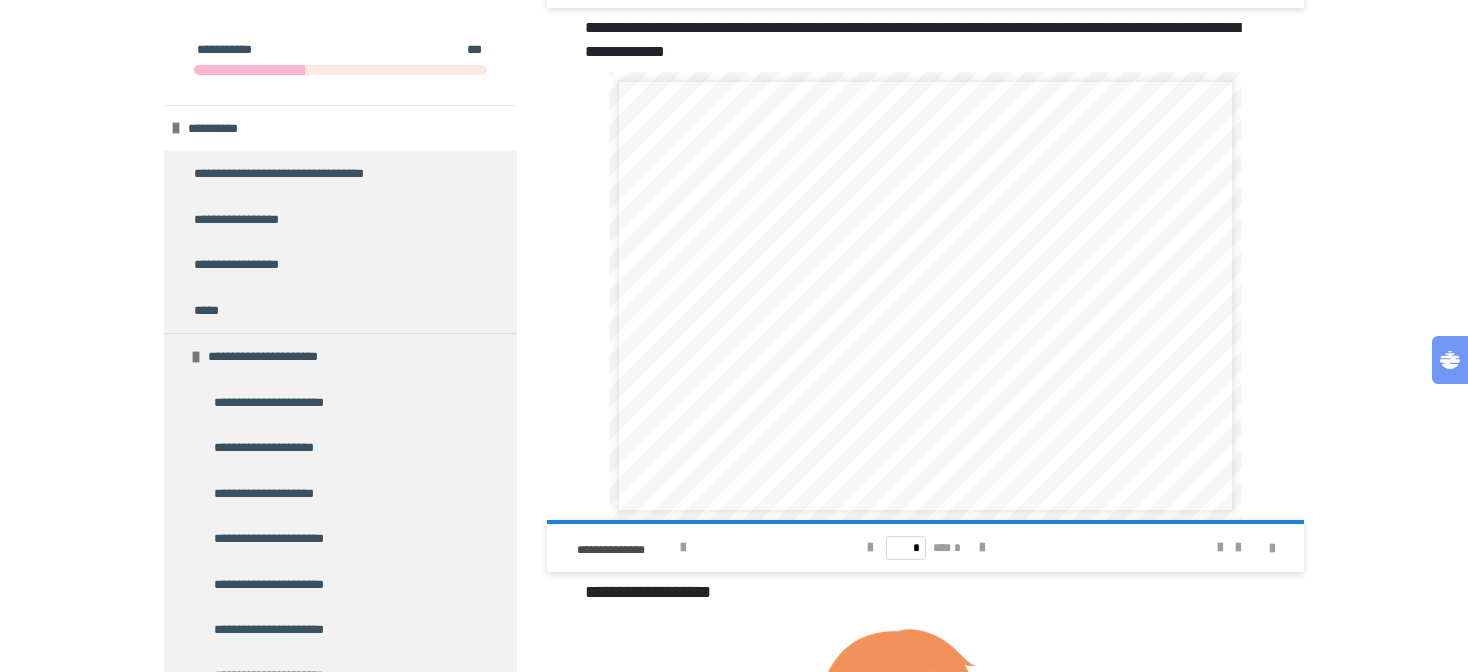 scroll, scrollTop: 2247, scrollLeft: 0, axis: vertical 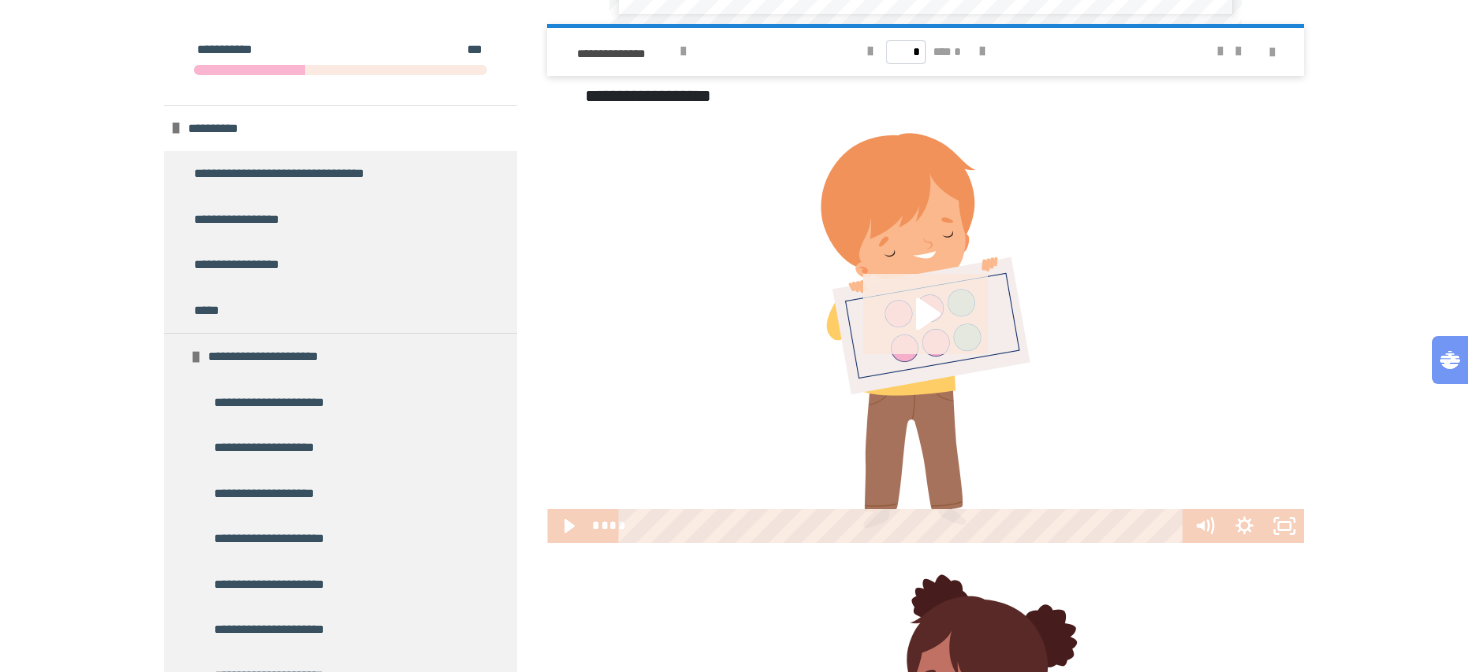 click 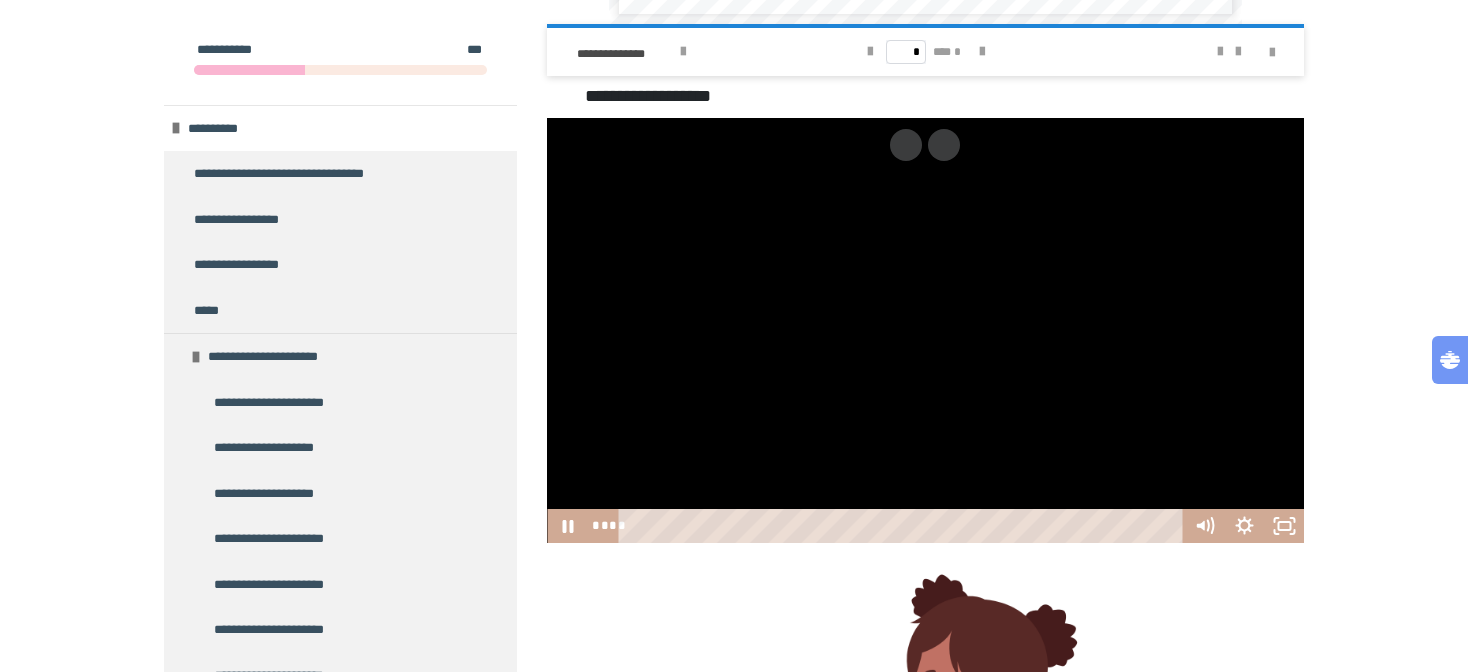 click at bounding box center (904, 526) 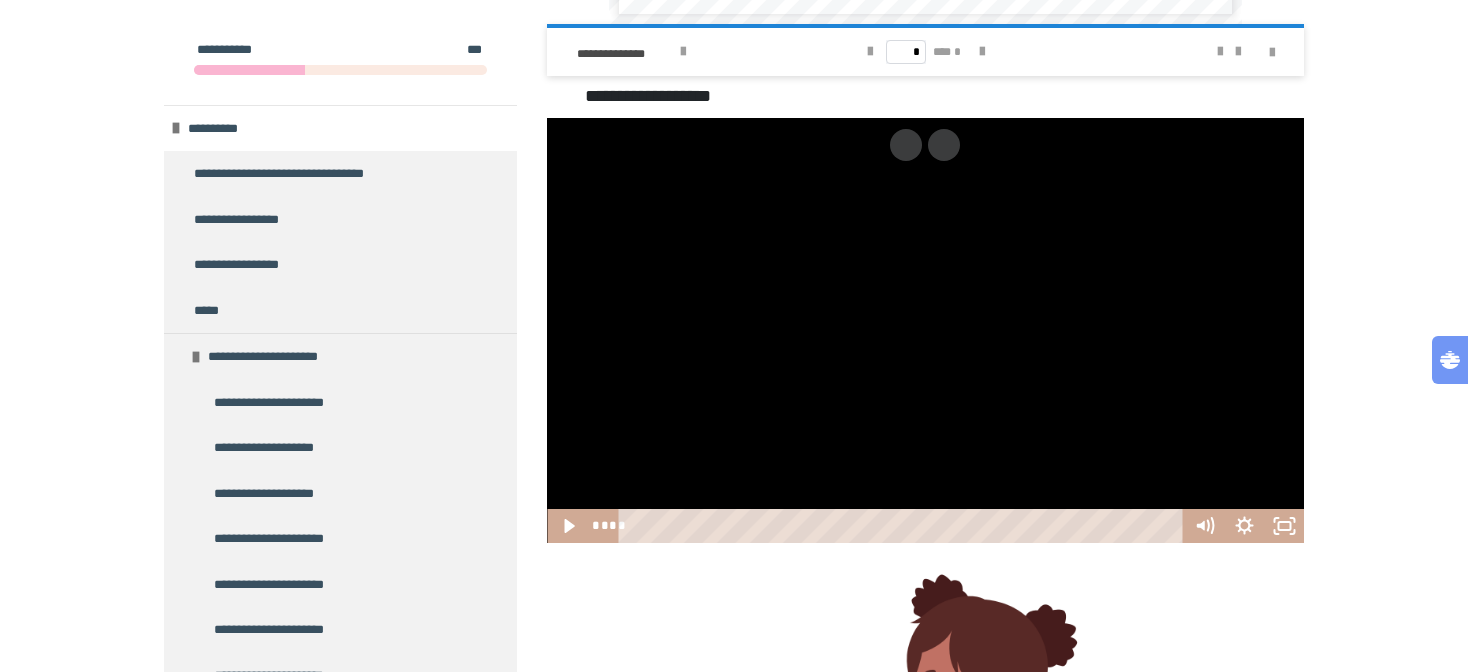 click at bounding box center (904, 526) 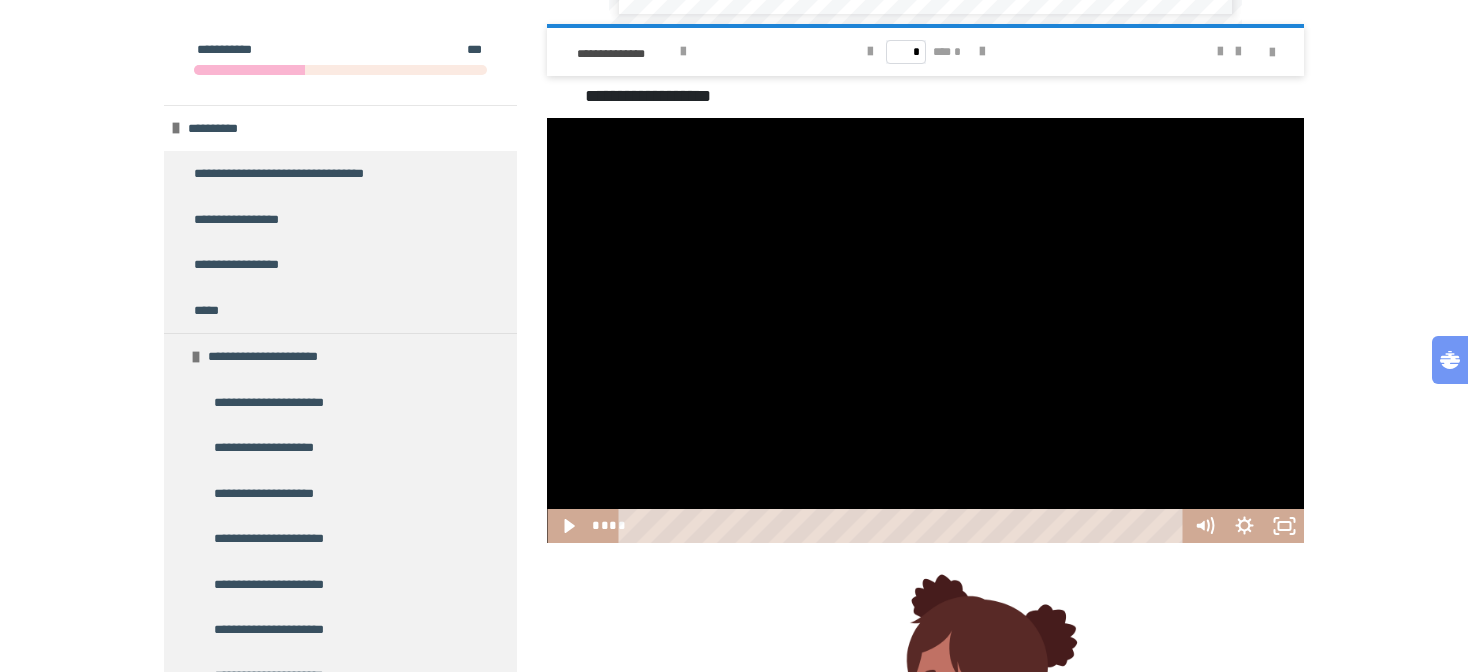 drag, startPoint x: 1071, startPoint y: 506, endPoint x: 1101, endPoint y: 453, distance: 60.90156 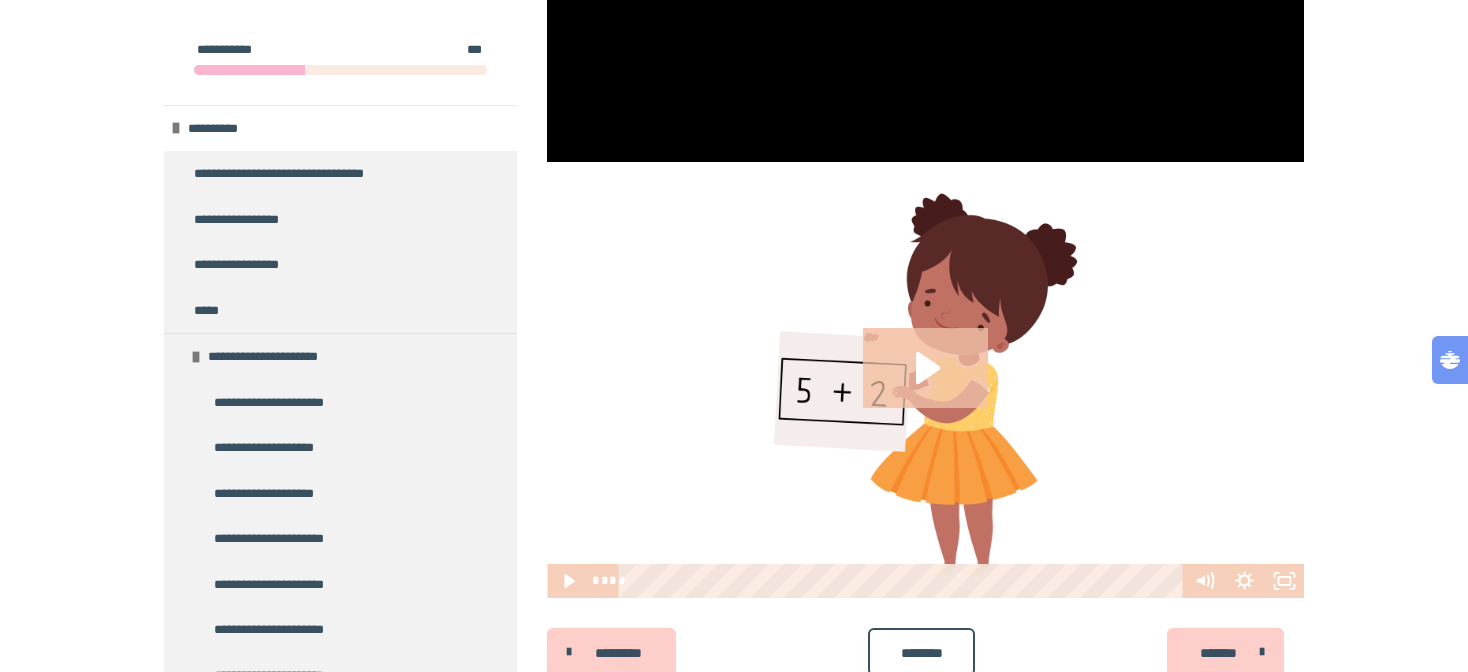 scroll, scrollTop: 3173, scrollLeft: 0, axis: vertical 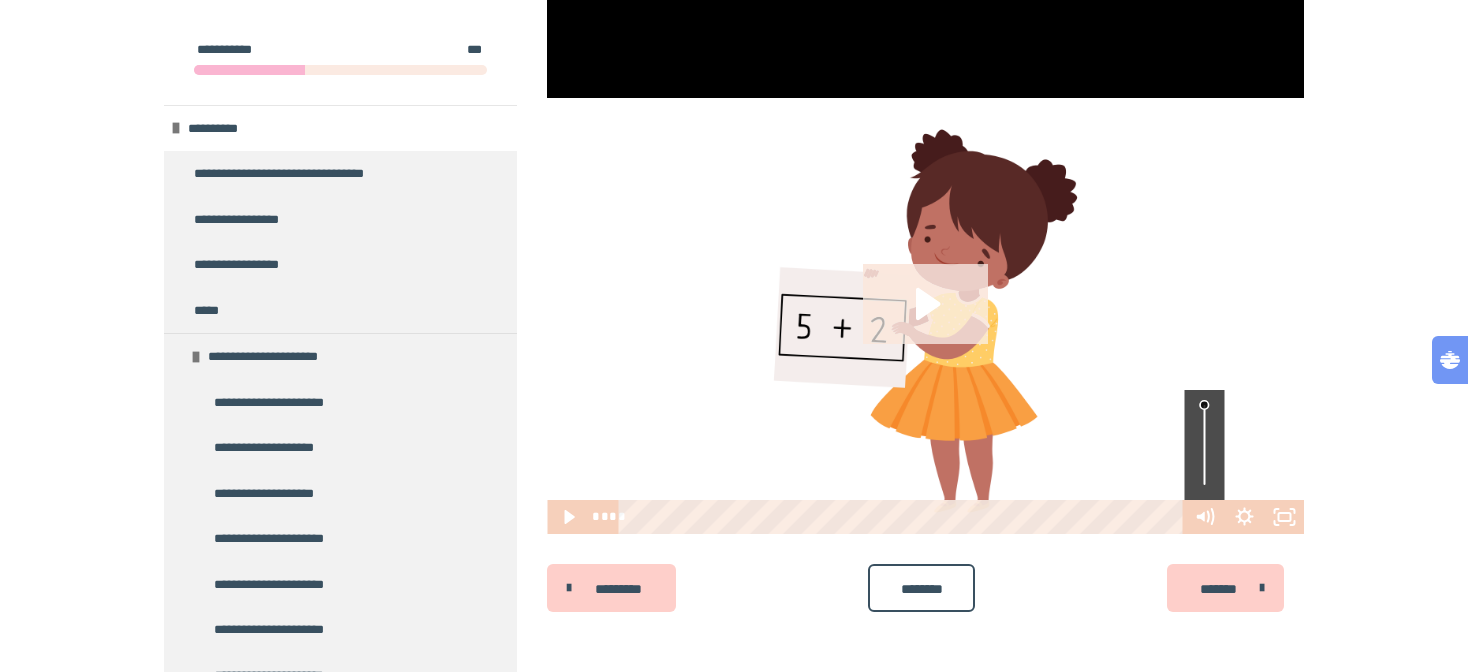 click 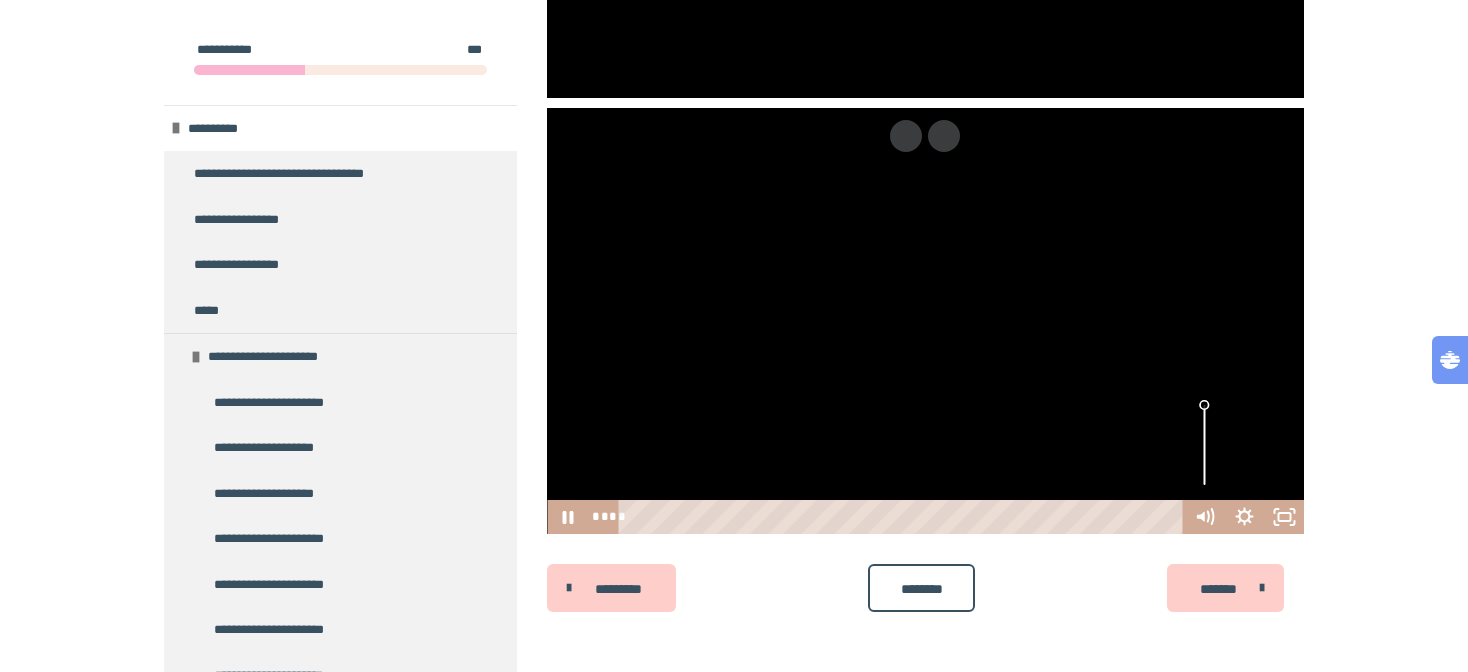 click at bounding box center (904, 517) 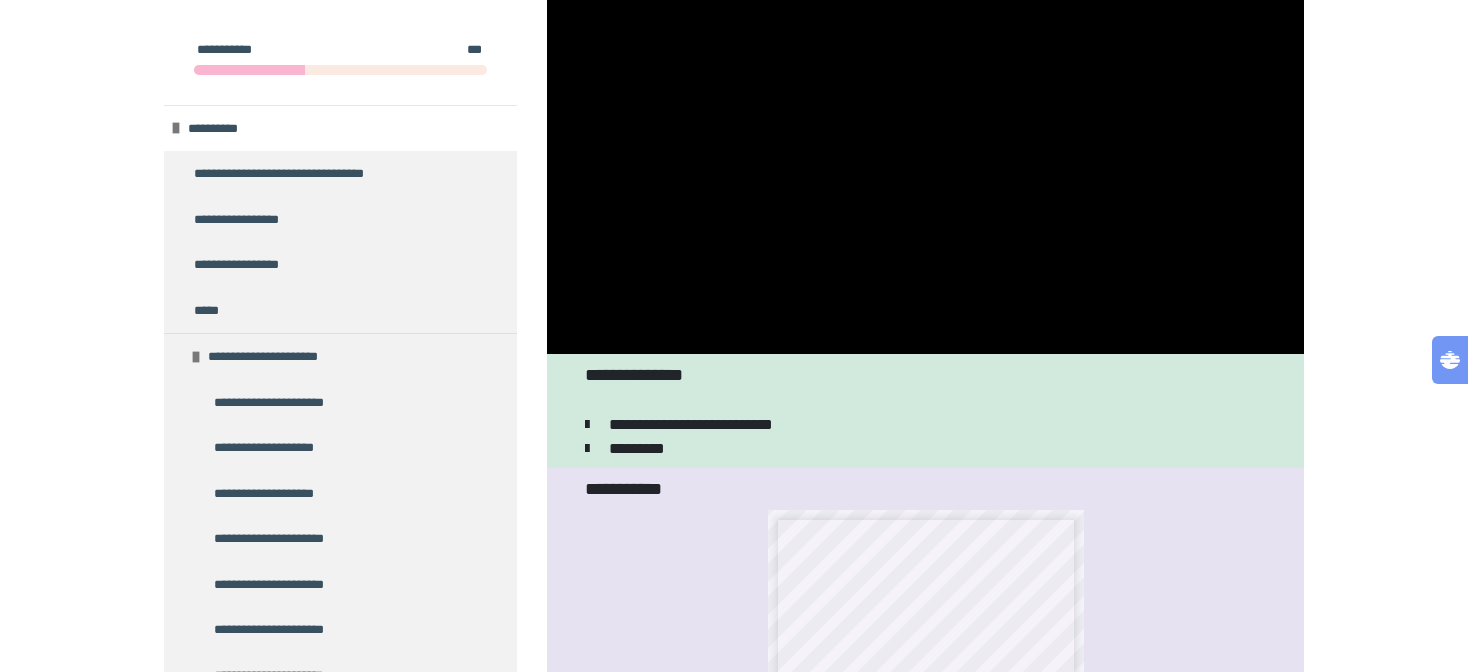 scroll, scrollTop: 658, scrollLeft: 0, axis: vertical 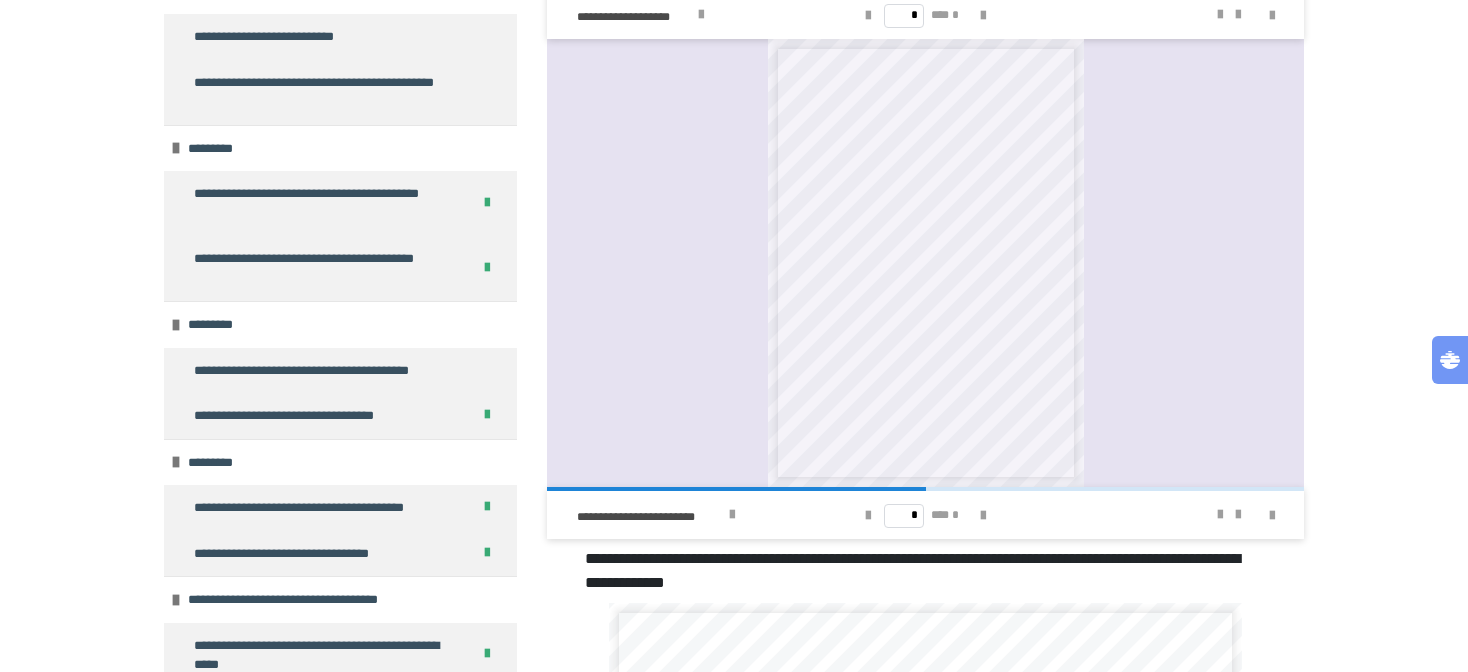 click on "**********" at bounding box center [734, 338] 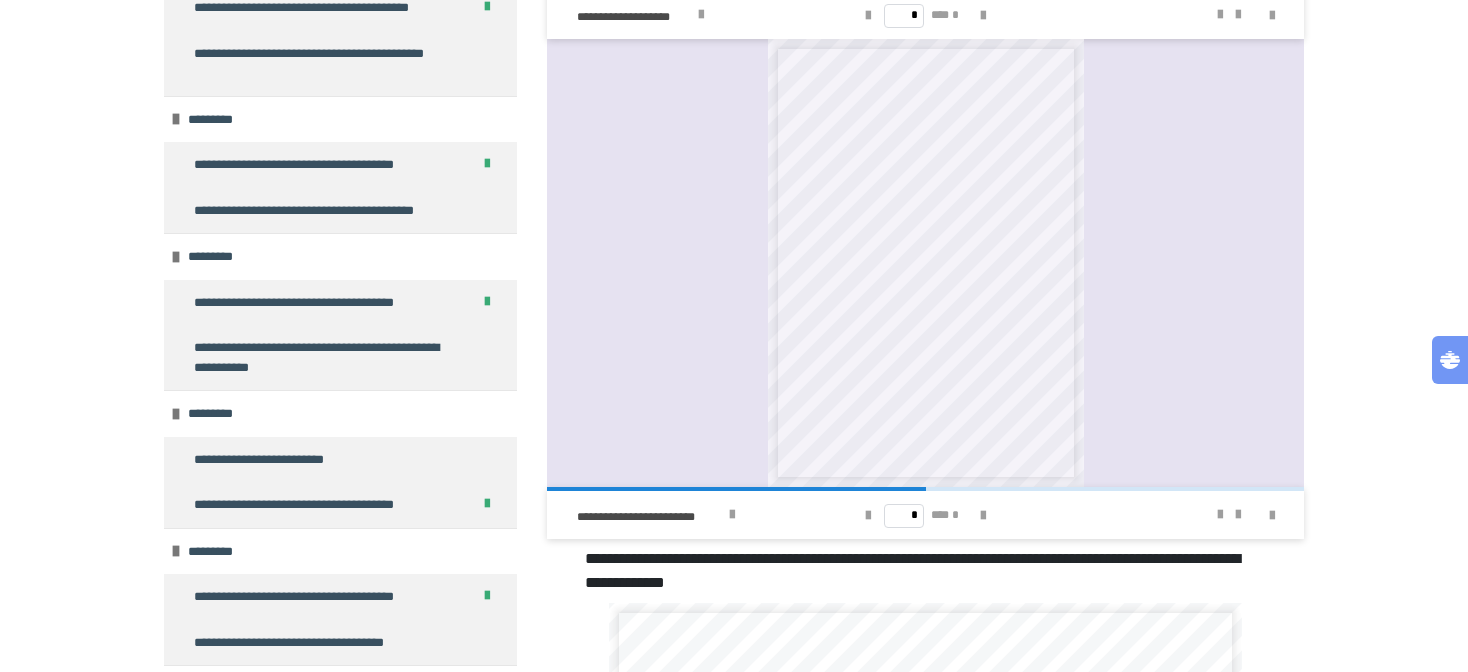 scroll, scrollTop: 8290, scrollLeft: 0, axis: vertical 